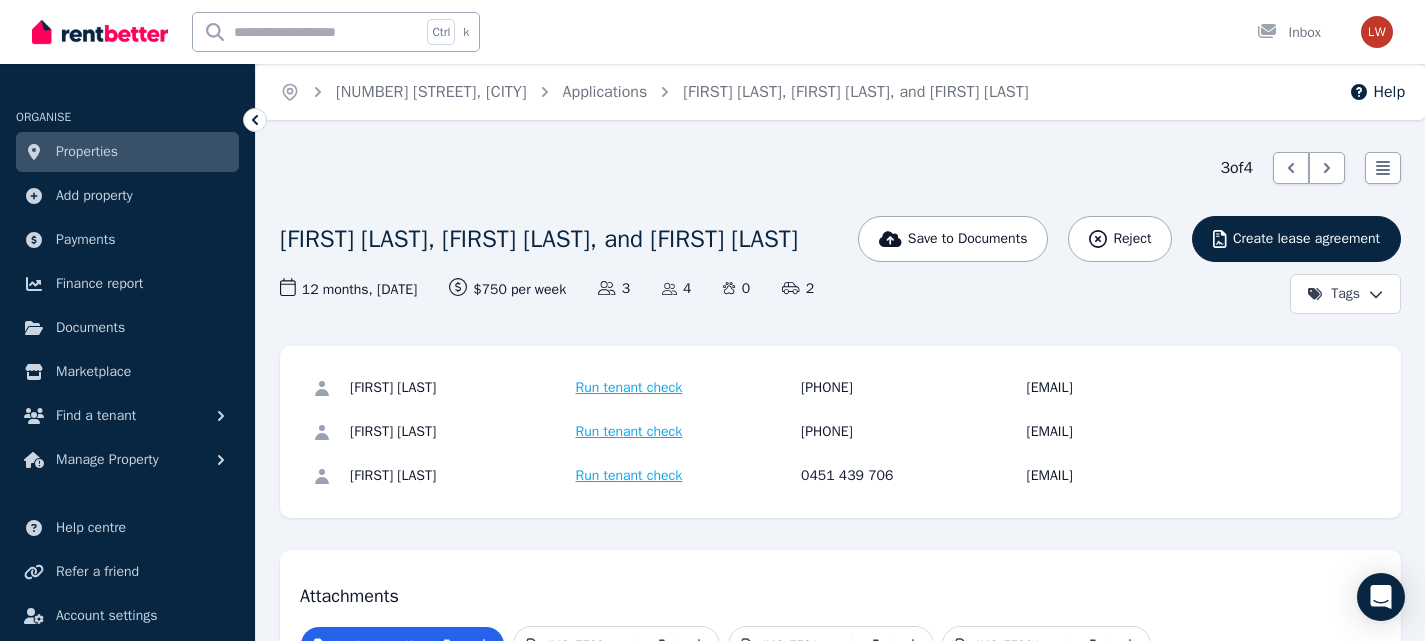 scroll, scrollTop: 6500, scrollLeft: 0, axis: vertical 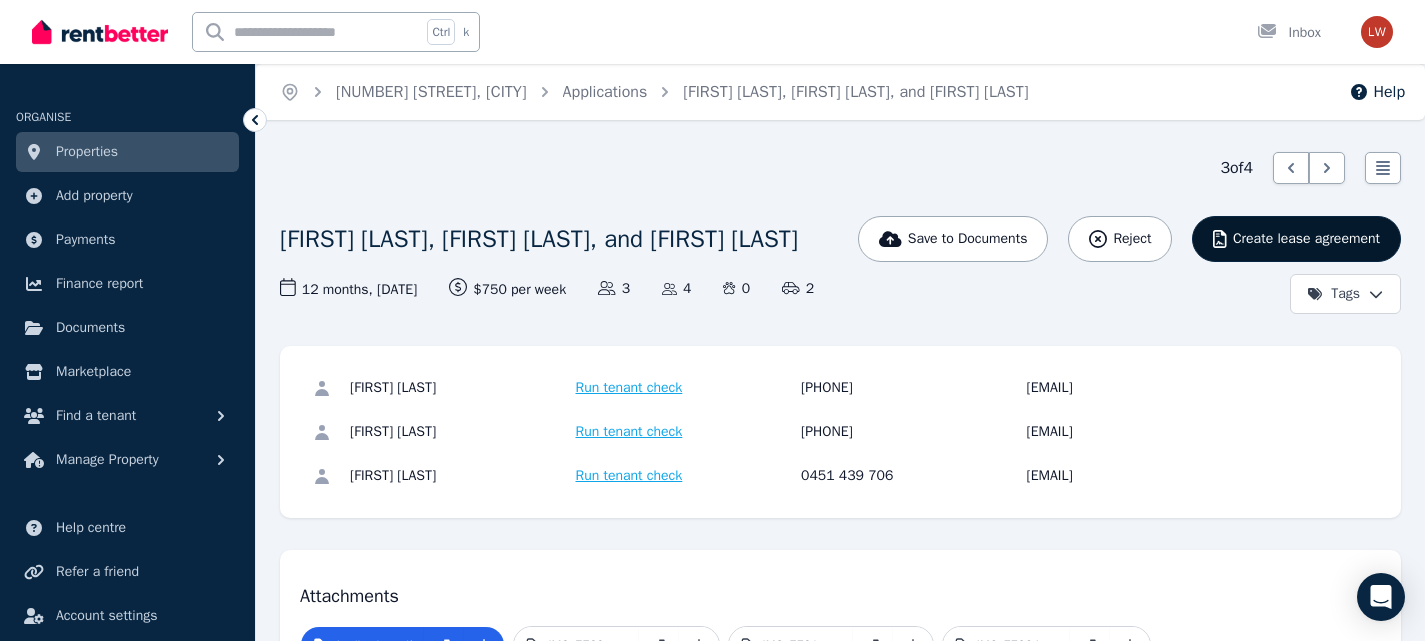 click on "Create lease agreement" at bounding box center [1306, 239] 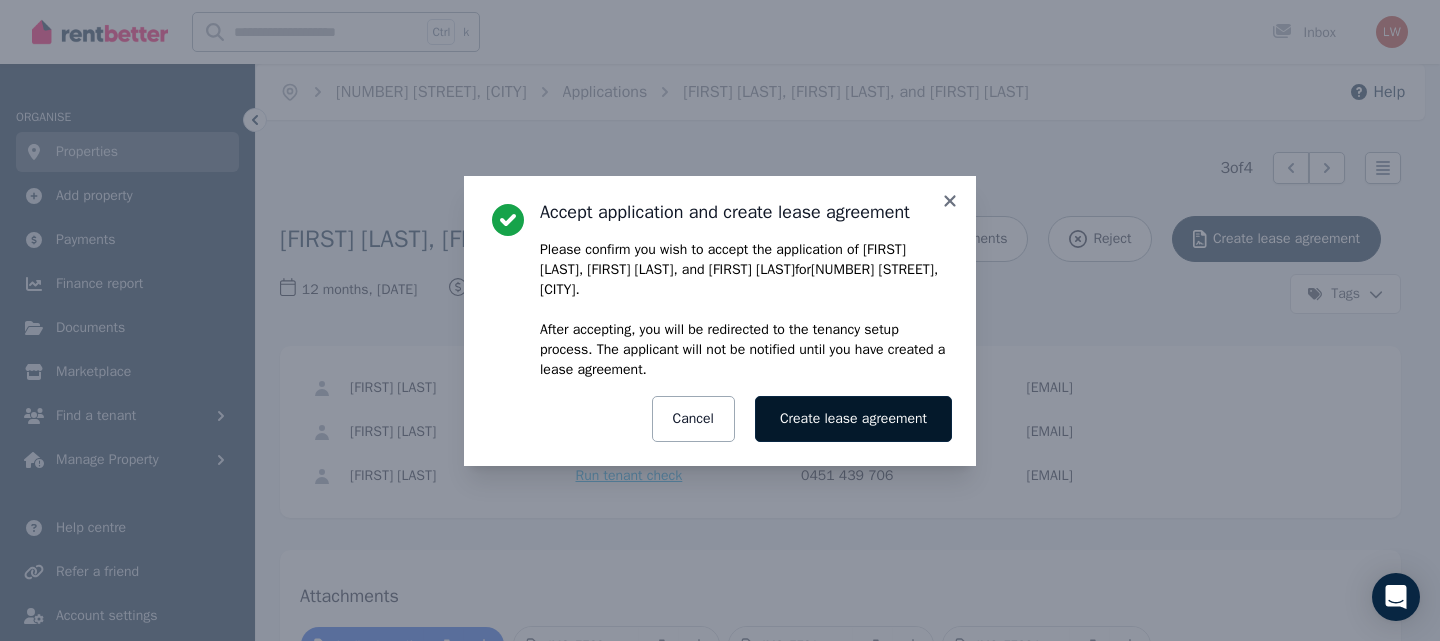 click on "Create lease agreement" at bounding box center (853, 419) 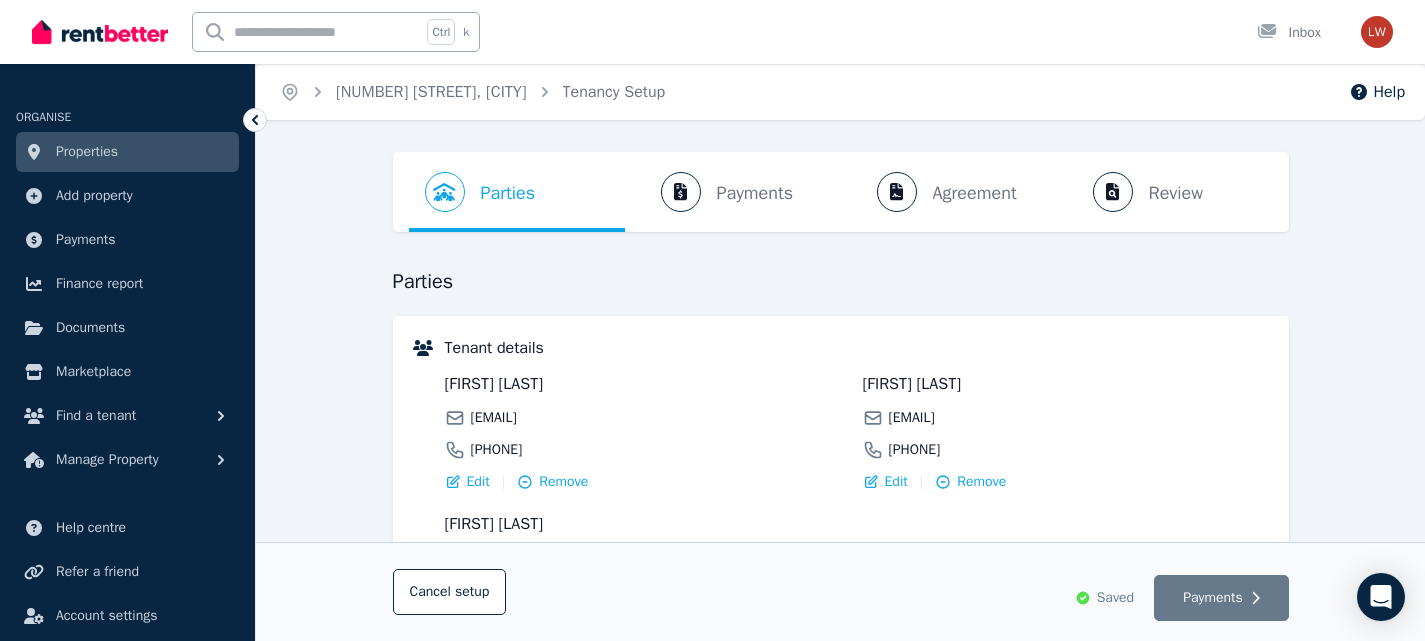 scroll, scrollTop: 100, scrollLeft: 0, axis: vertical 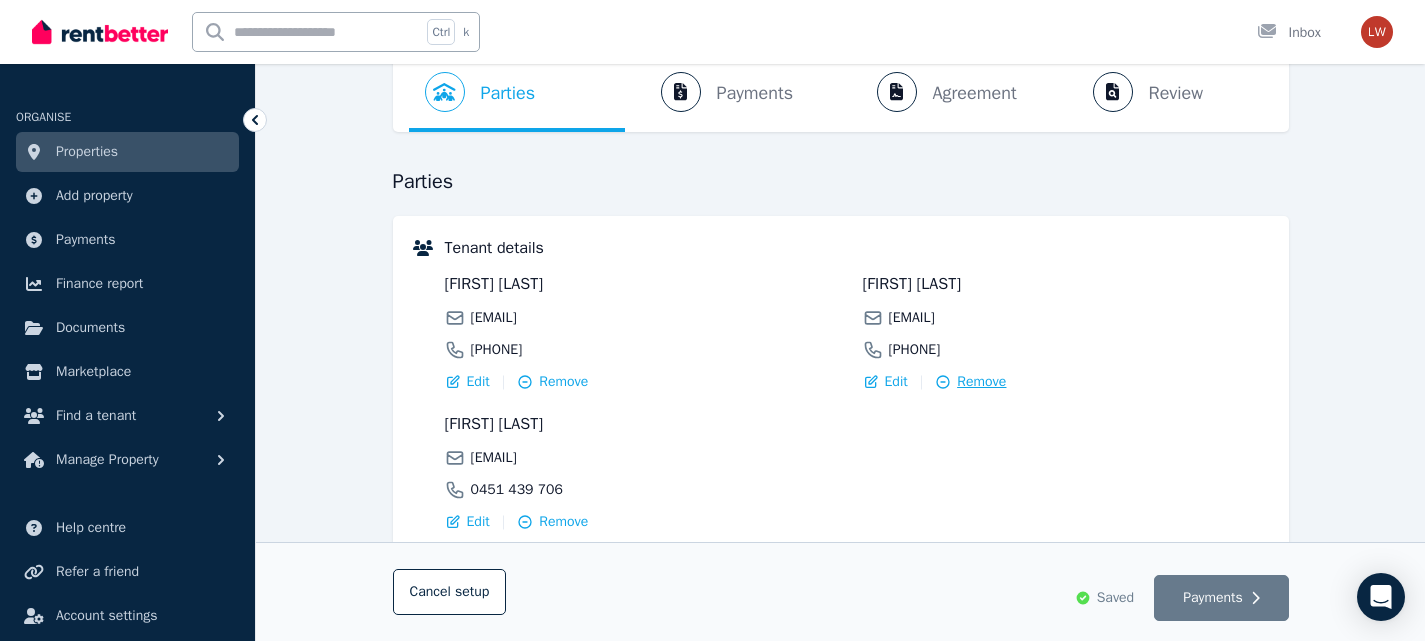 click on "Remove" at bounding box center [981, 382] 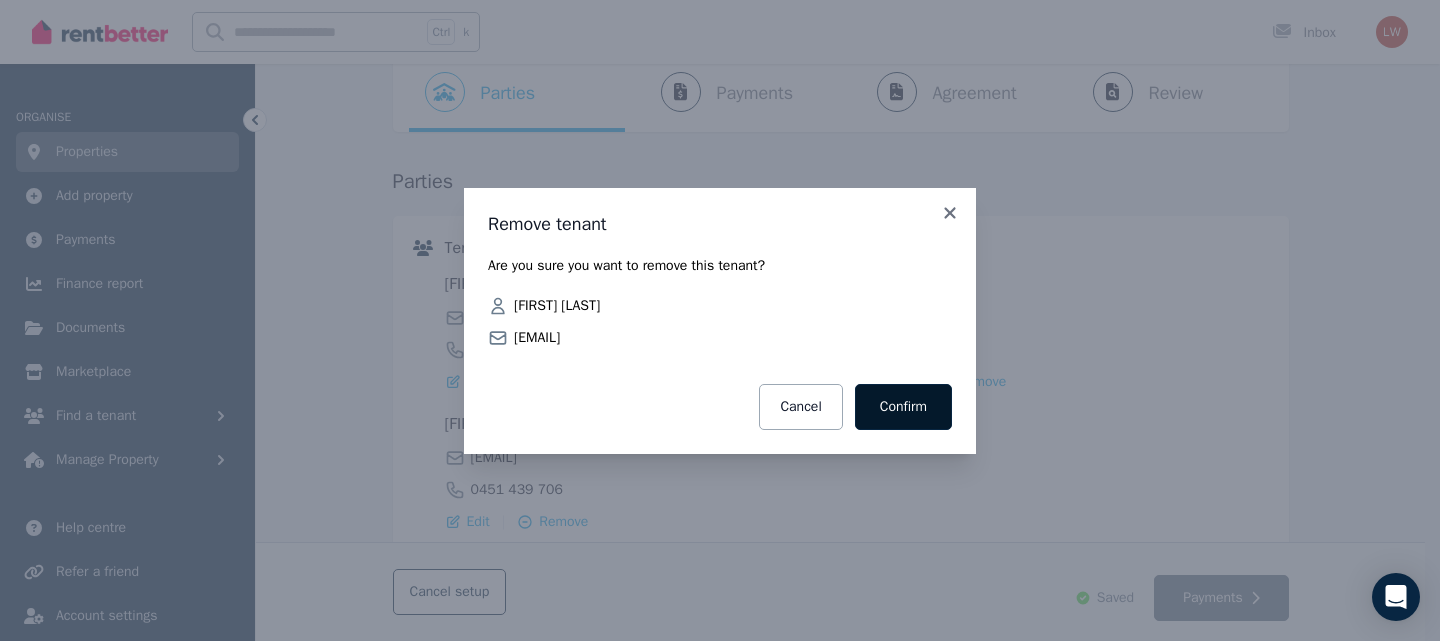 click on "Confirm" at bounding box center (903, 407) 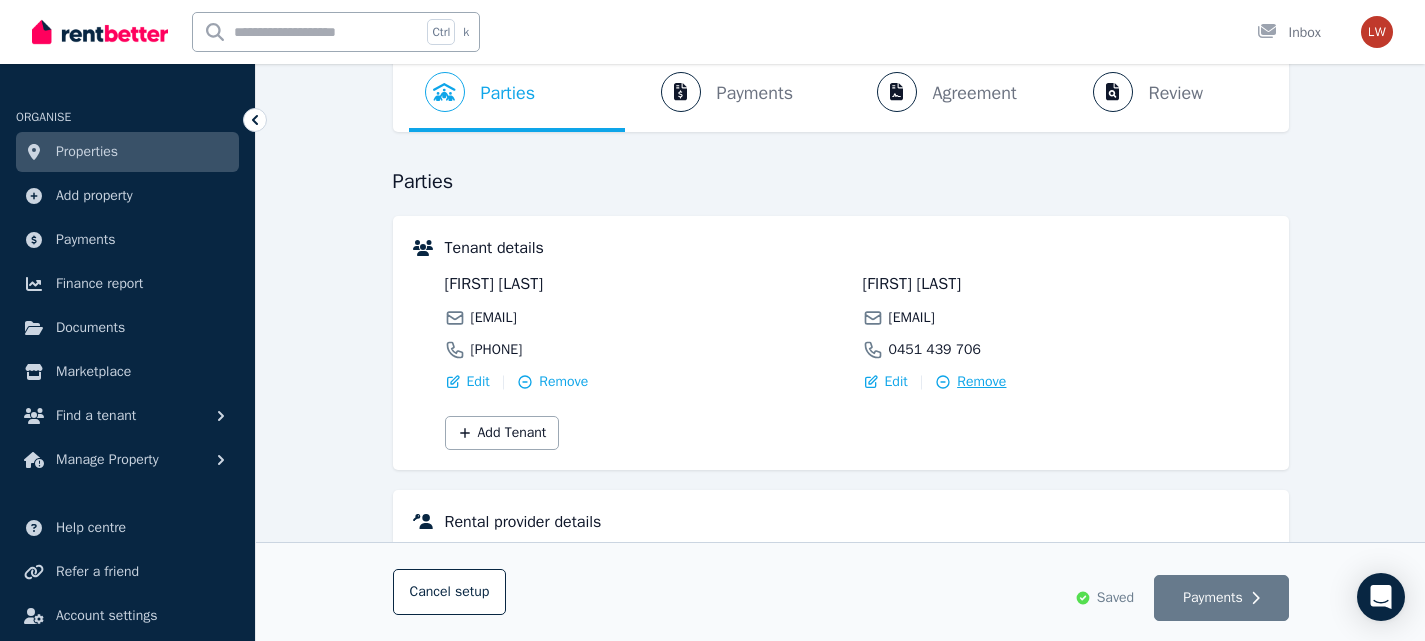 click on "Remove" at bounding box center (981, 382) 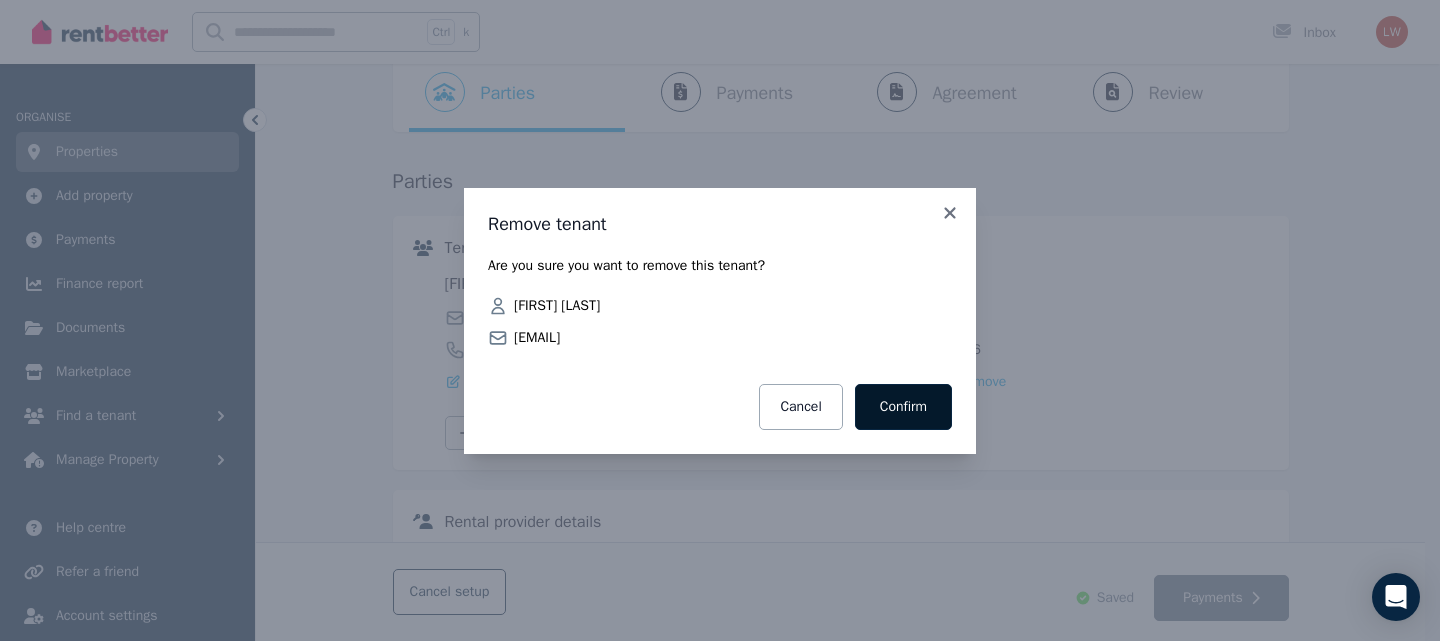 click on "Confirm" at bounding box center (903, 407) 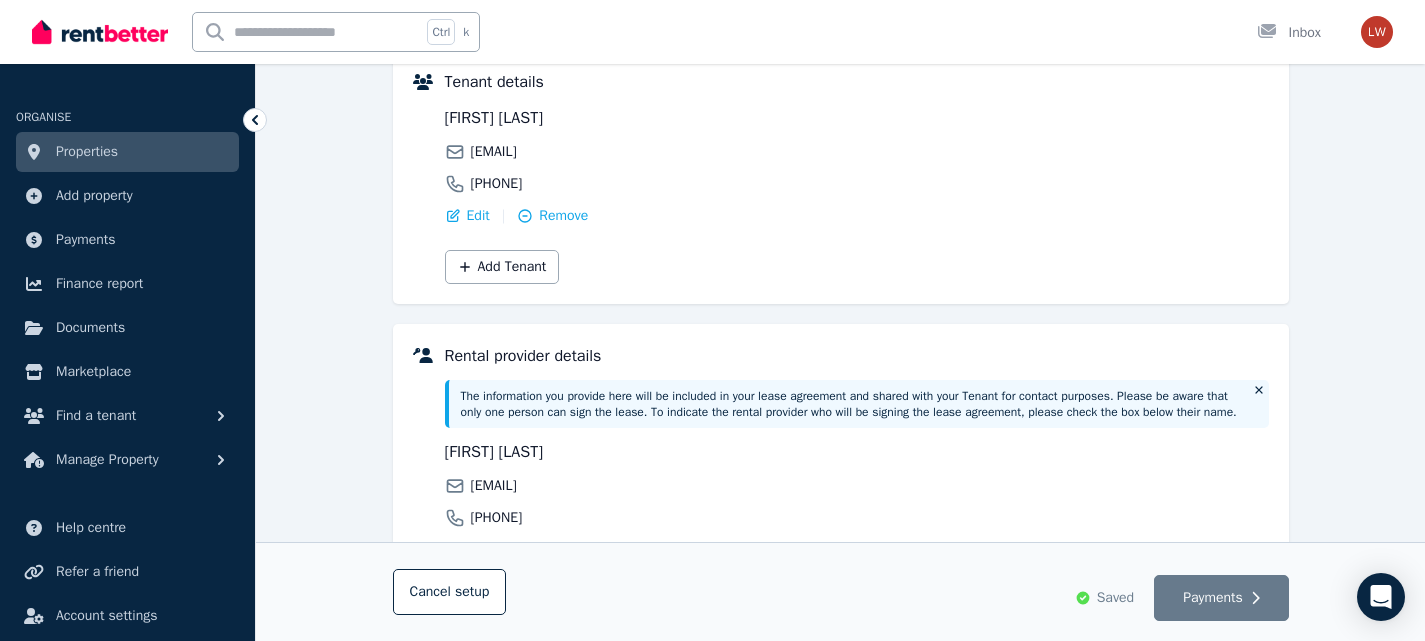 scroll, scrollTop: 0, scrollLeft: 0, axis: both 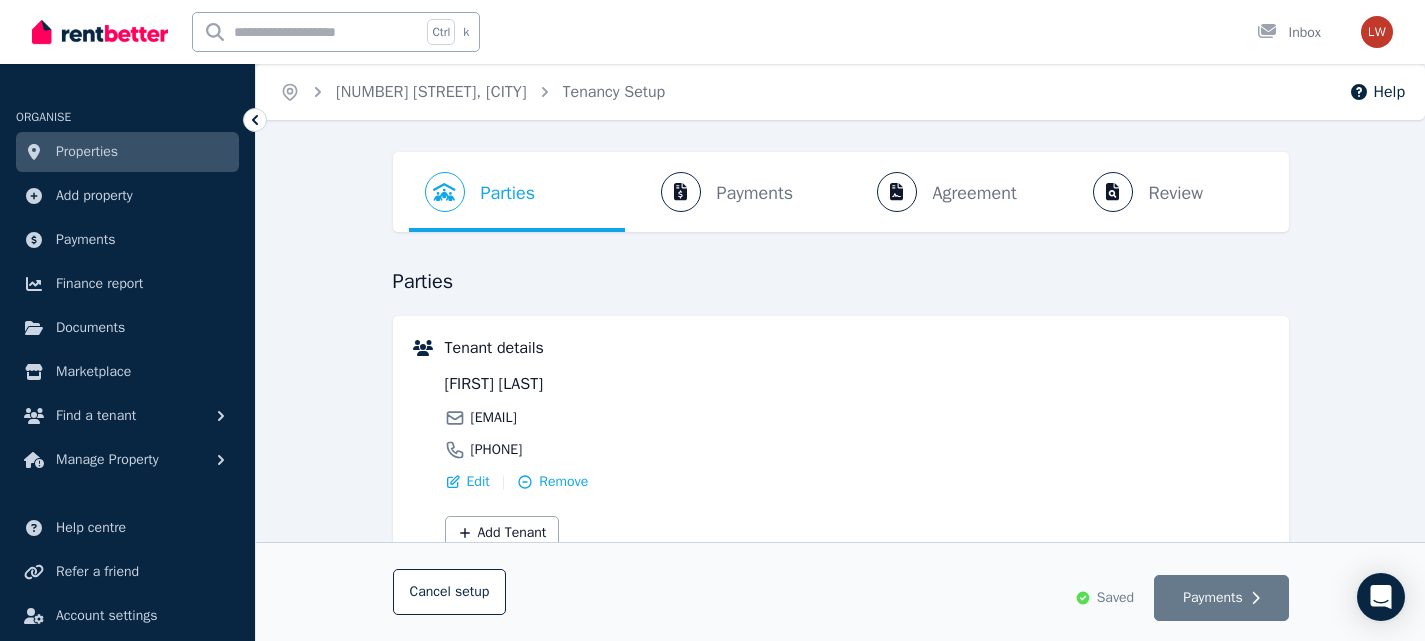 click on "[FIRST] [LAST] [EMAIL] [PHONE] Edit | Remove" at bounding box center (857, 432) 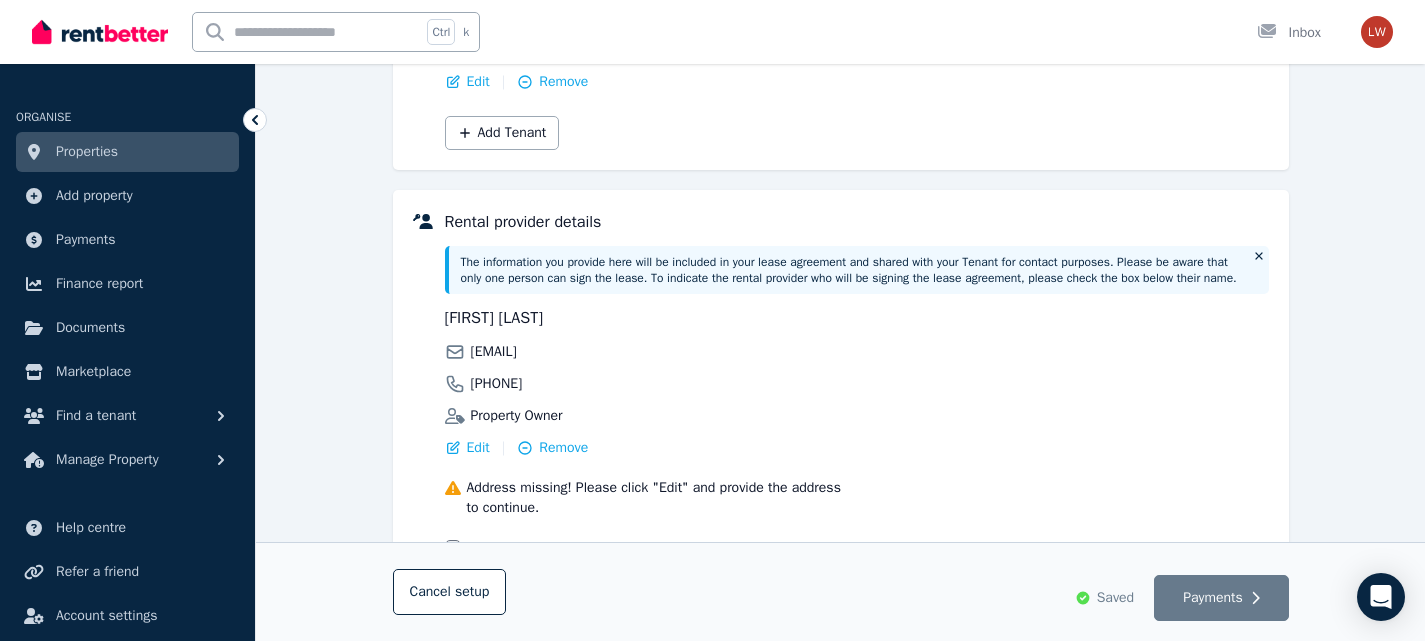 scroll, scrollTop: 566, scrollLeft: 0, axis: vertical 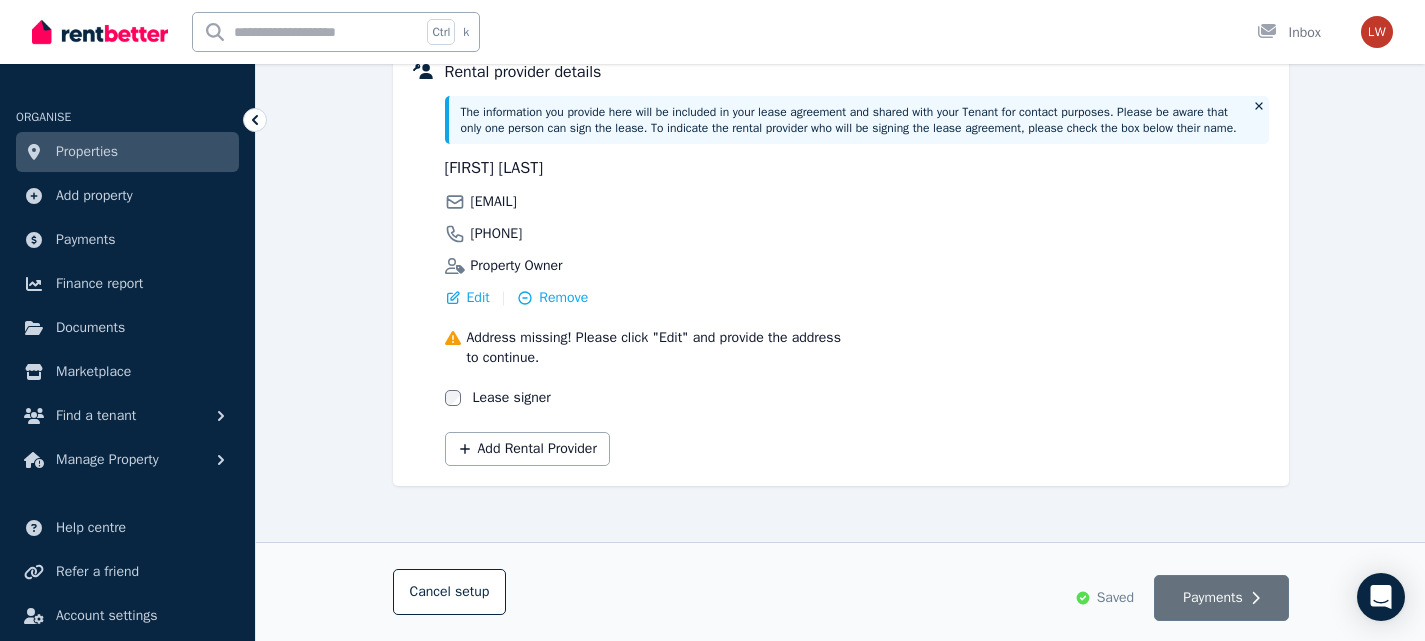 click on "Payments" at bounding box center [1213, 598] 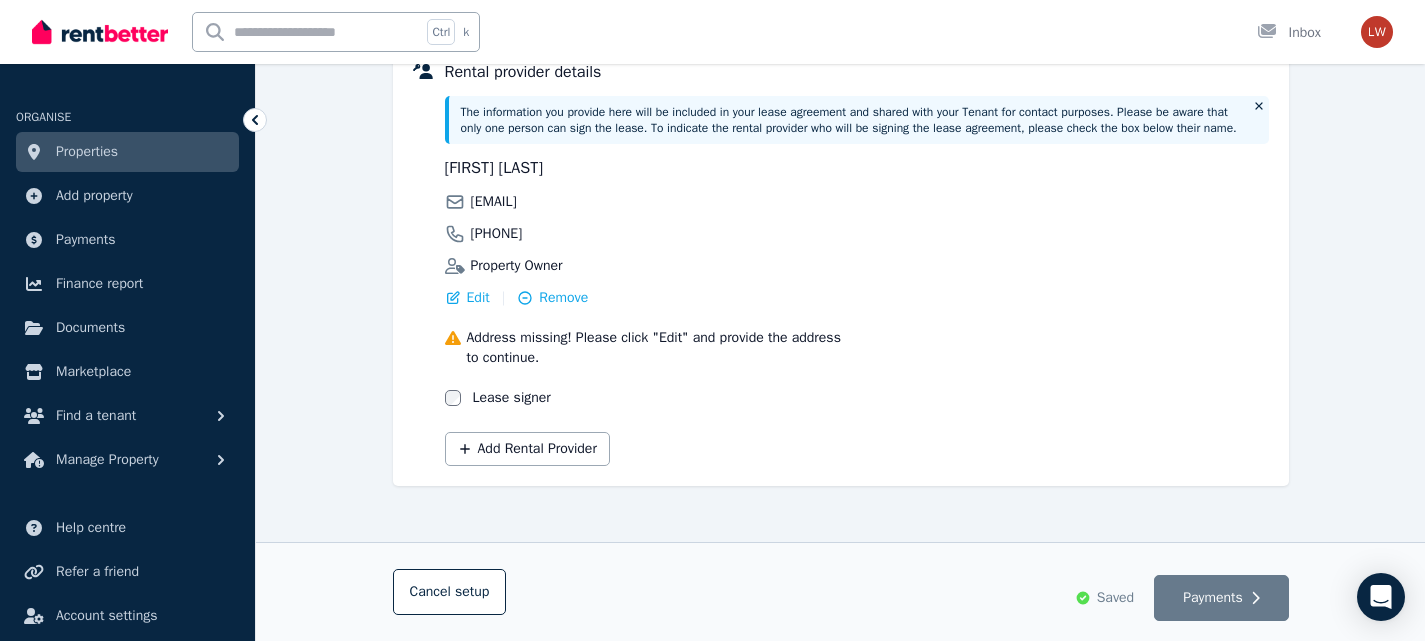 click on "Add Rental Provider" at bounding box center (857, 443) 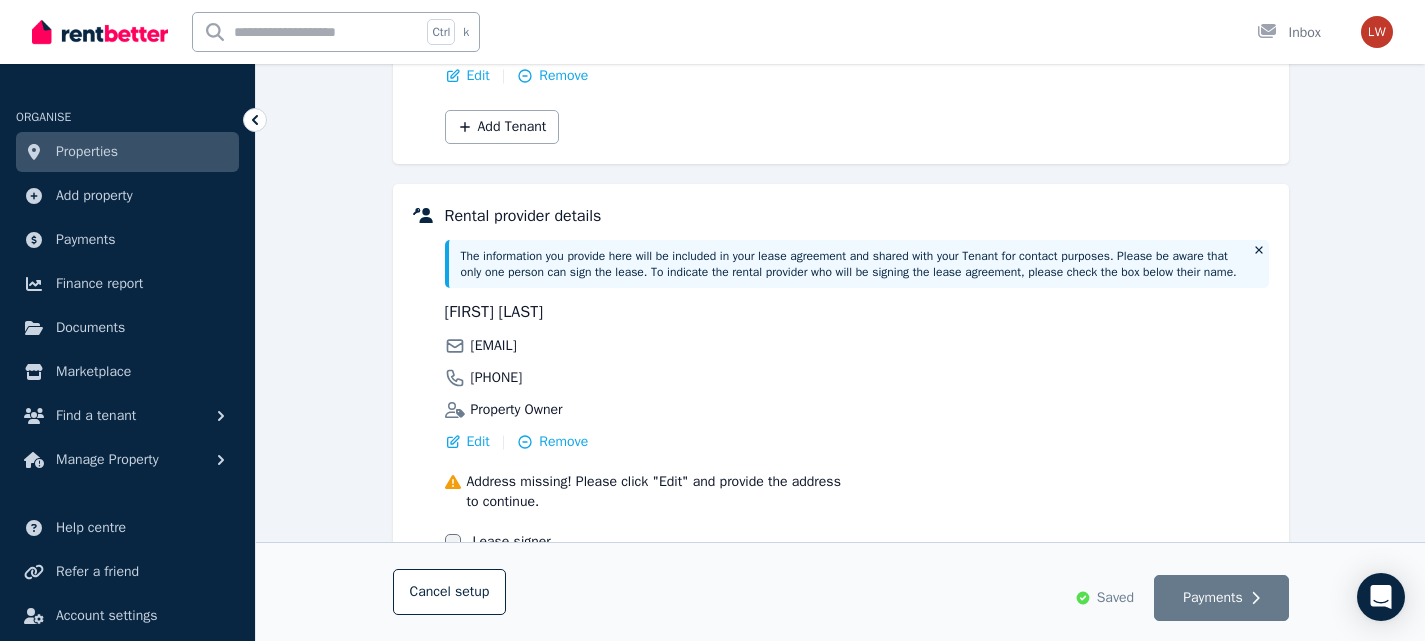scroll, scrollTop: 366, scrollLeft: 0, axis: vertical 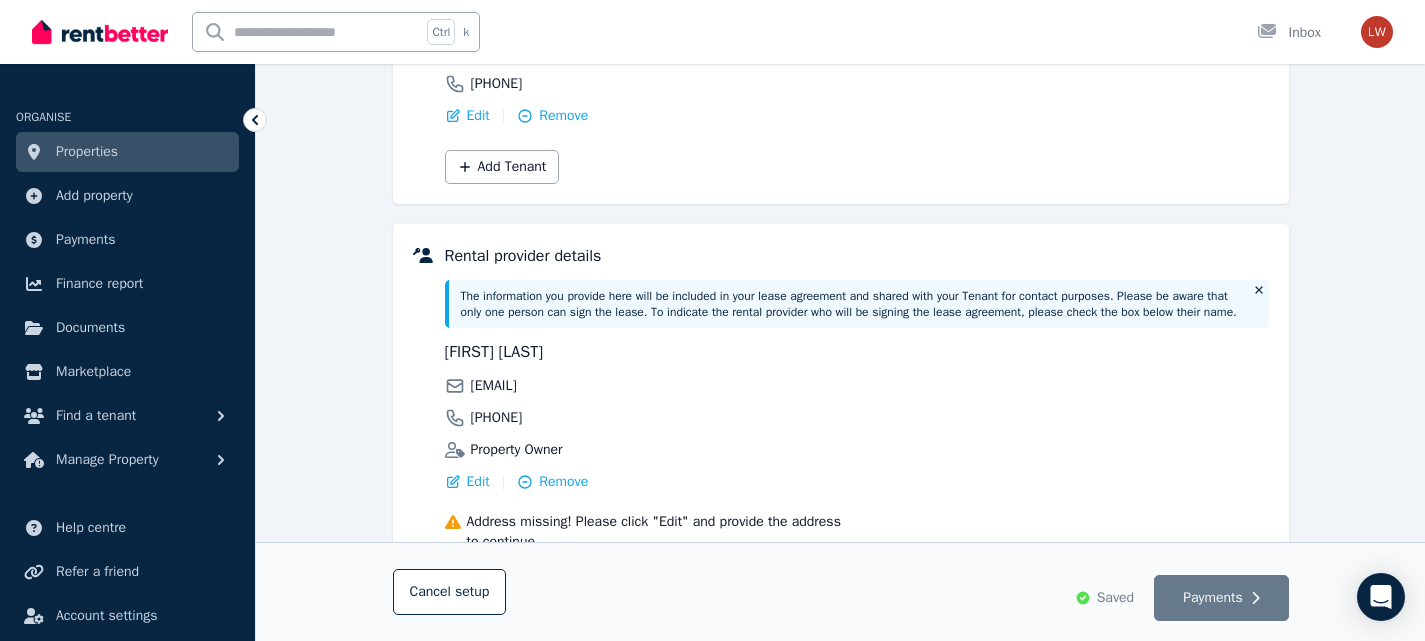 click on "[FIRST] [LAST] [EMAIL] [PHONE] Property Owner Edit | Remove Address missing! Please click "Edit" and provide the address to continue. Lease signer" at bounding box center [857, 466] 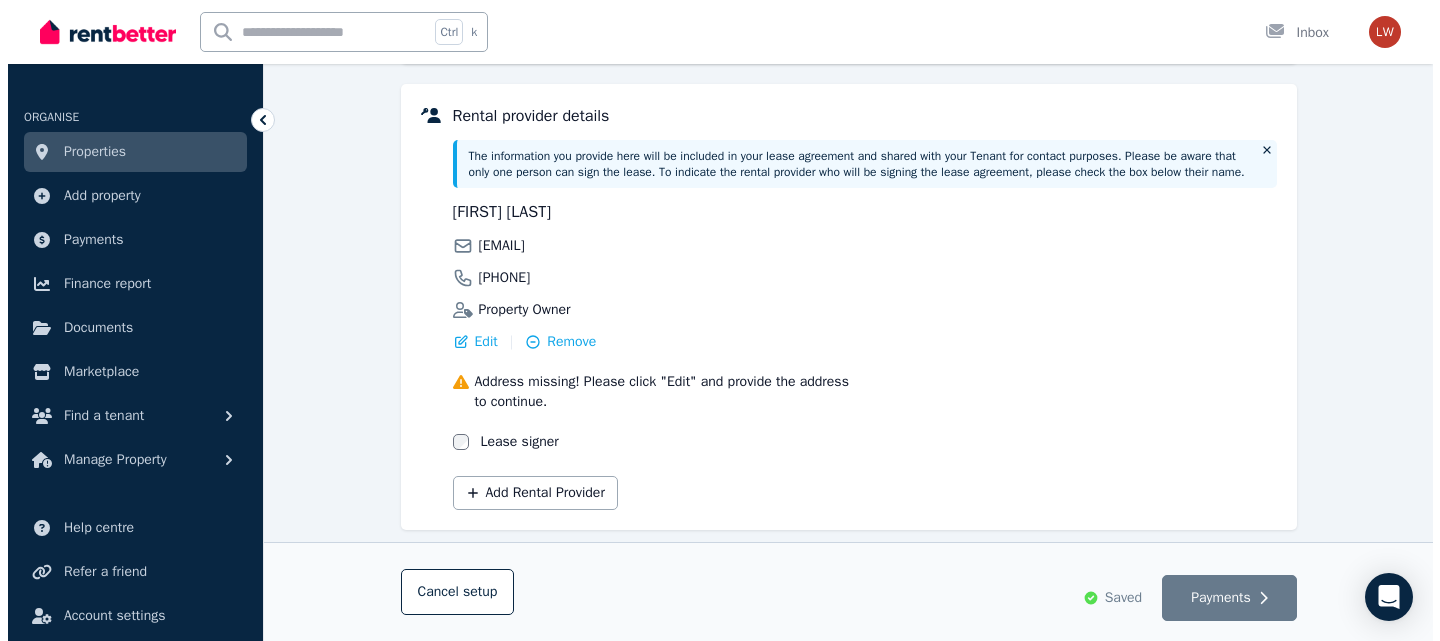 scroll, scrollTop: 566, scrollLeft: 0, axis: vertical 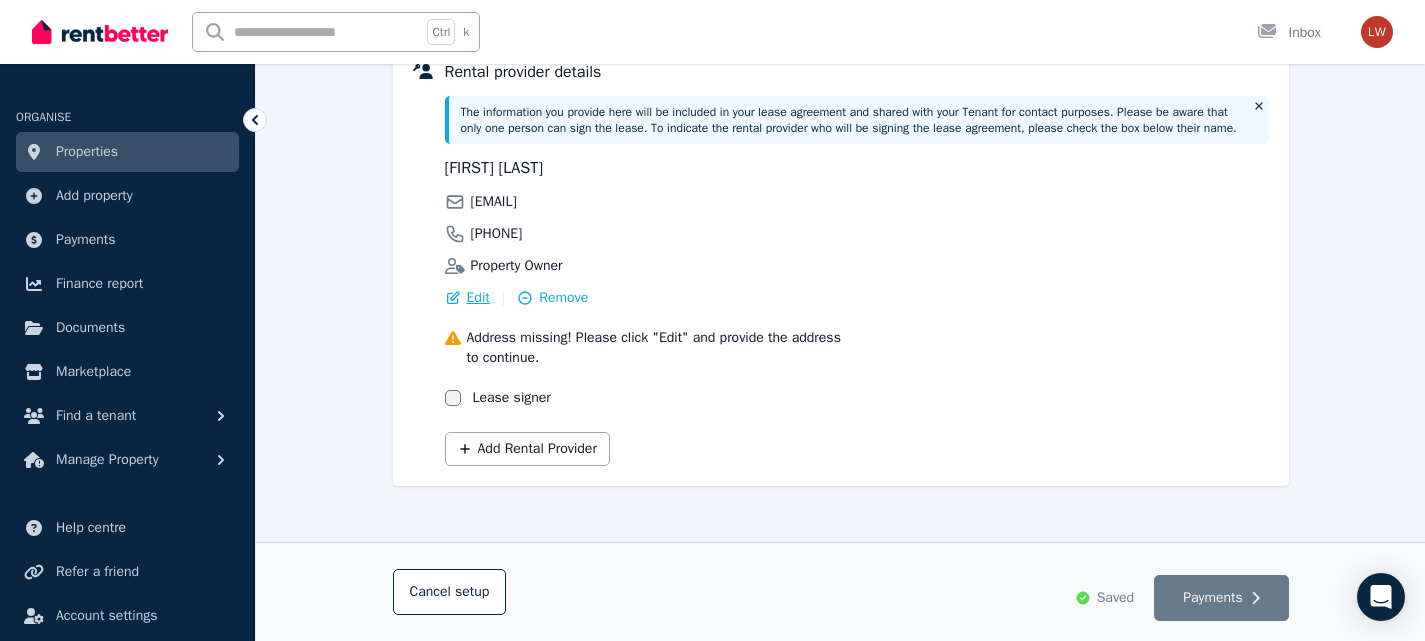 click on "Edit" at bounding box center (478, 298) 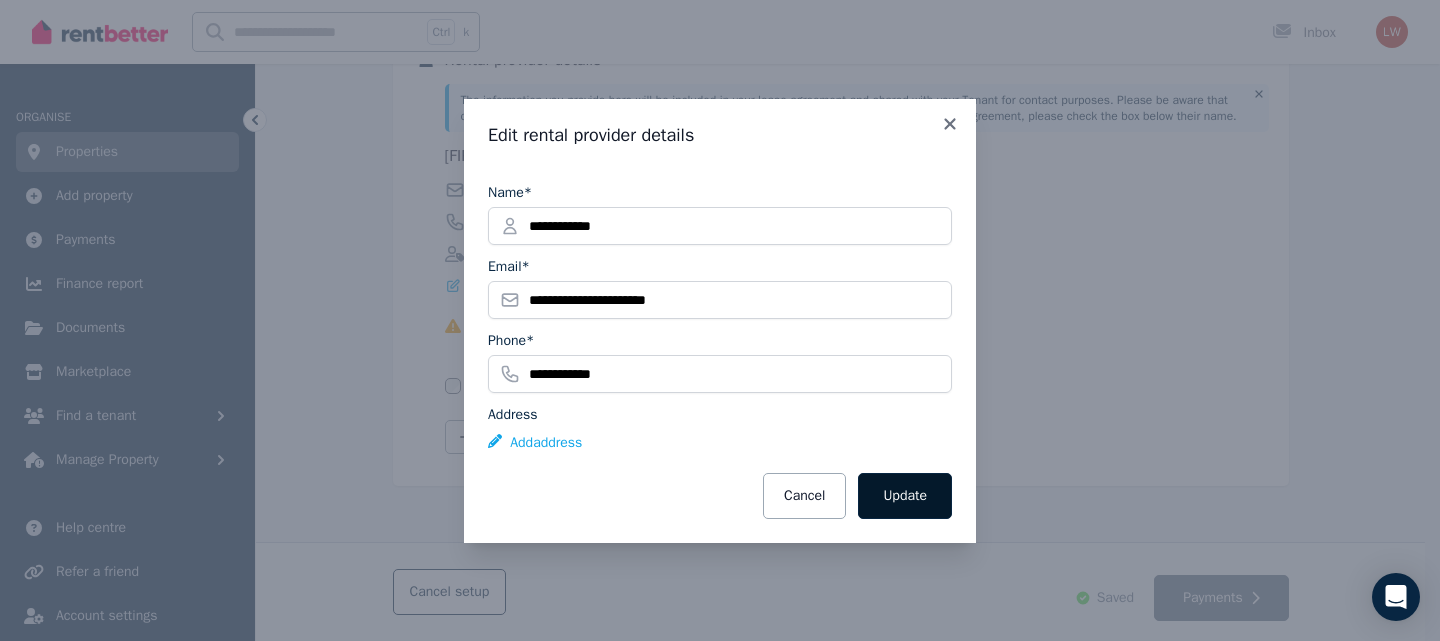 click on "Update" at bounding box center (905, 496) 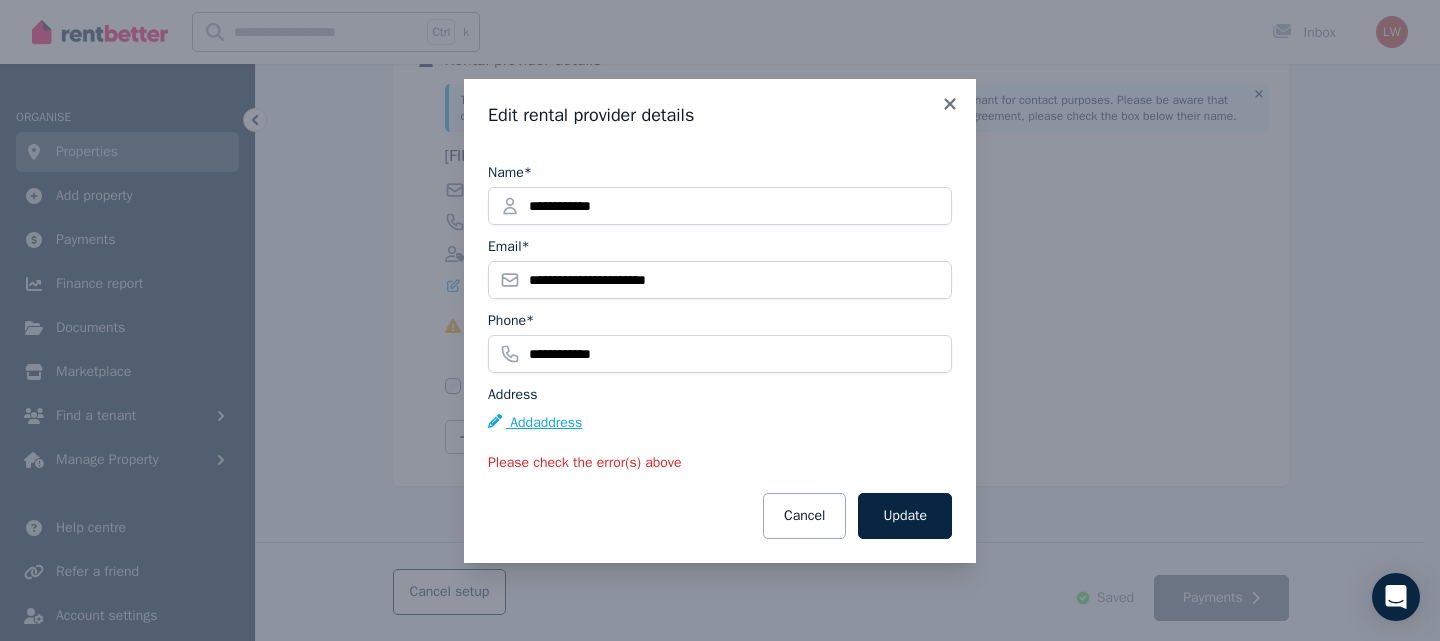 click on "Add  address" at bounding box center [535, 423] 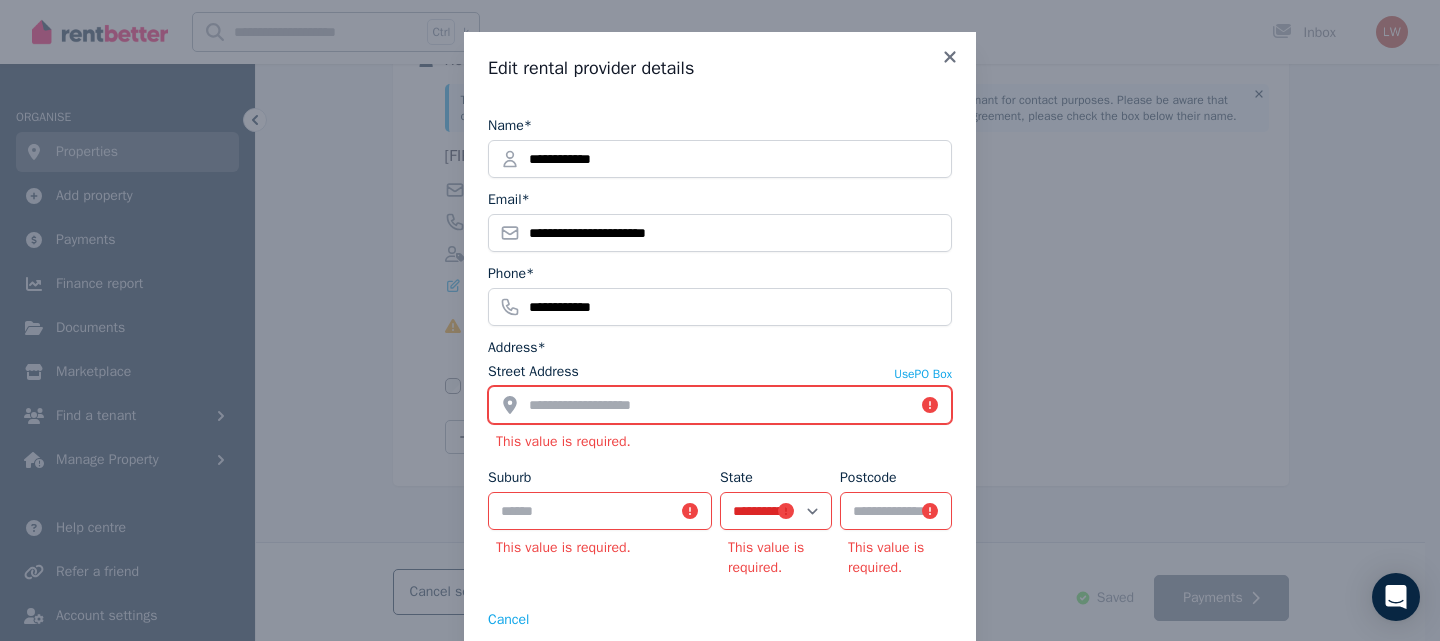 click on "Street Address" at bounding box center (720, 405) 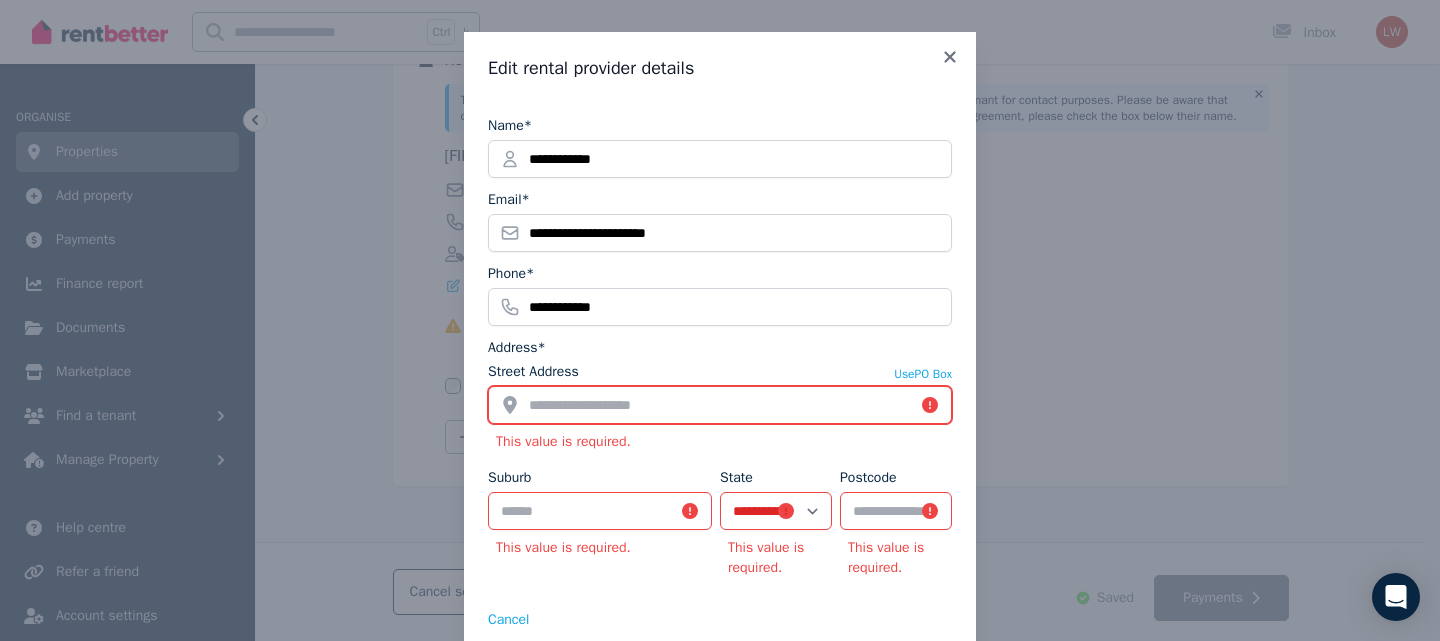 type on "**********" 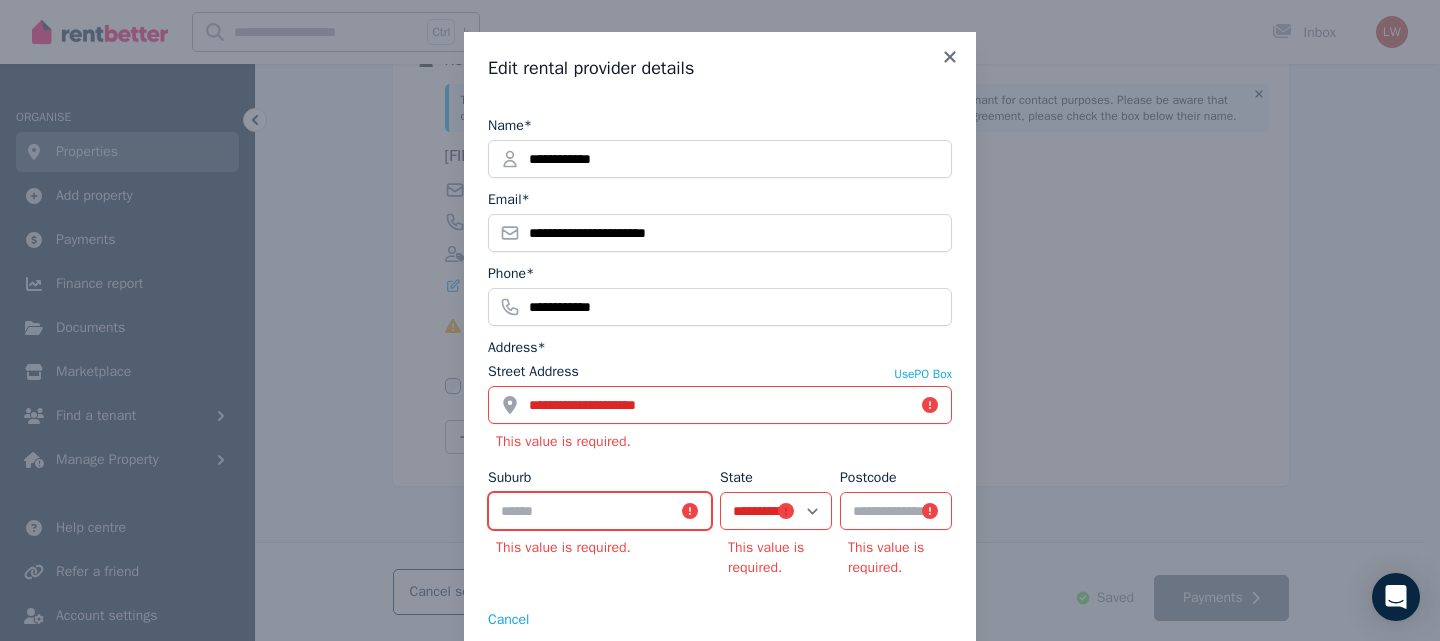 type on "******" 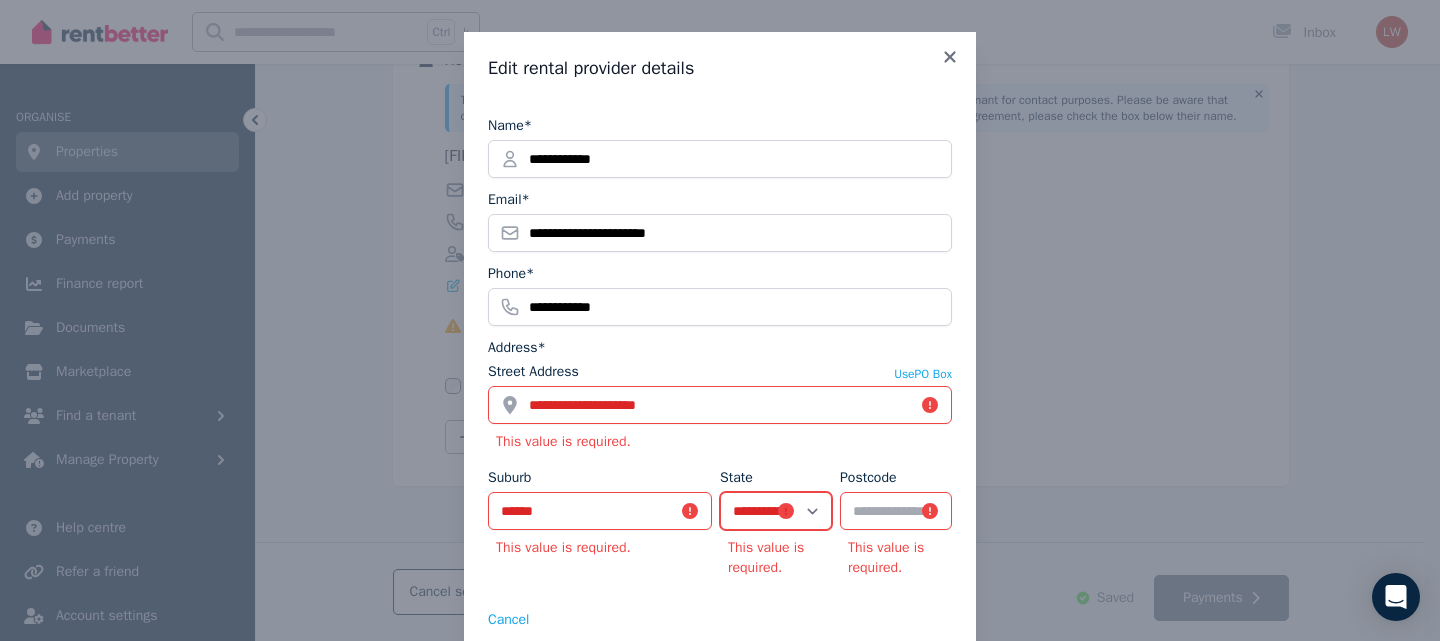 select on "***" 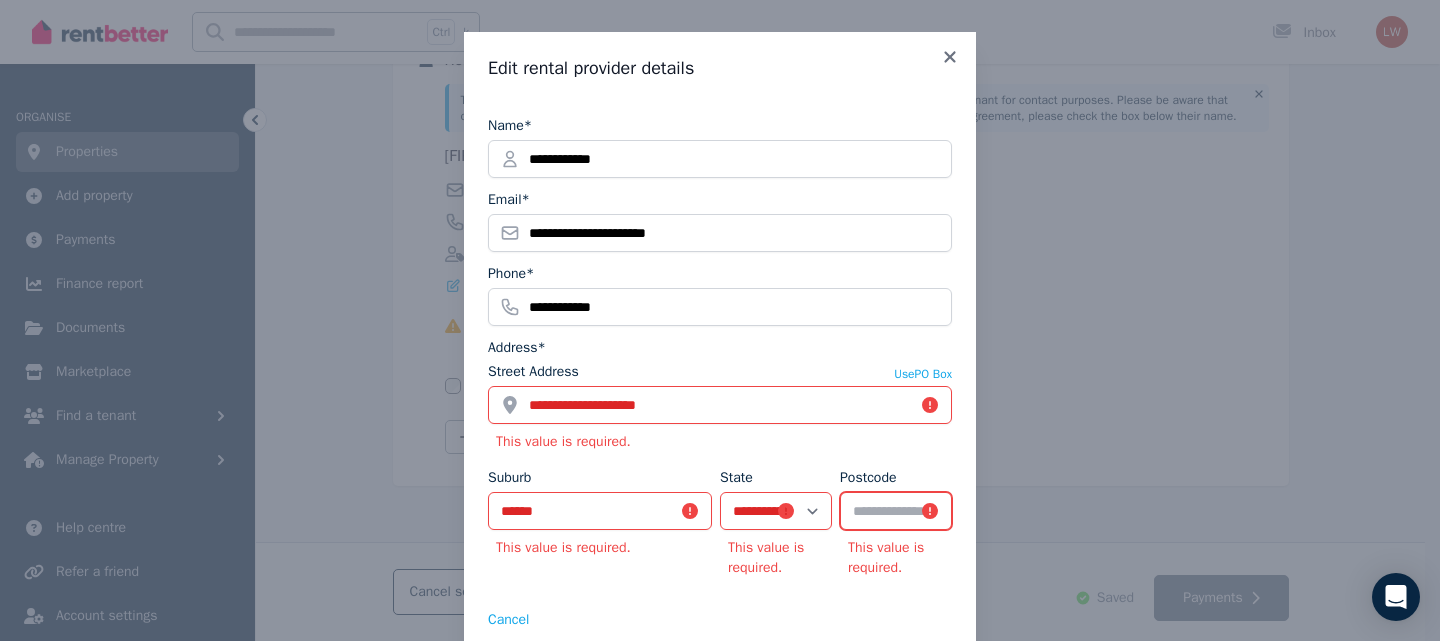 type on "****" 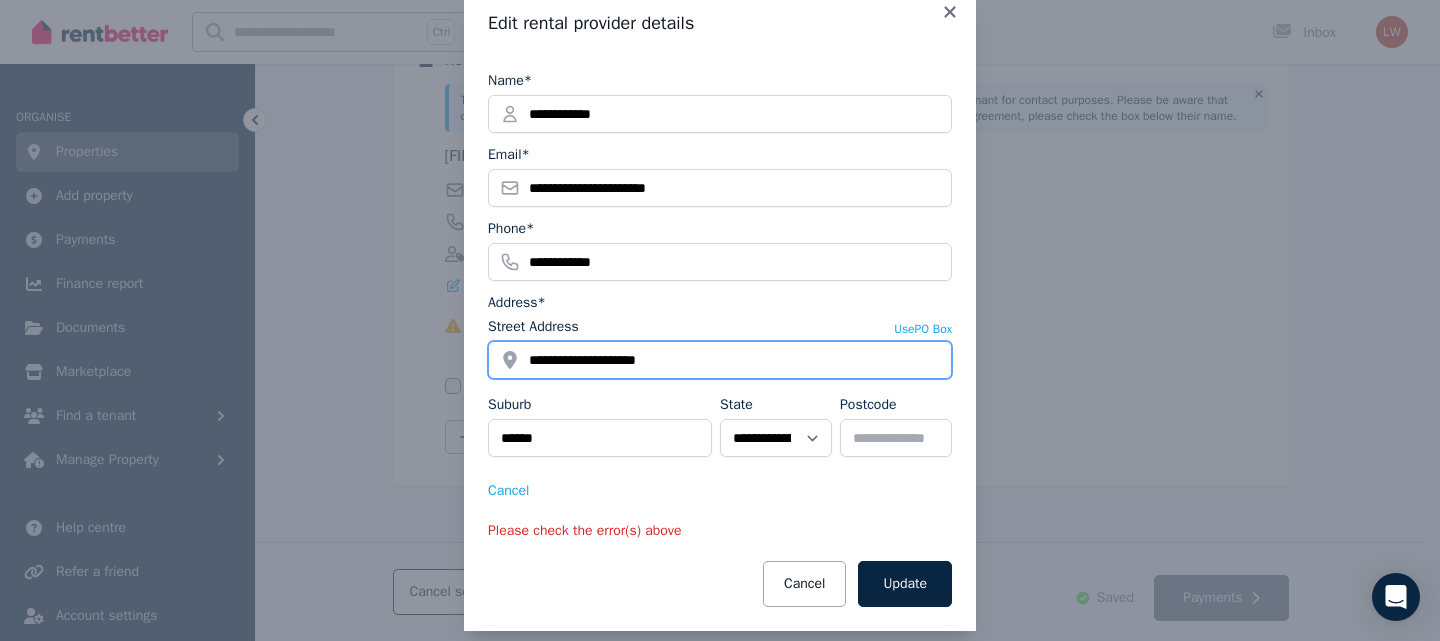 scroll, scrollTop: 67, scrollLeft: 0, axis: vertical 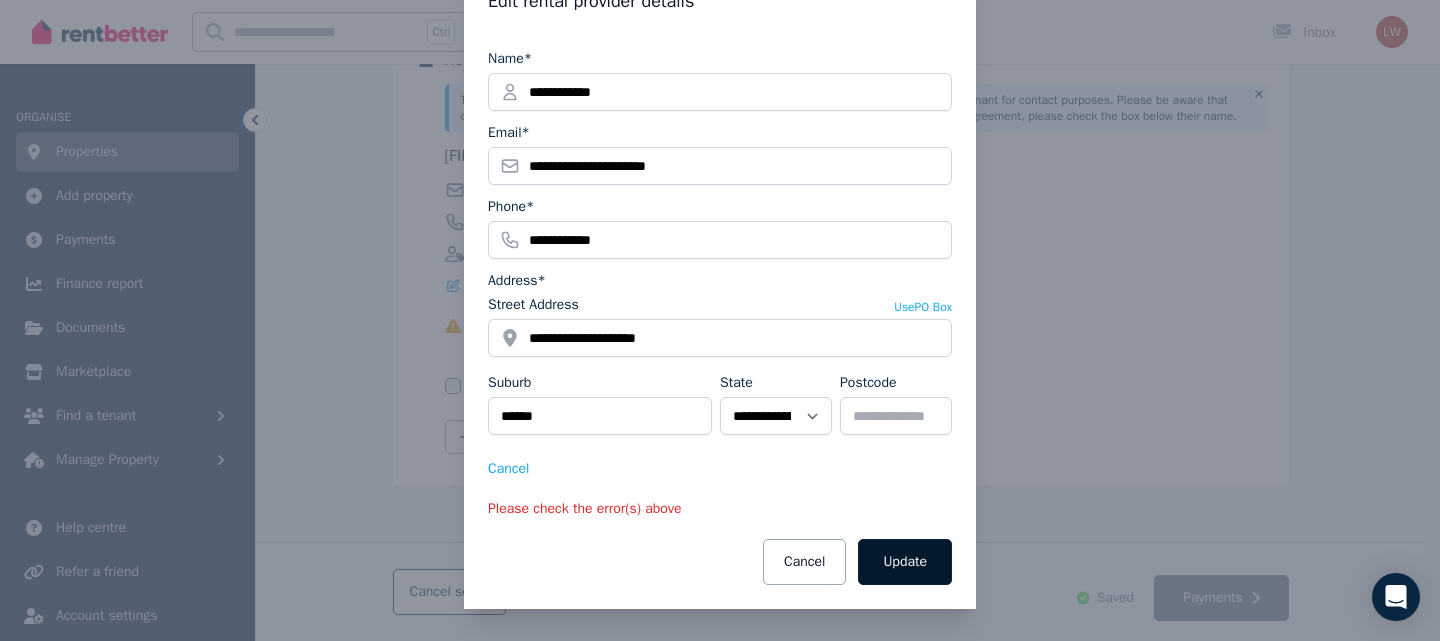 click on "Update" at bounding box center [905, 562] 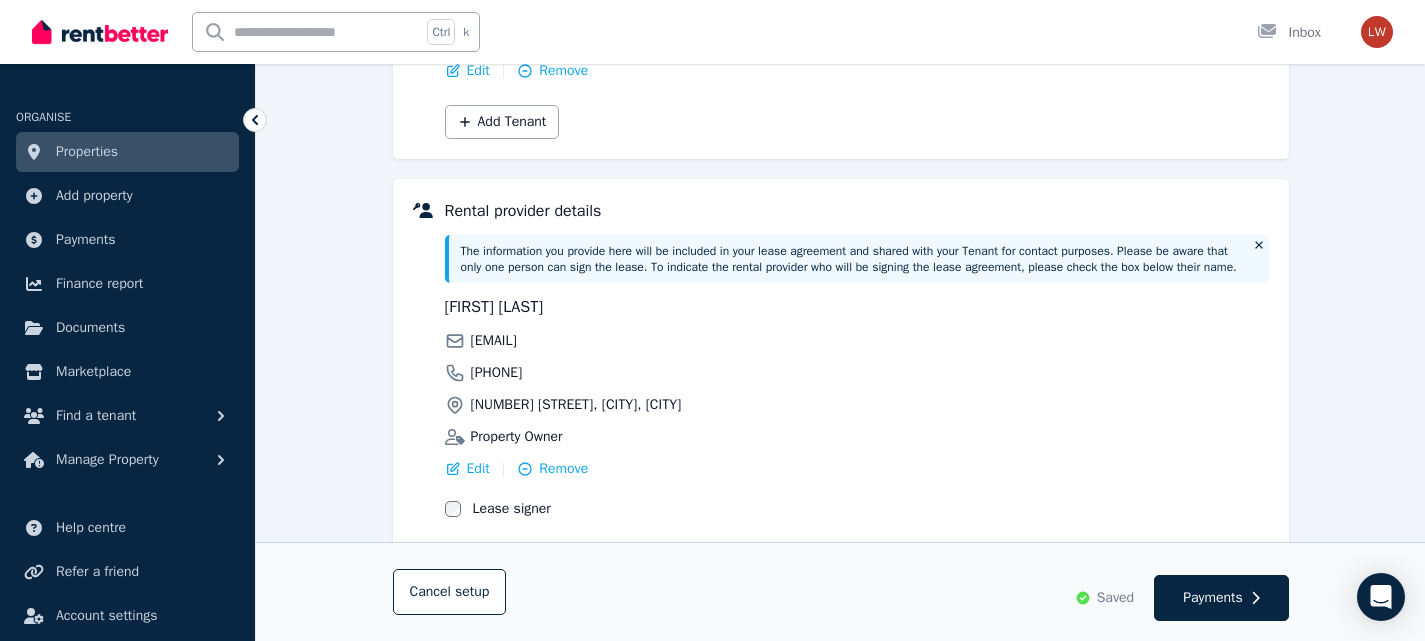 scroll, scrollTop: 438, scrollLeft: 0, axis: vertical 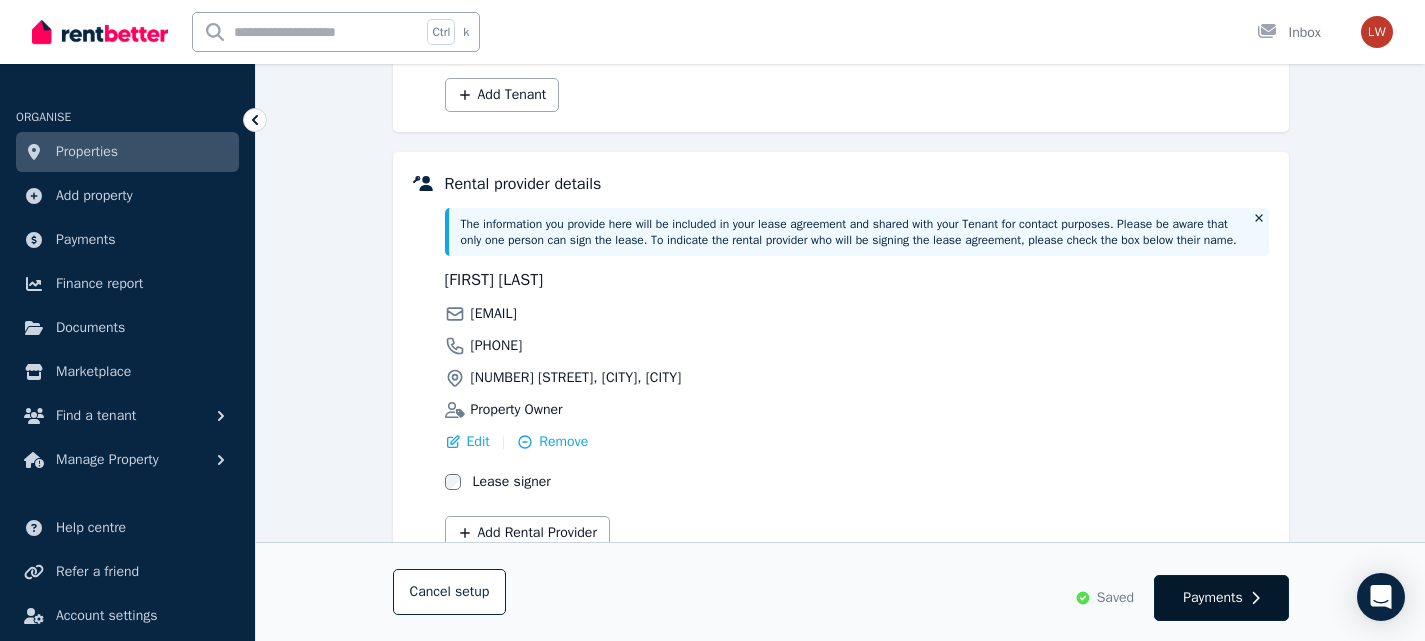 click on "Payments" at bounding box center [1213, 598] 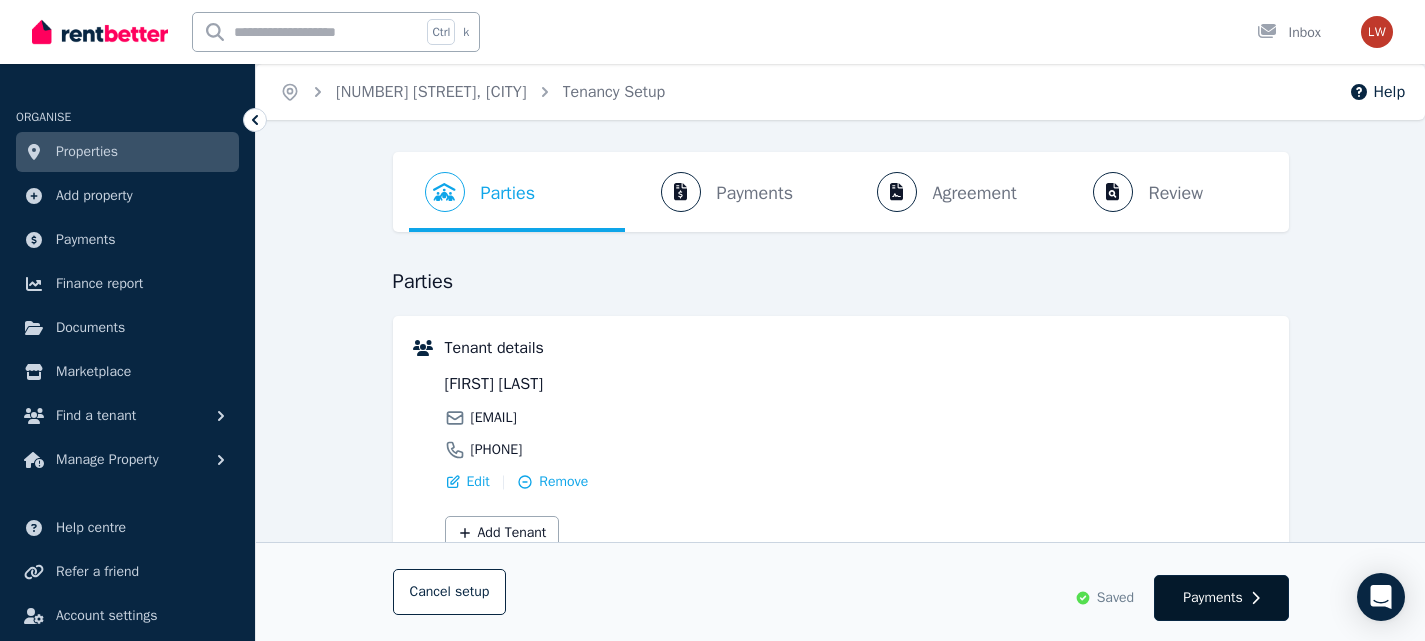 select on "**********" 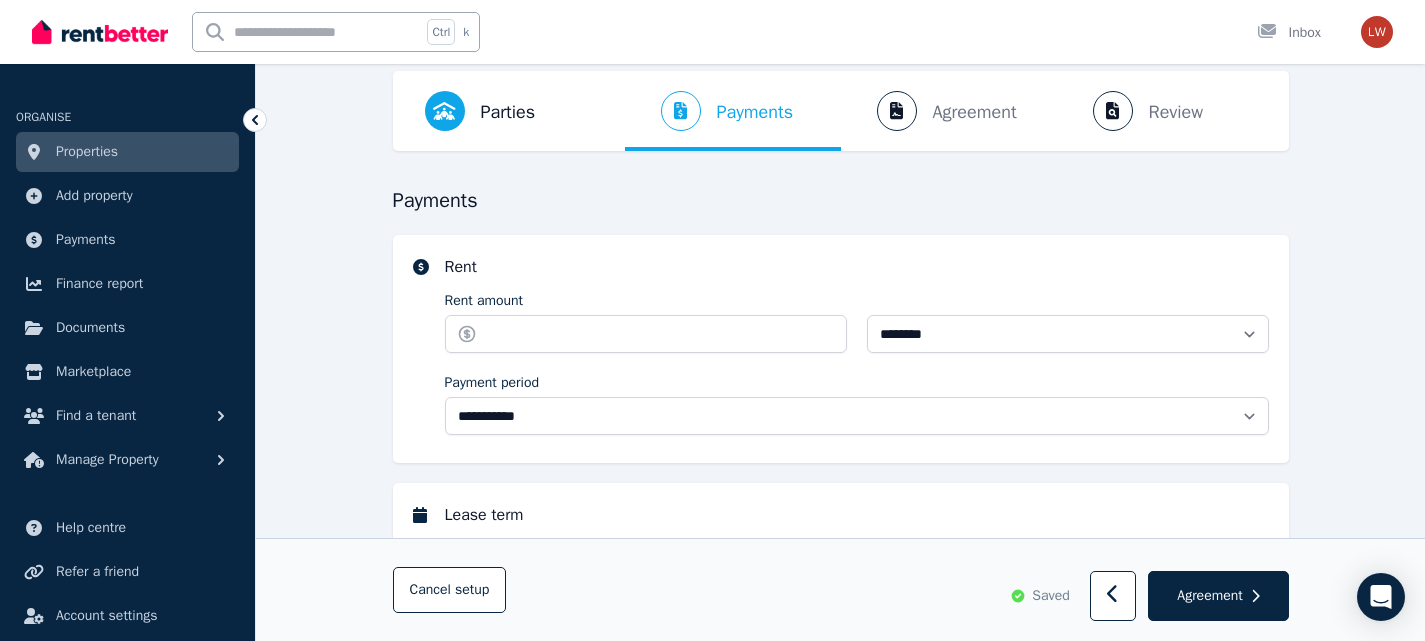 scroll, scrollTop: 100, scrollLeft: 0, axis: vertical 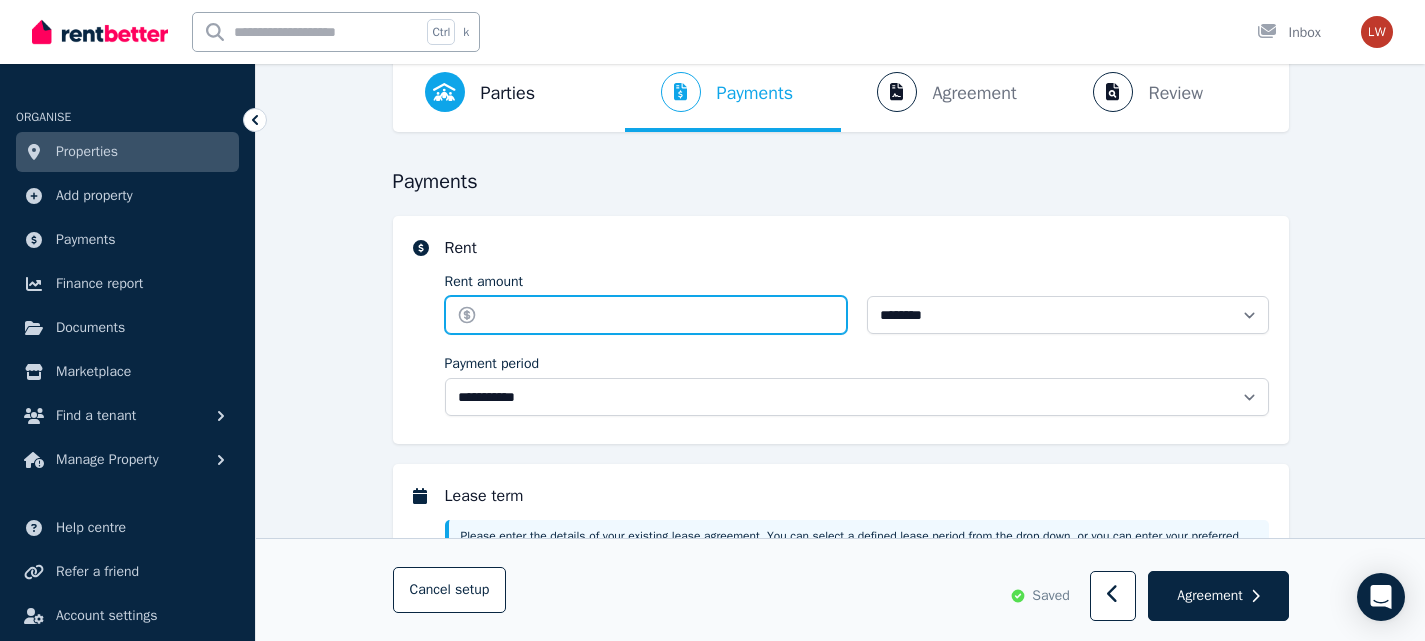 click on "Rent amount" at bounding box center (646, 315) 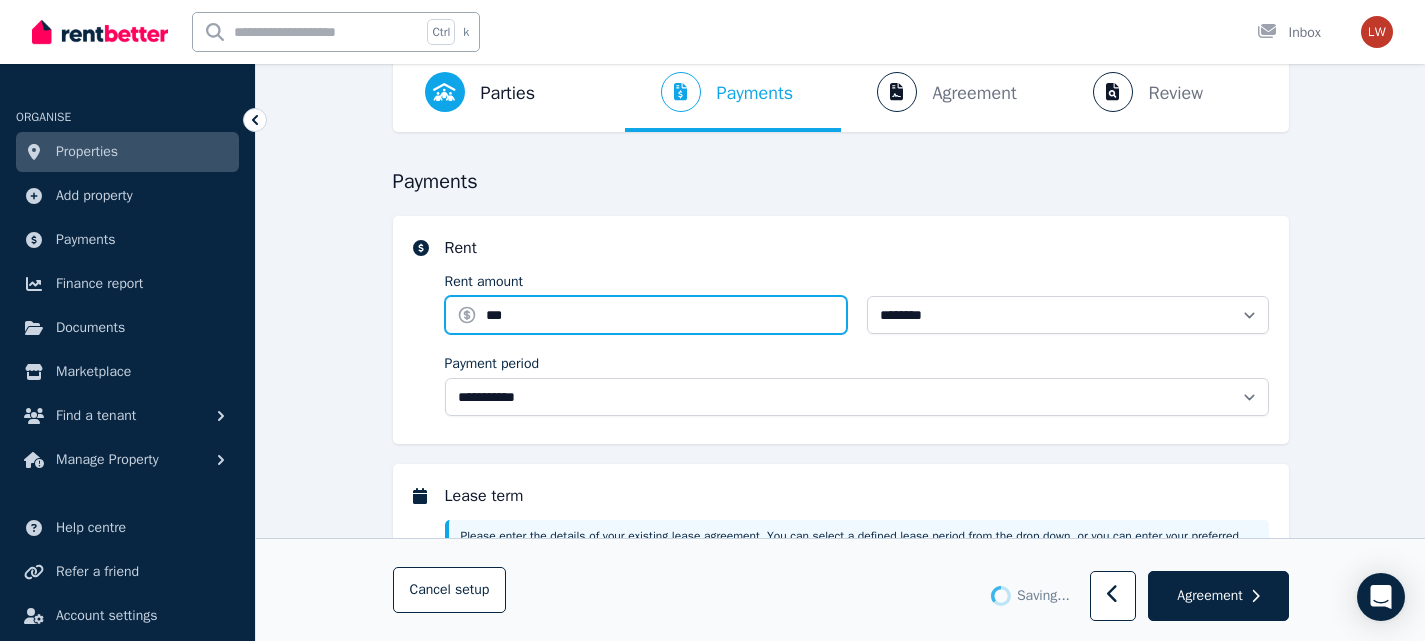 type on "***" 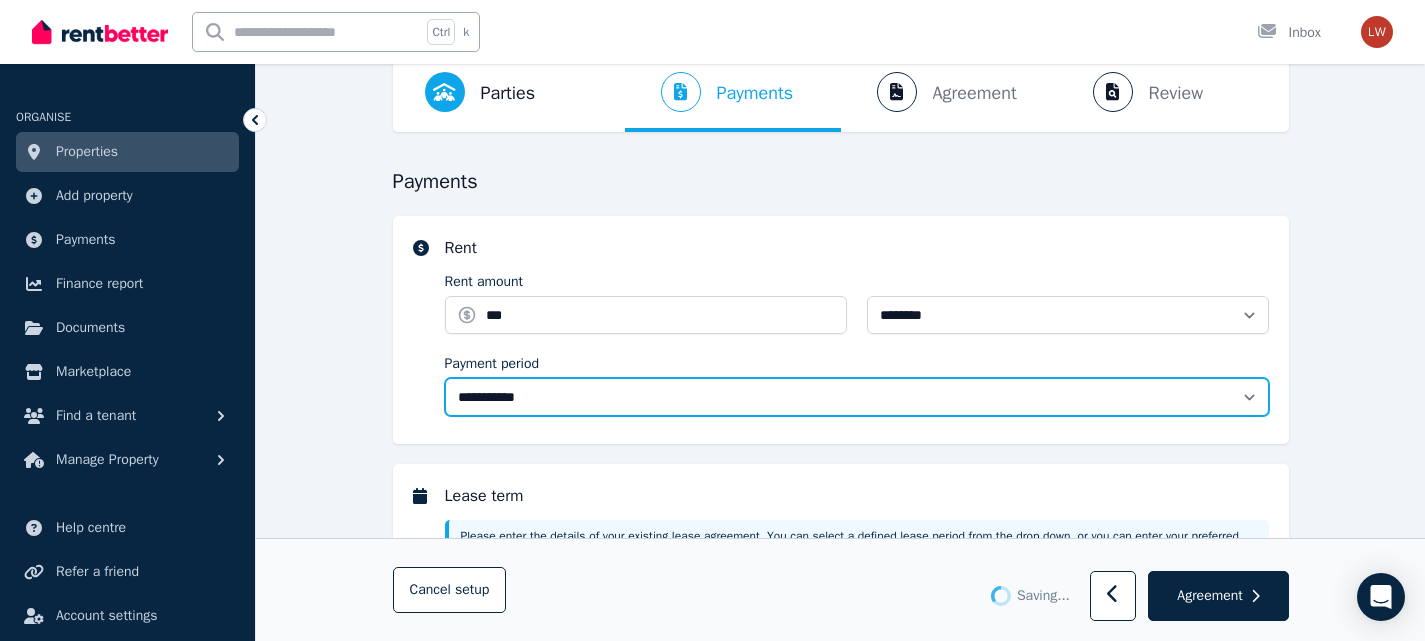 click on "**********" at bounding box center [857, 397] 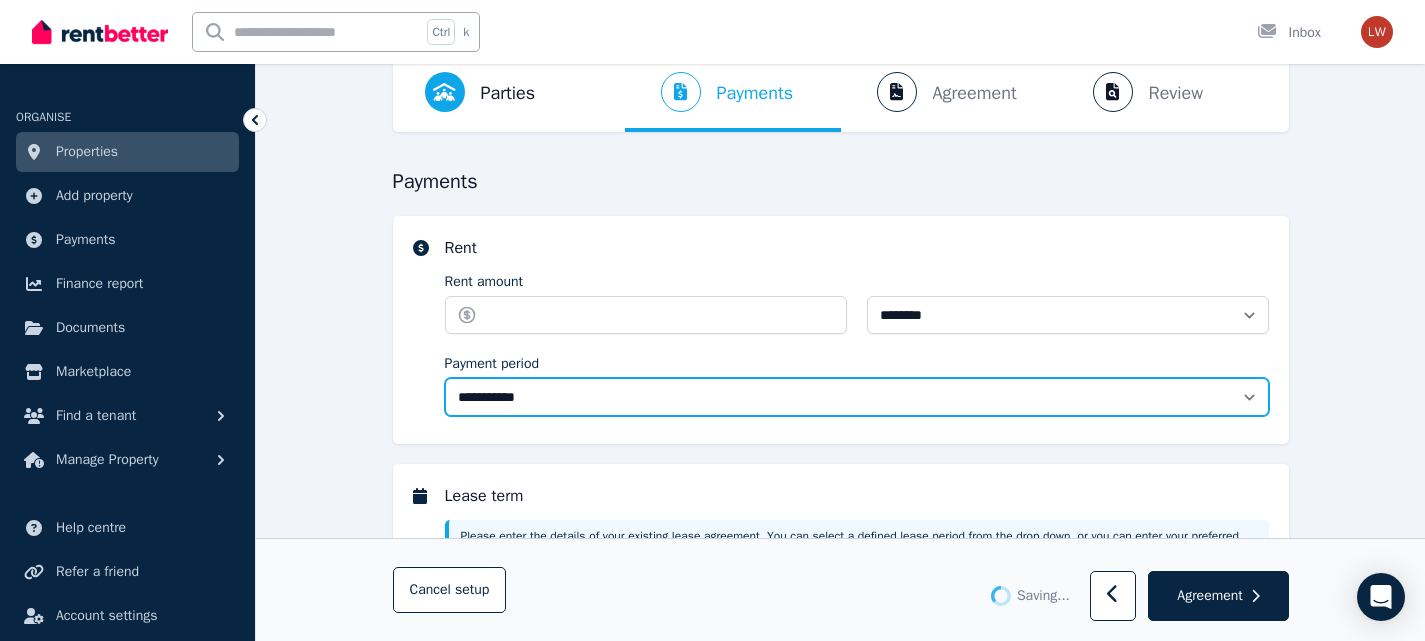 type on "******" 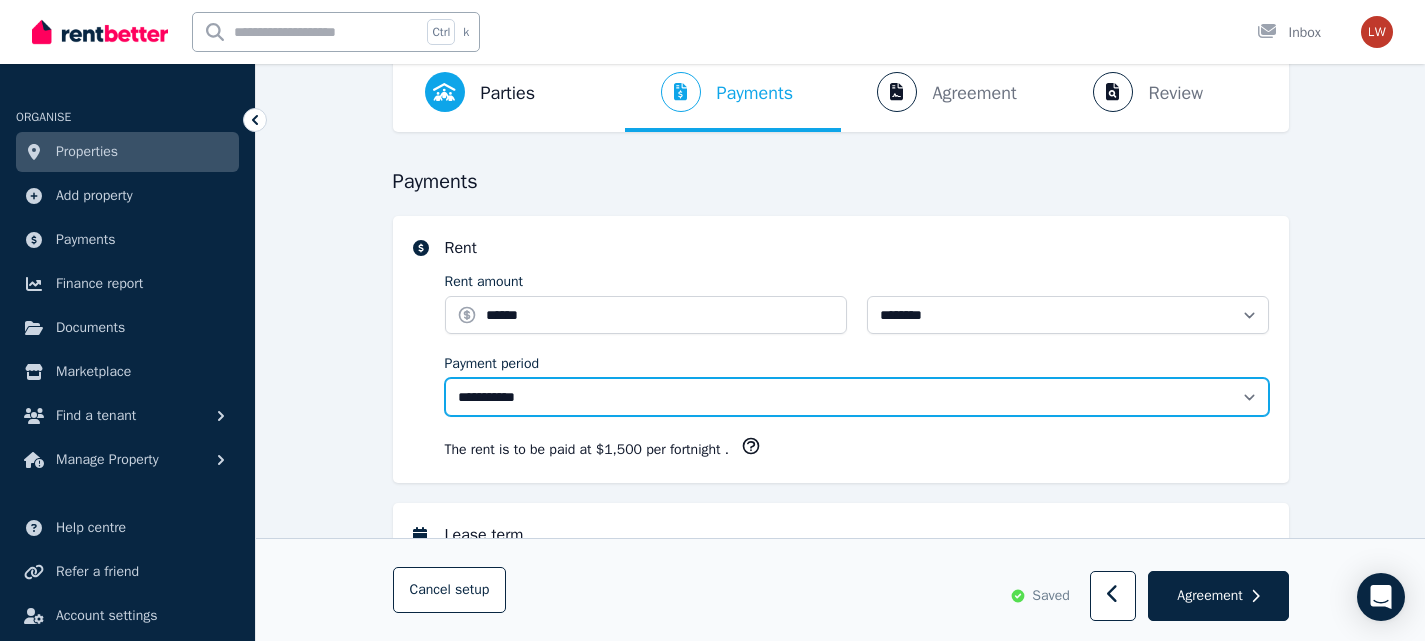 click on "**********" at bounding box center (857, 397) 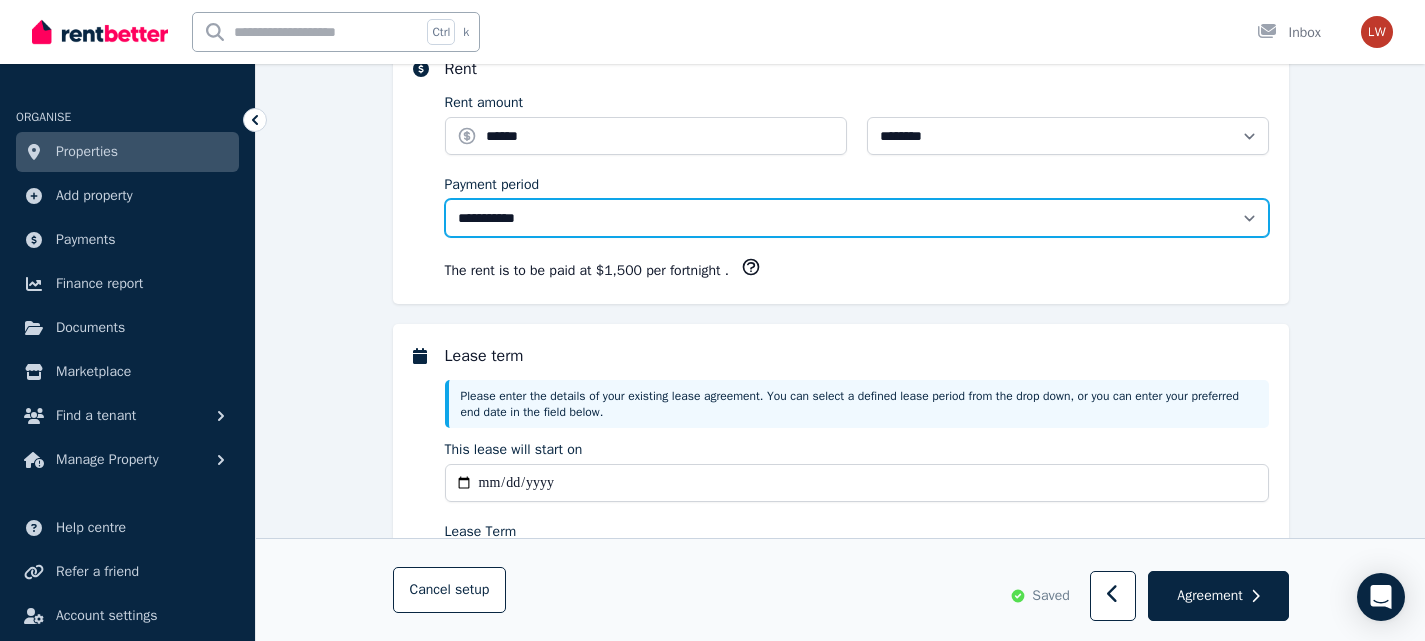 scroll, scrollTop: 300, scrollLeft: 0, axis: vertical 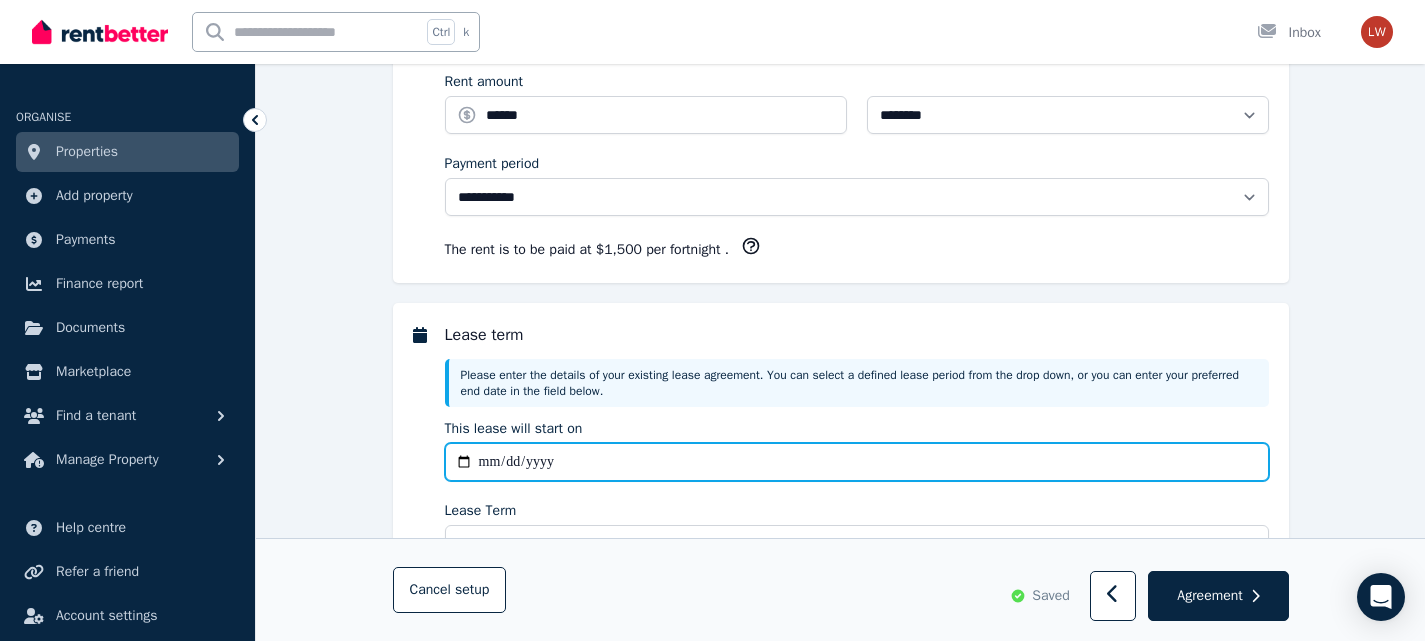 click on "**********" at bounding box center [857, 462] 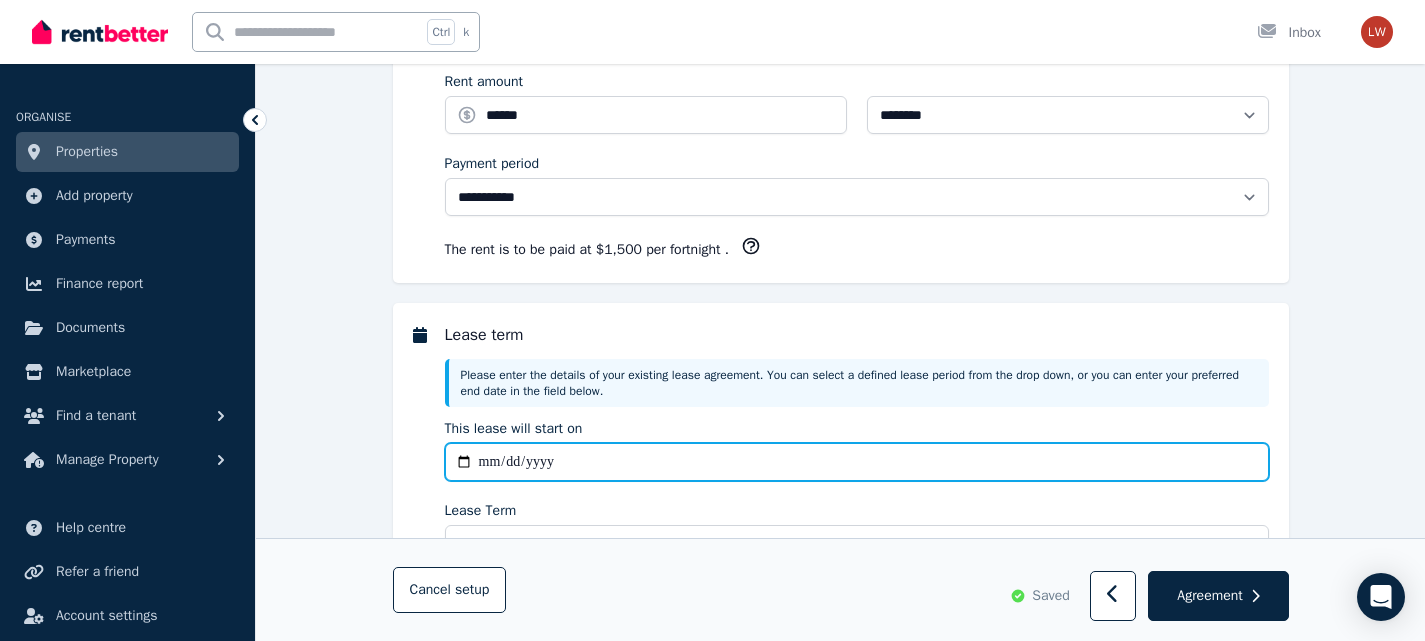 type on "**********" 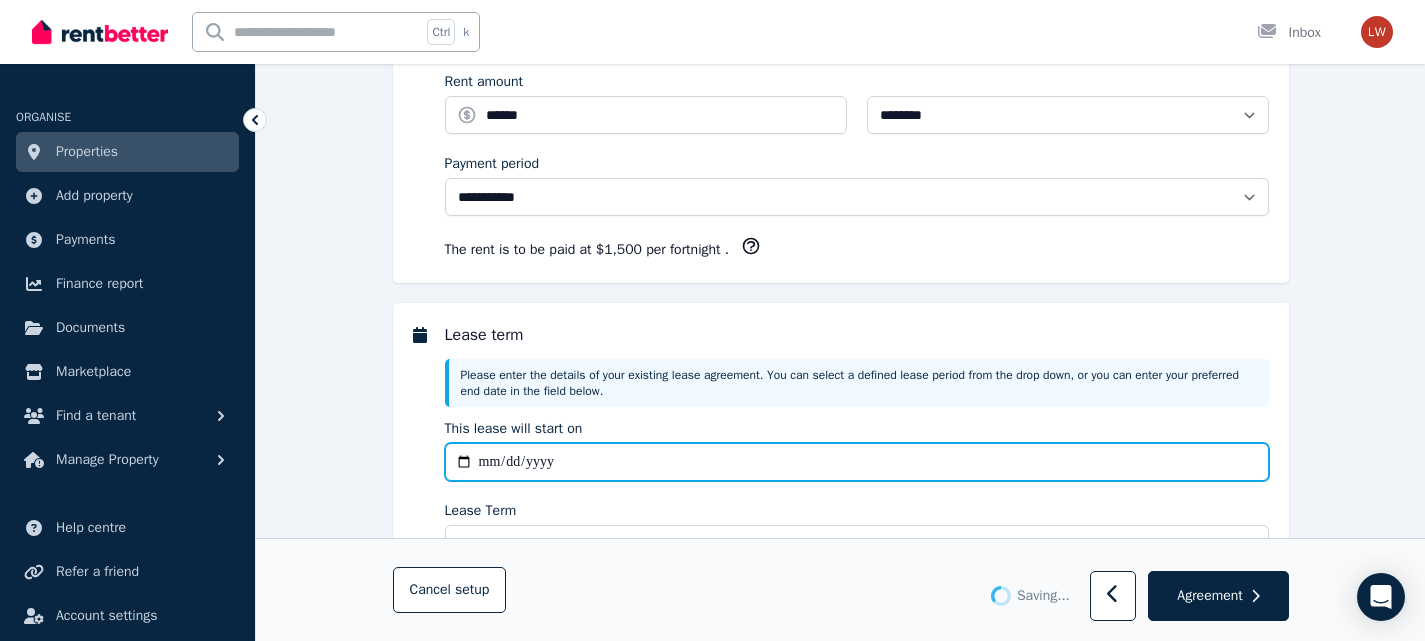 type on "**********" 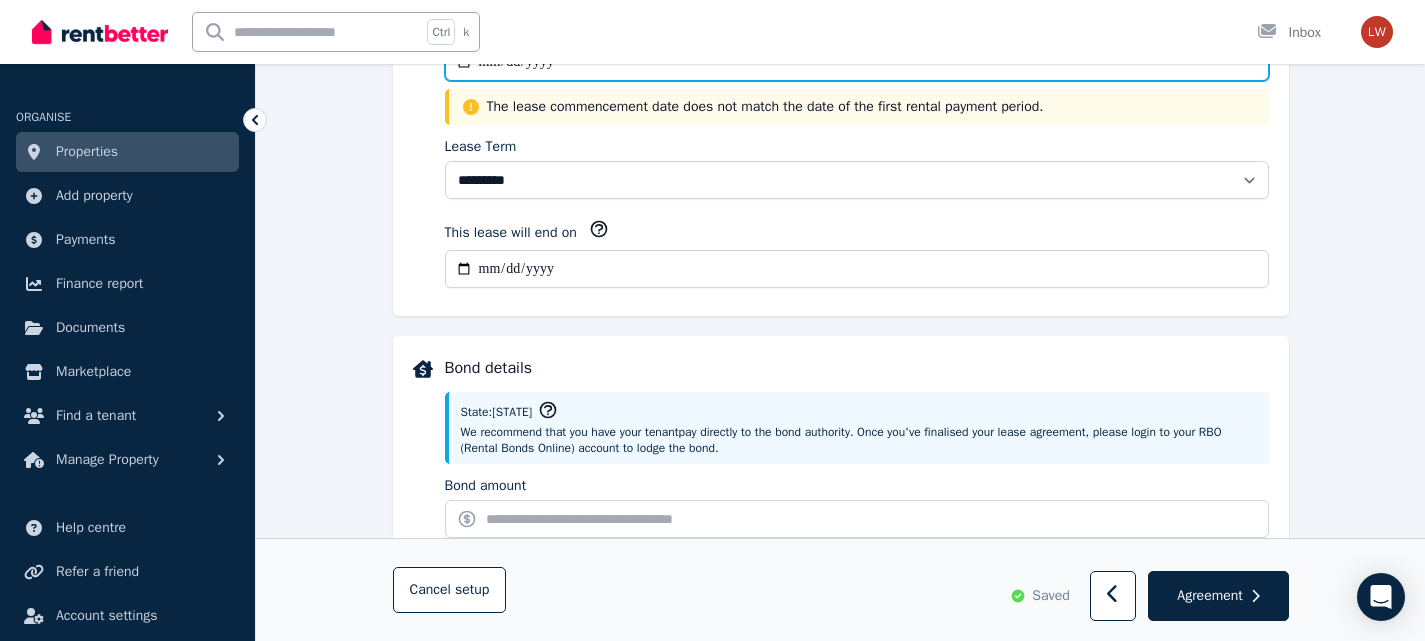 scroll, scrollTop: 800, scrollLeft: 0, axis: vertical 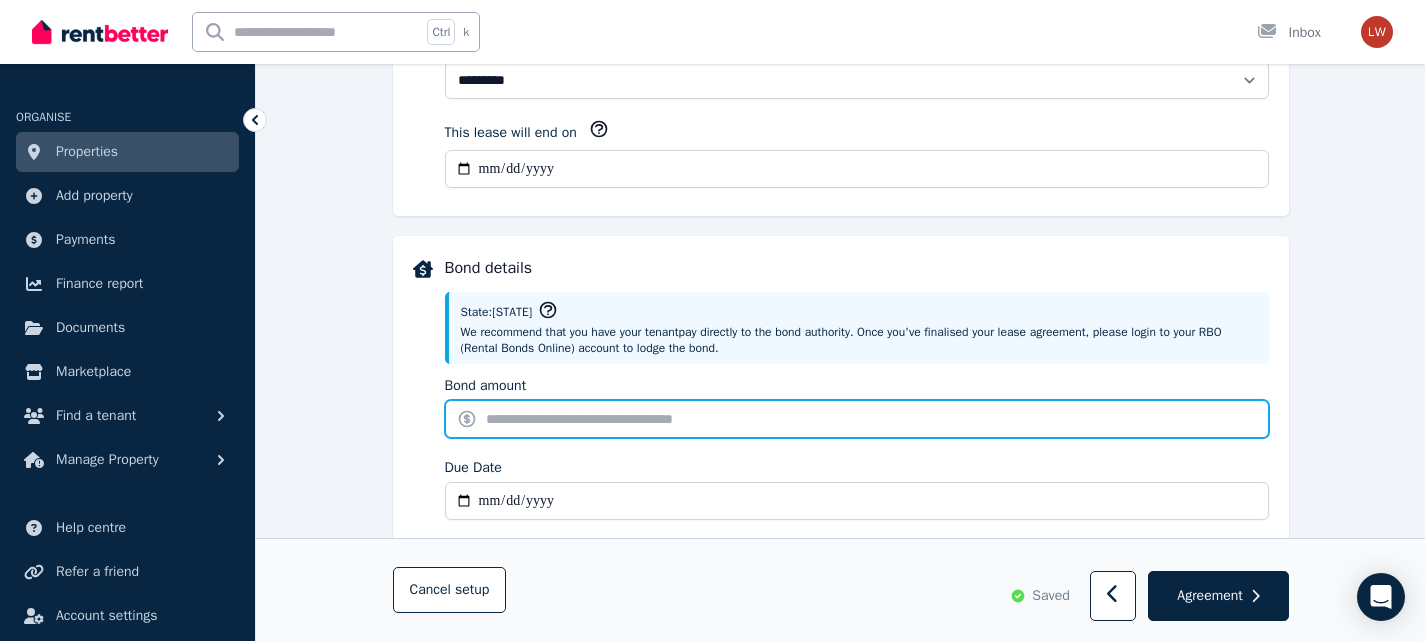click on "Bond amount" at bounding box center (857, 419) 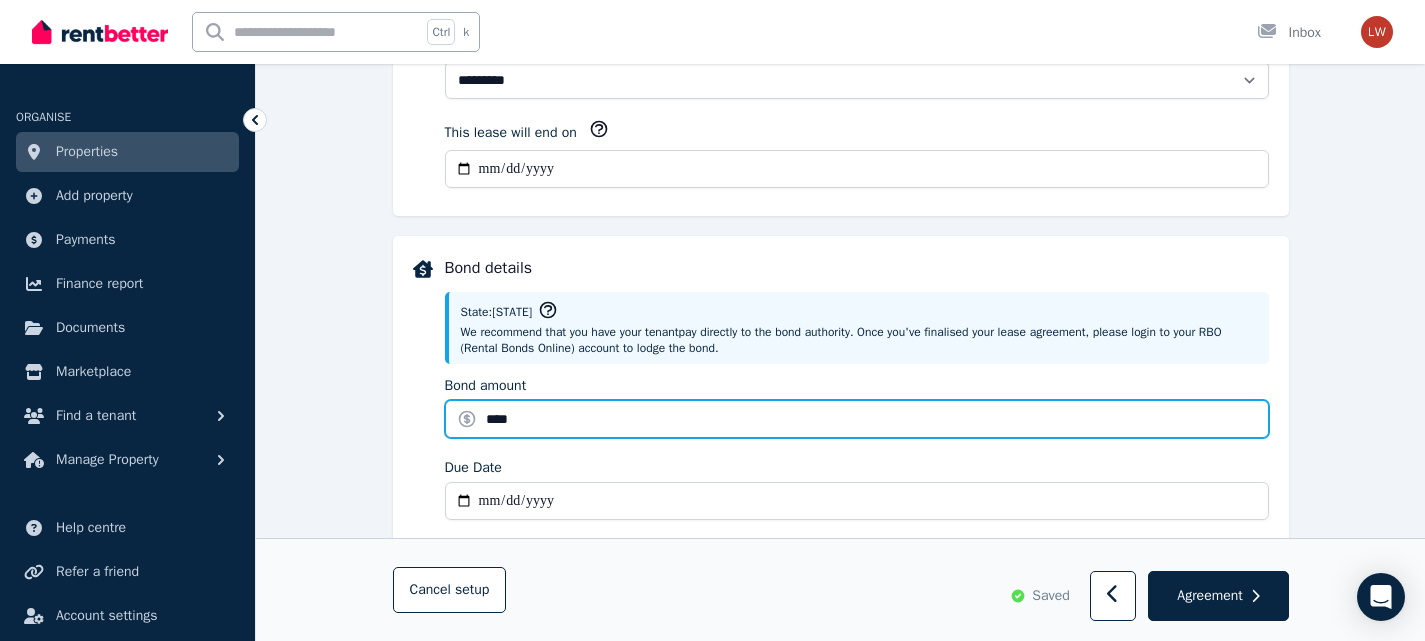type on "****" 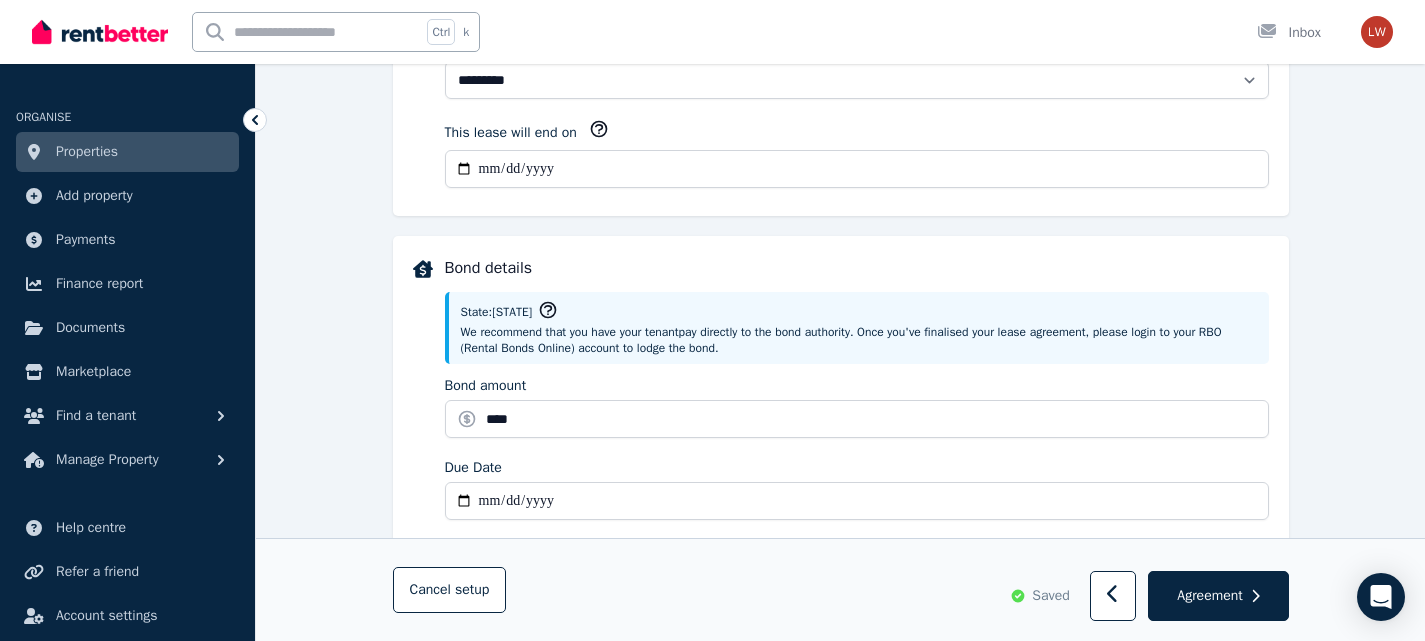 click on "**********" at bounding box center [840, 566] 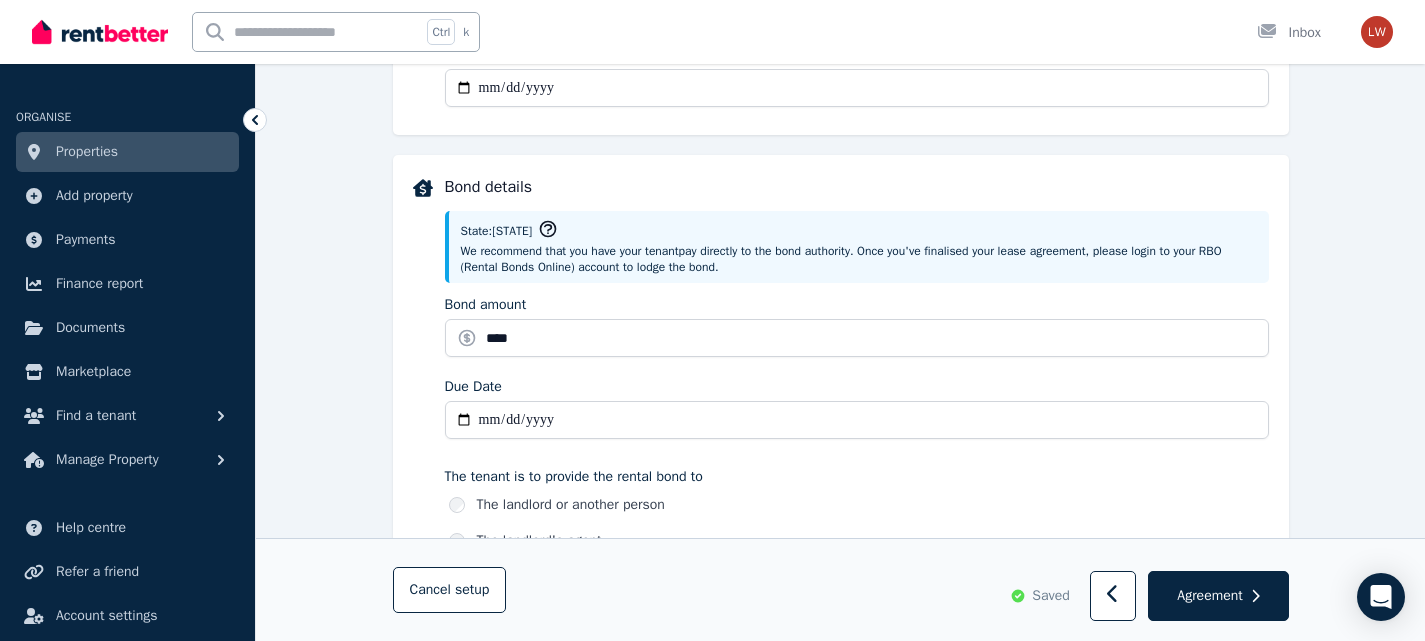 scroll, scrollTop: 900, scrollLeft: 0, axis: vertical 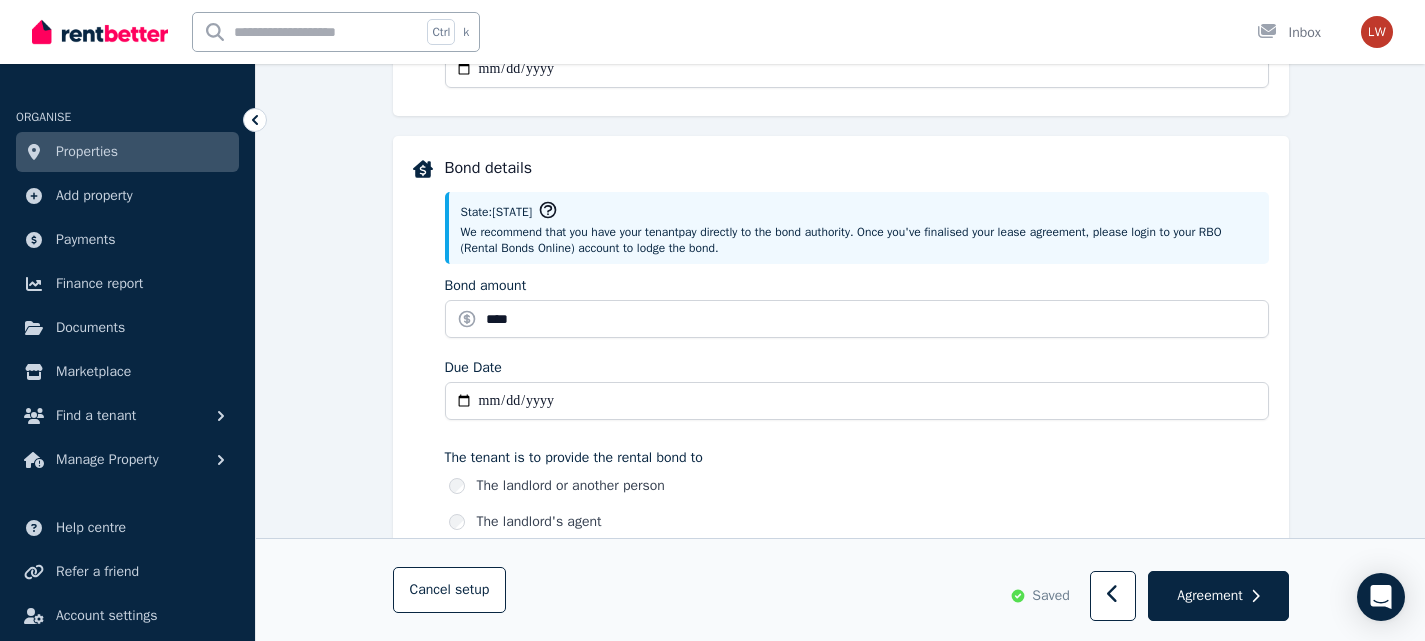 click on "Due Date" at bounding box center (857, 401) 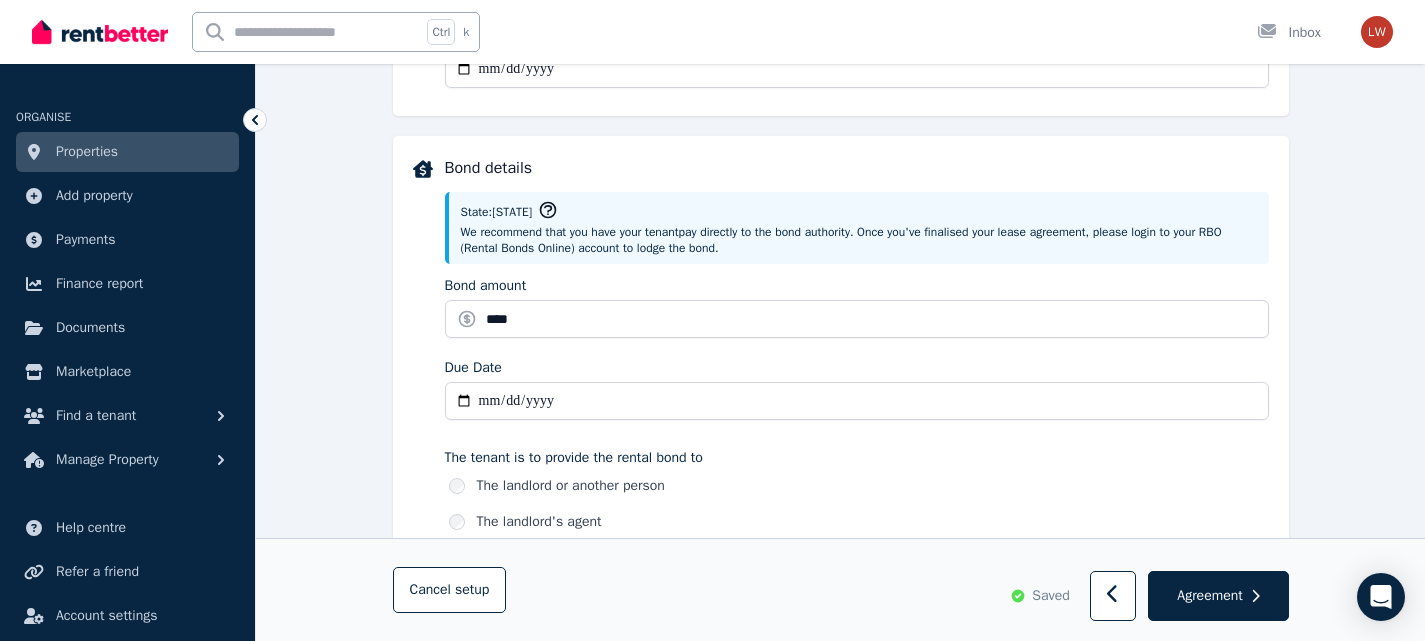 type on "**********" 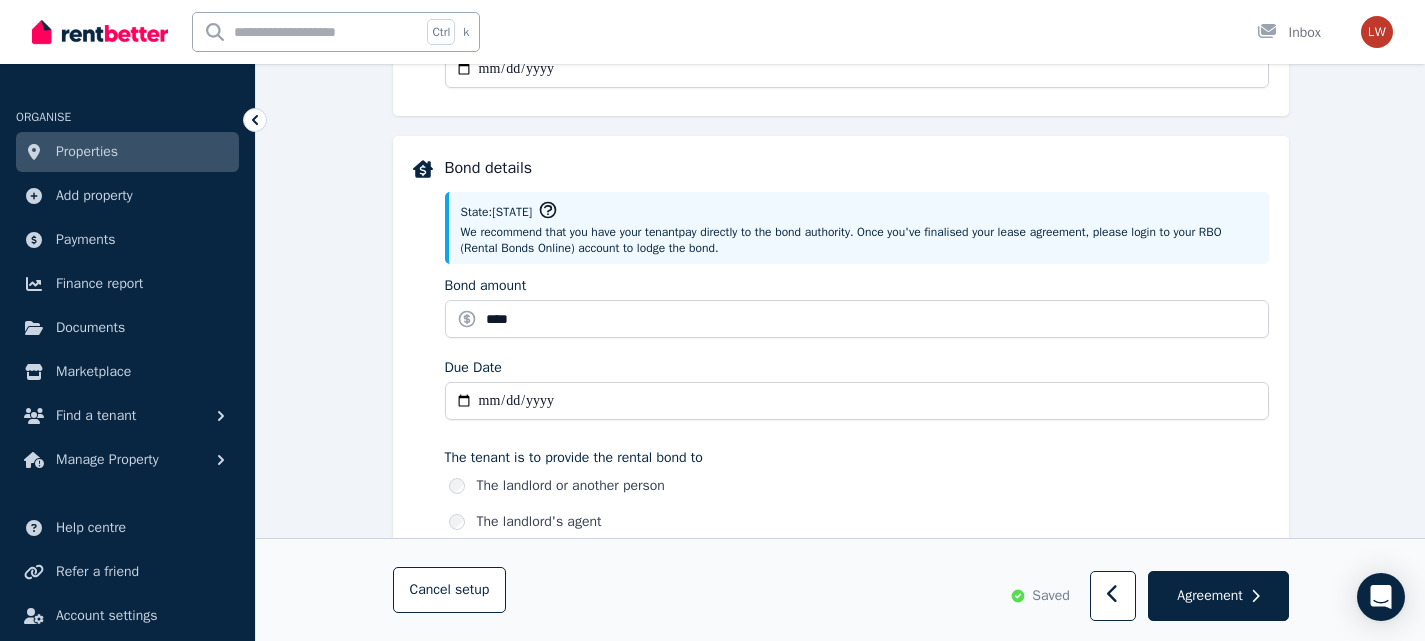 click on "The landlord or another person" at bounding box center [859, 486] 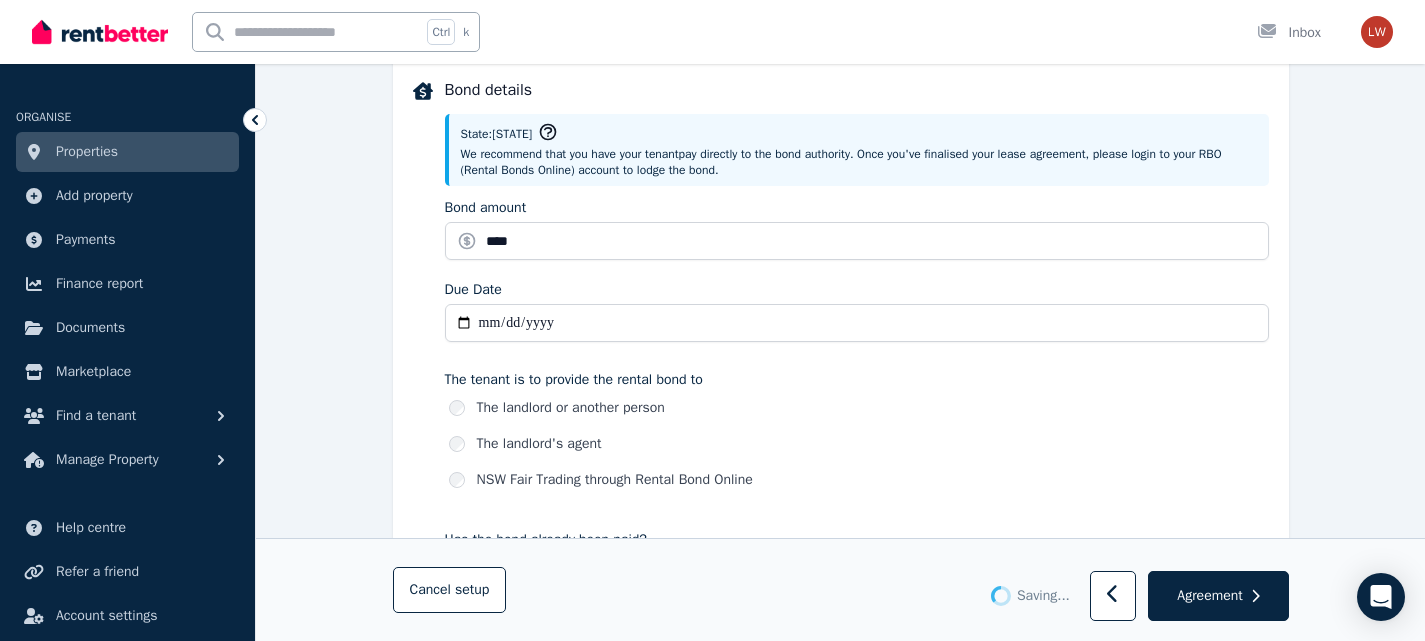 scroll, scrollTop: 1100, scrollLeft: 0, axis: vertical 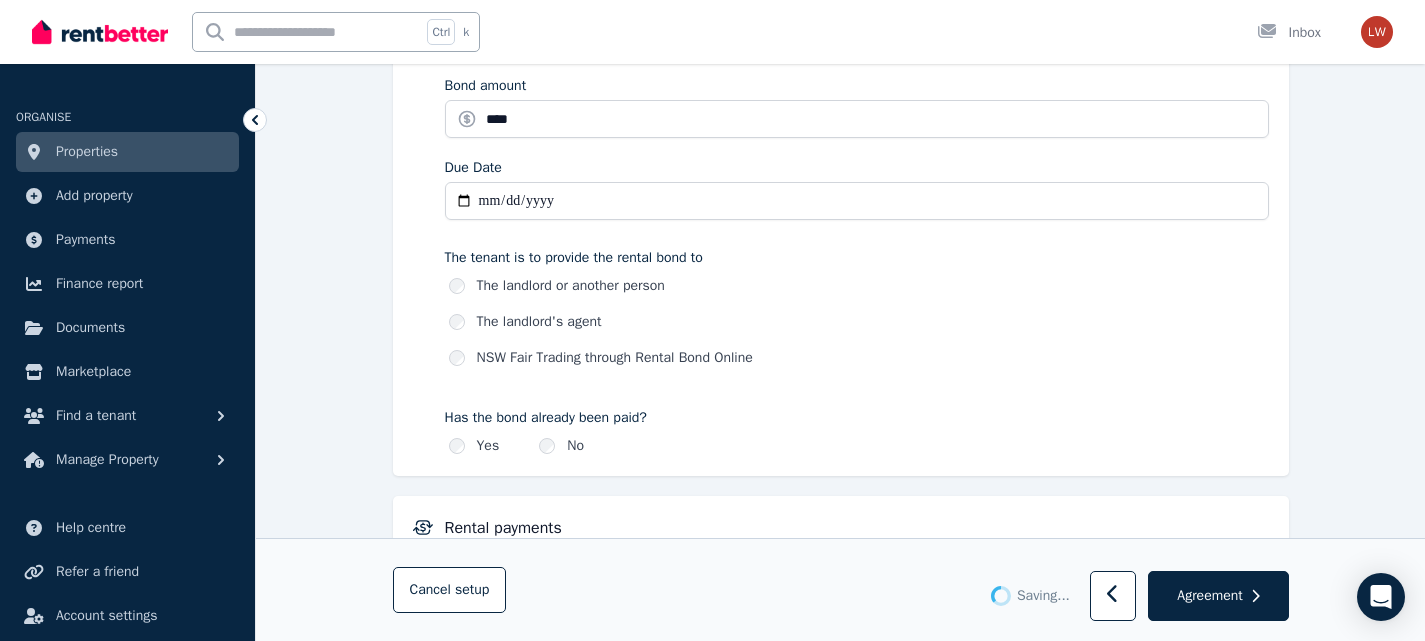 type 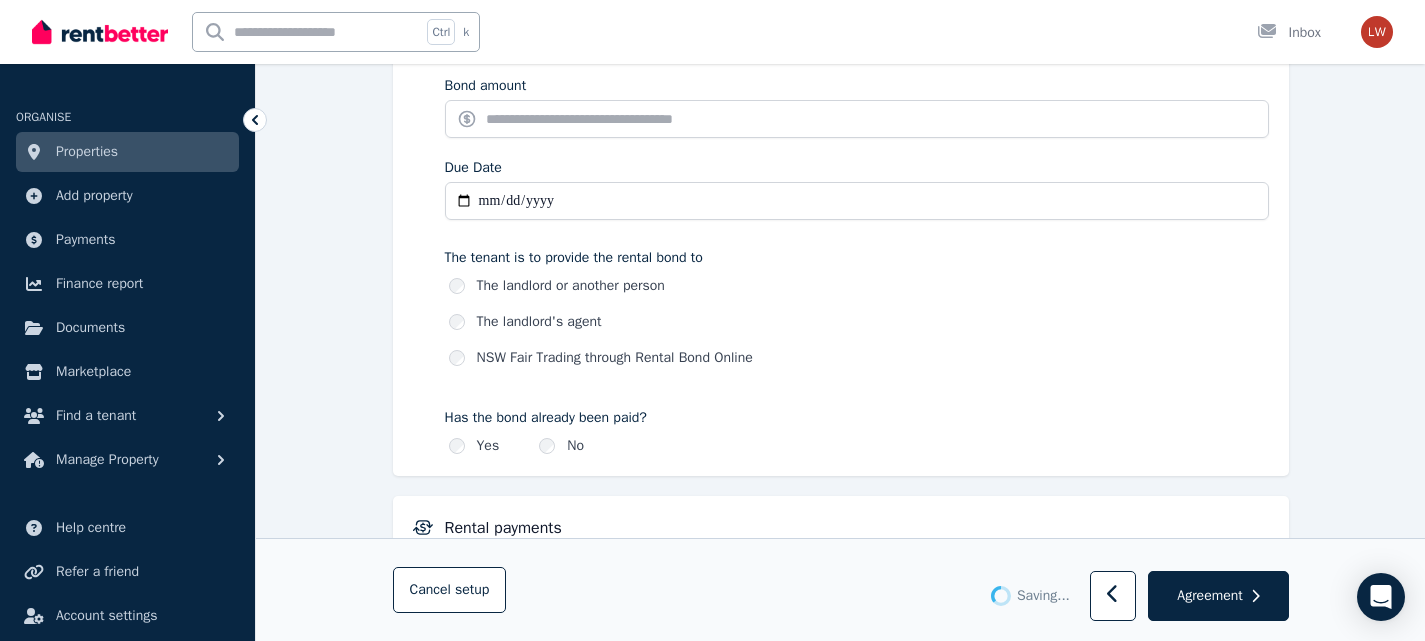 type on "*******" 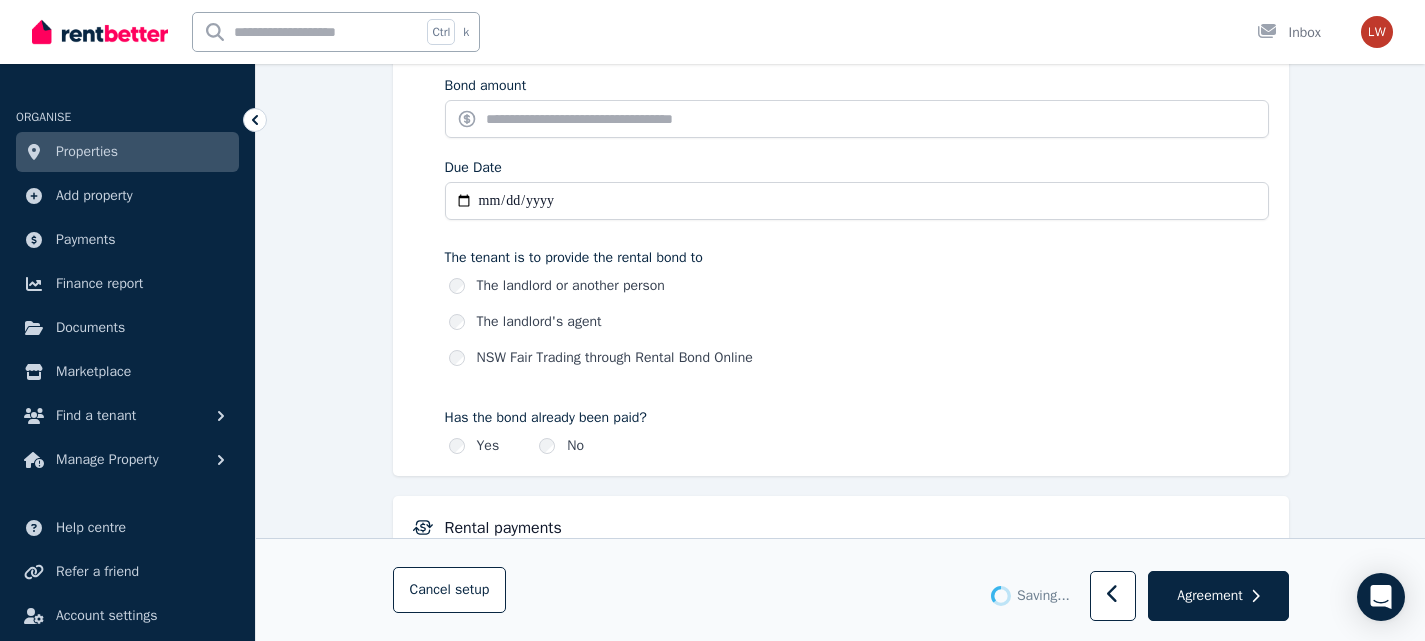 type on "**********" 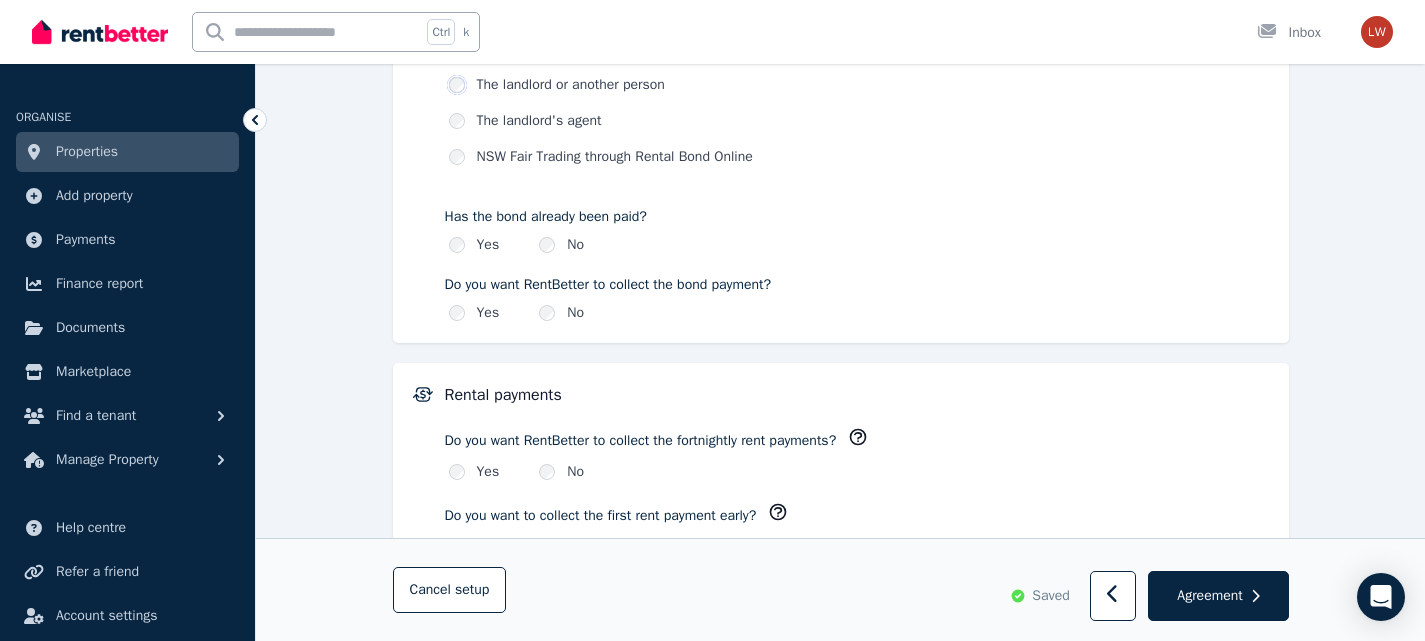 scroll, scrollTop: 1400, scrollLeft: 0, axis: vertical 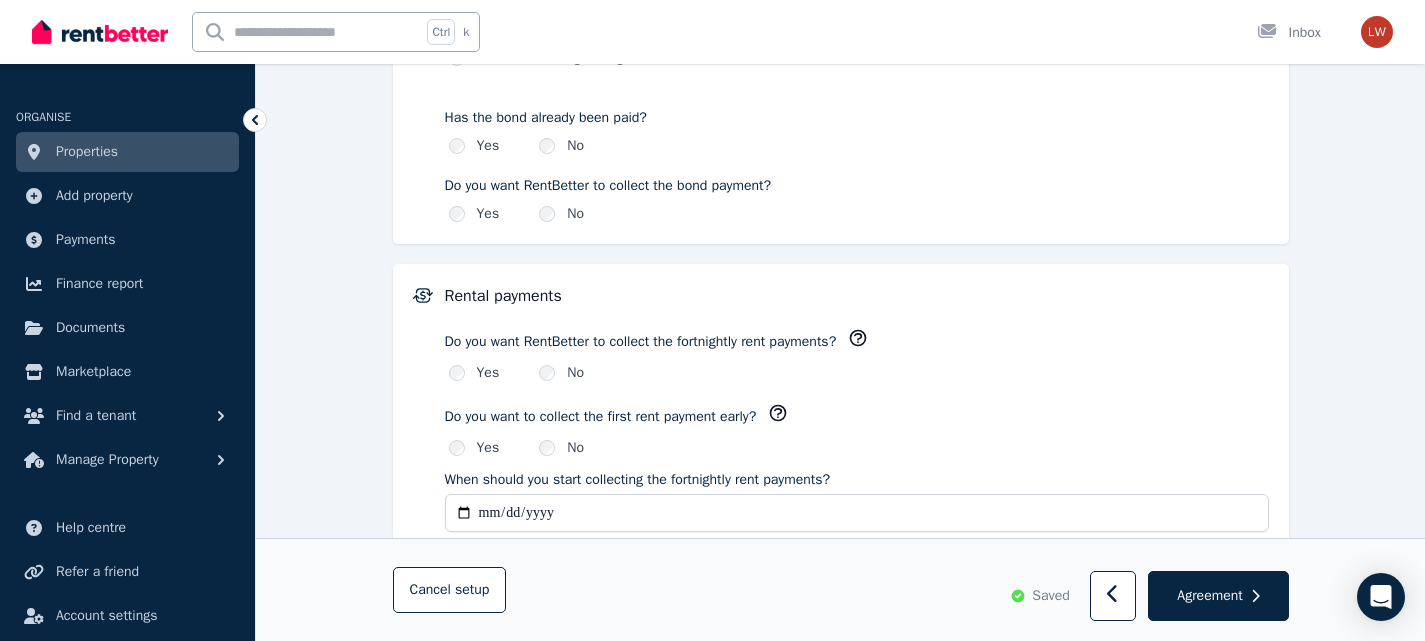 click on "Yes No" at bounding box center (857, 448) 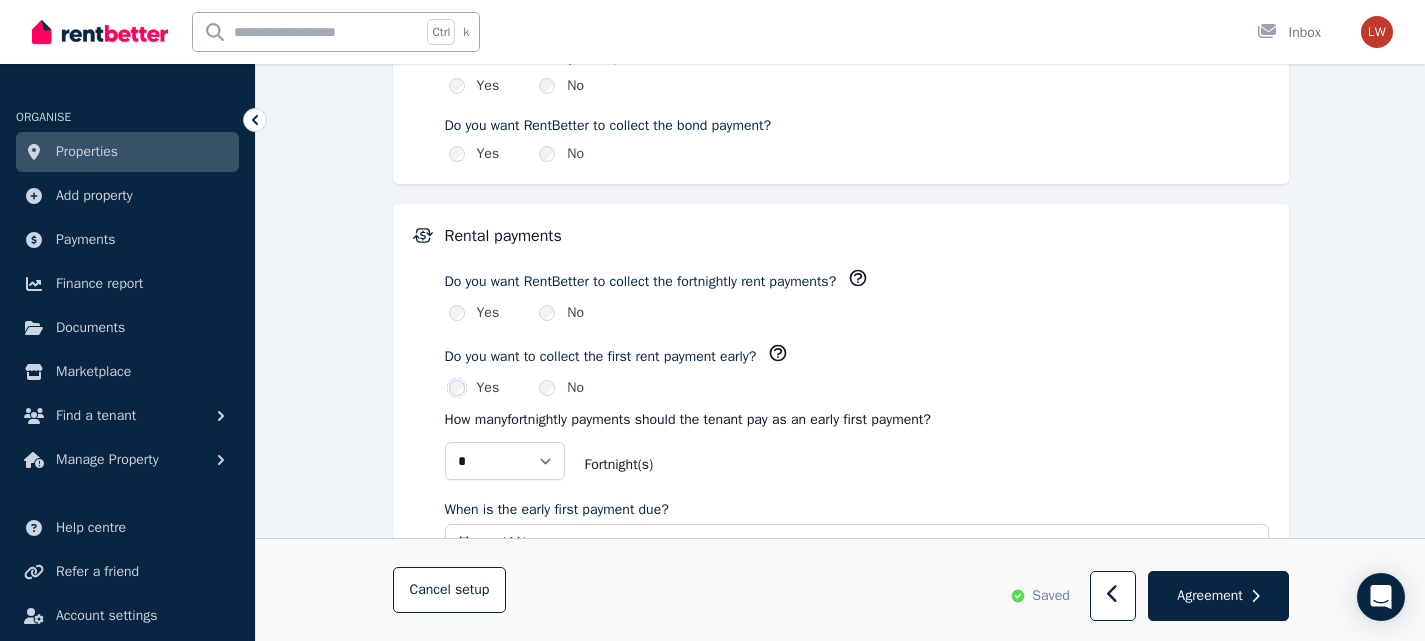 scroll, scrollTop: 1464, scrollLeft: 0, axis: vertical 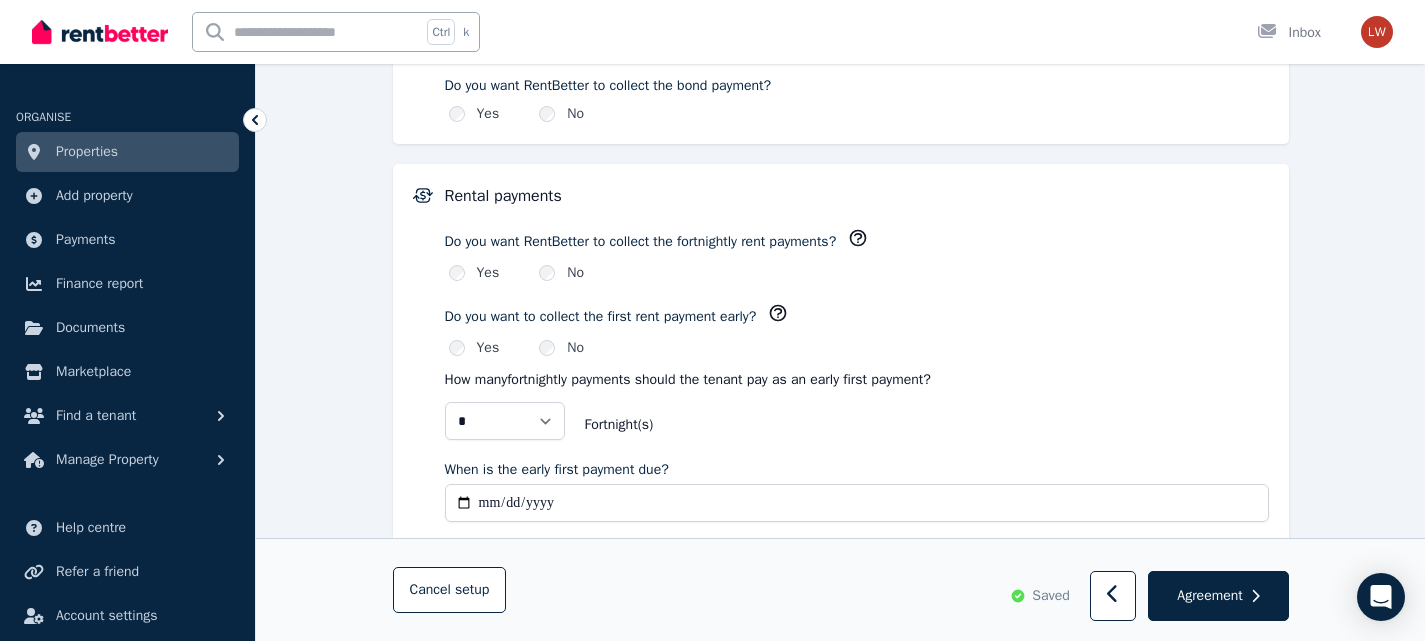 click on "When is the early first payment due?" at bounding box center (857, 503) 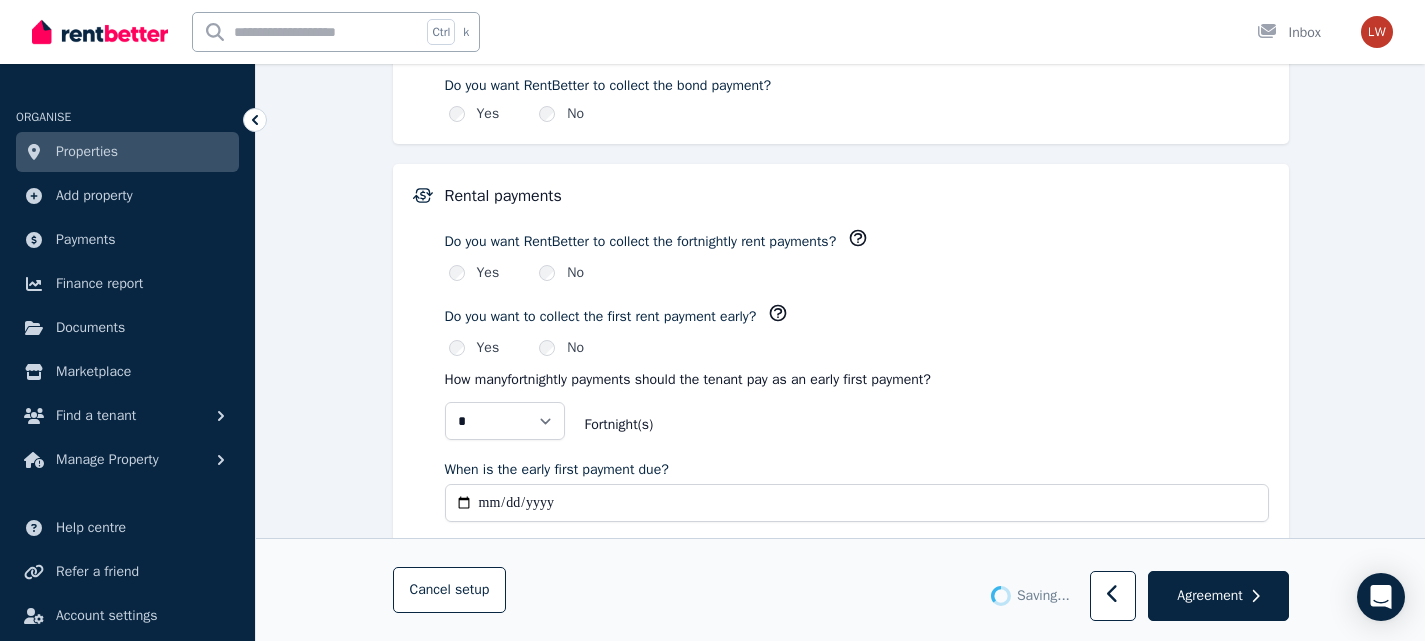 click on "**********" at bounding box center [857, 503] 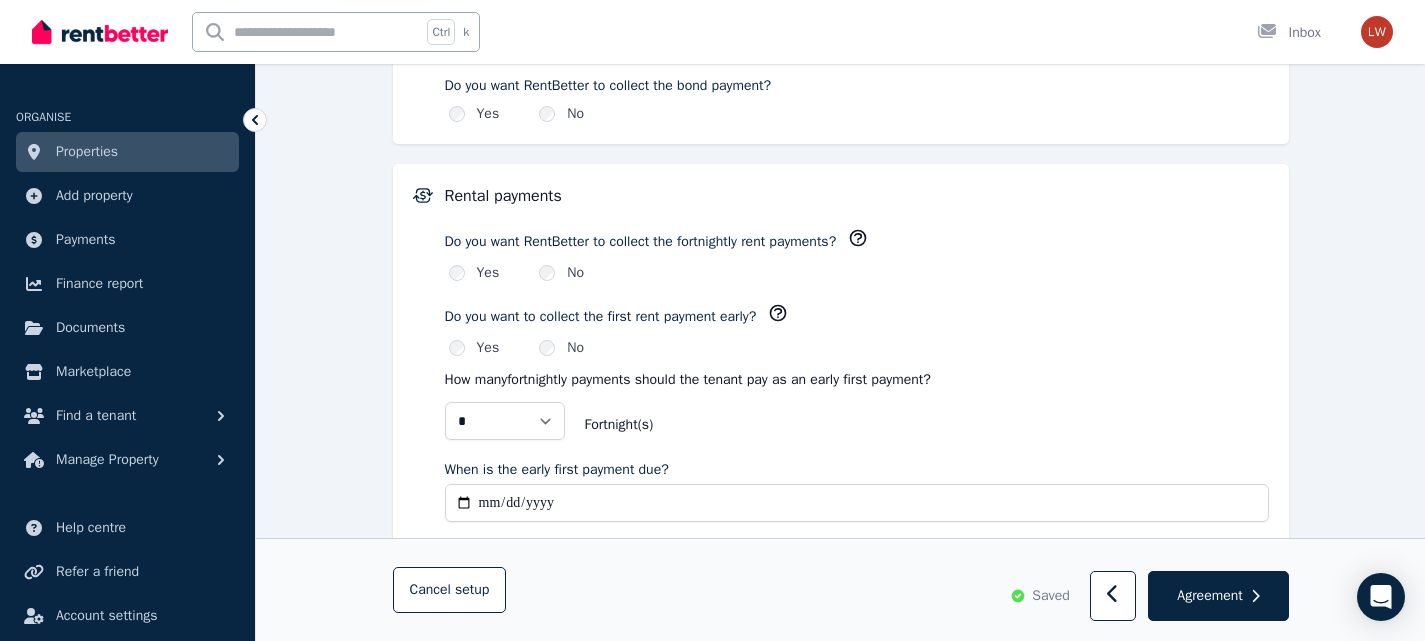 click on "**********" at bounding box center (857, 503) 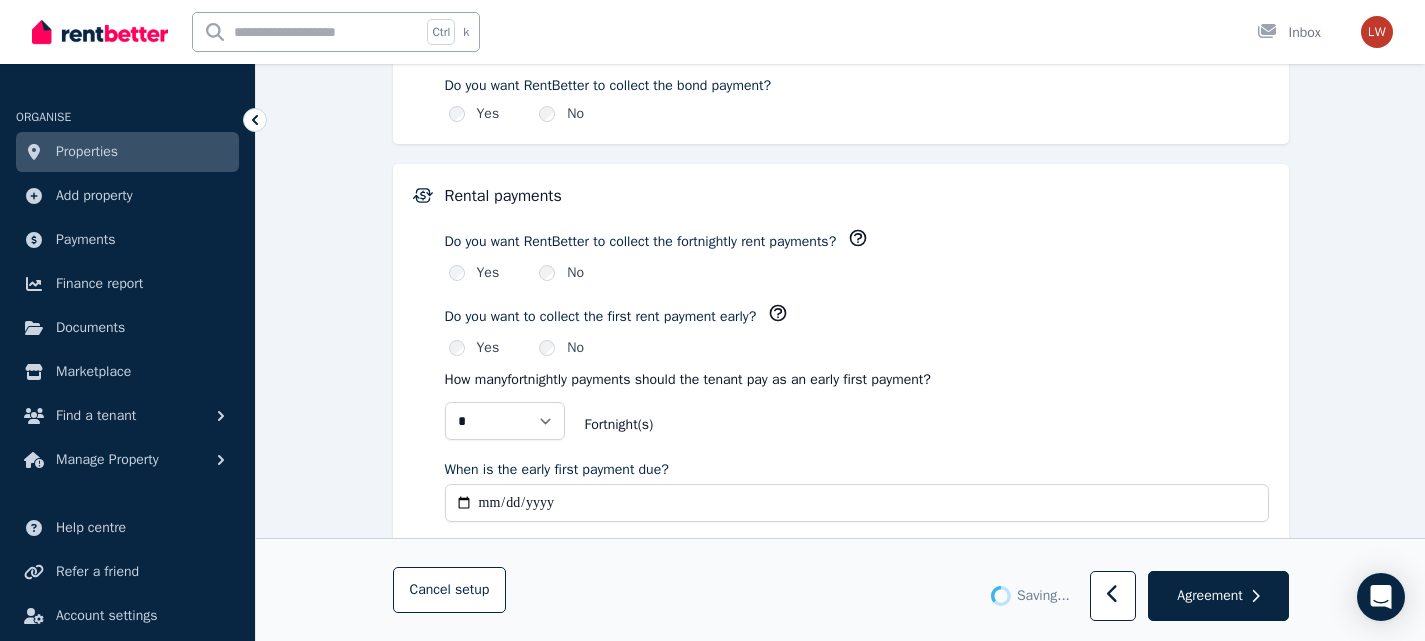type on "**********" 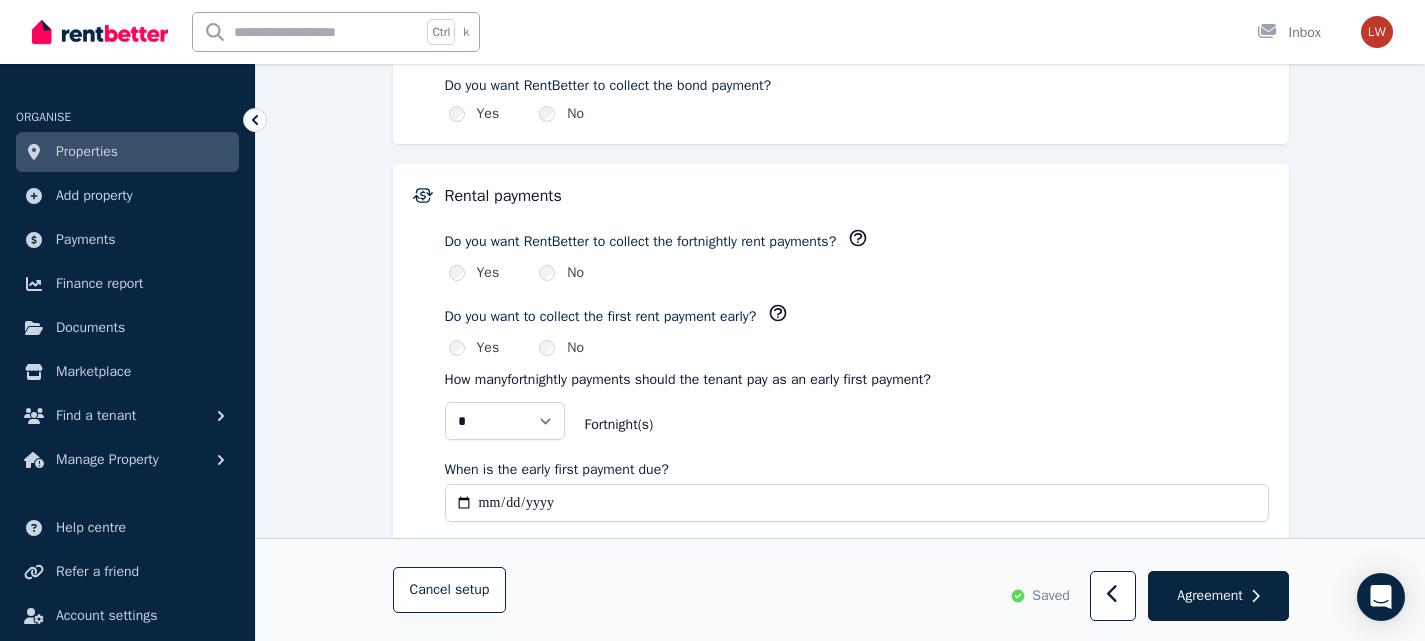 click on "**********" at bounding box center [857, 503] 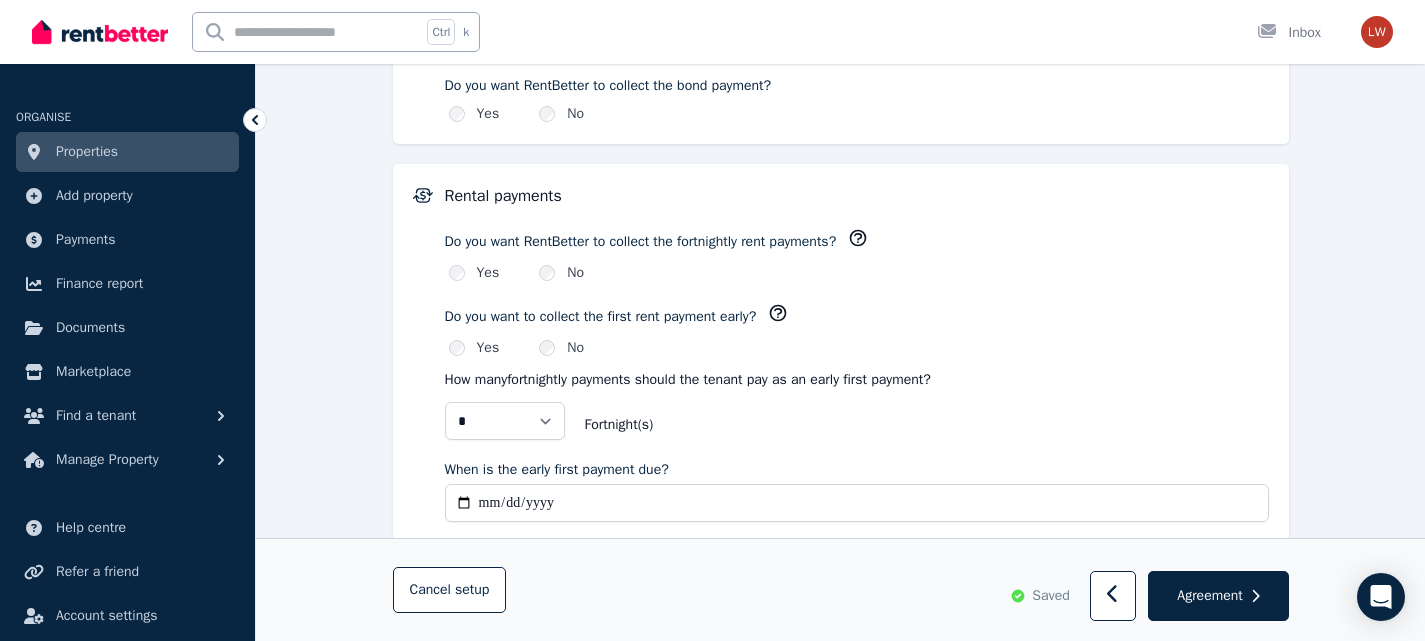 type on "**********" 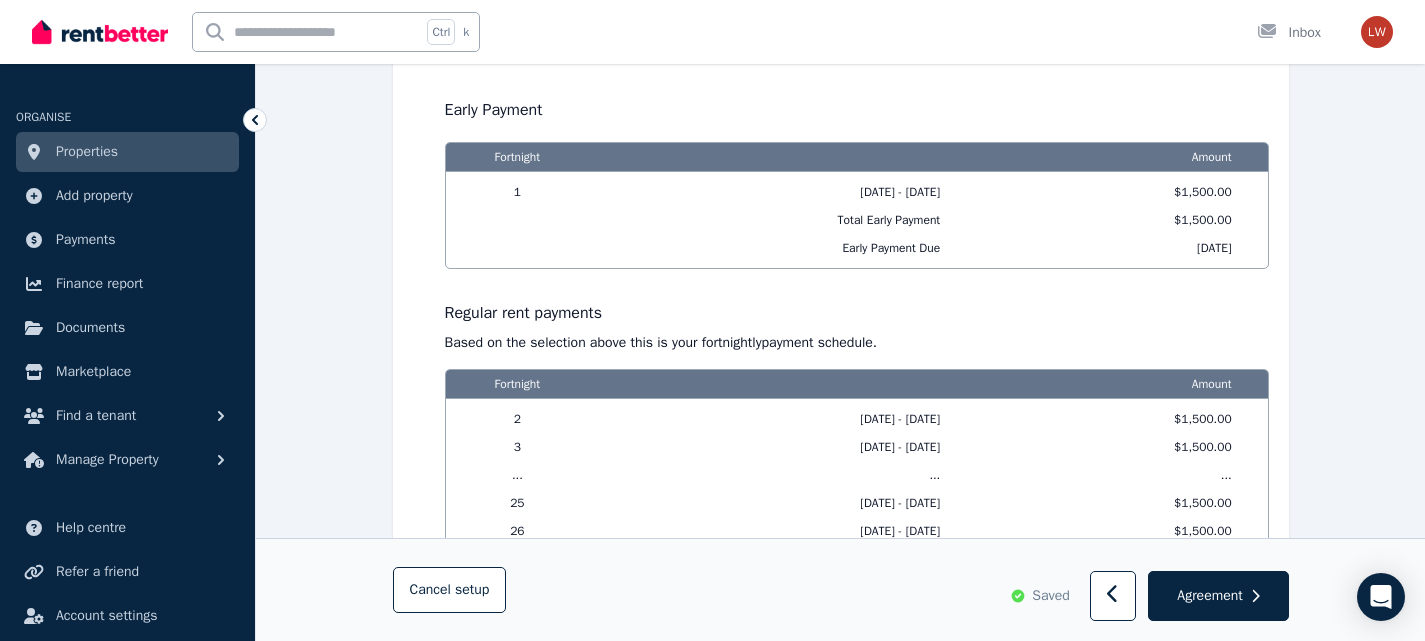 scroll, scrollTop: 1964, scrollLeft: 0, axis: vertical 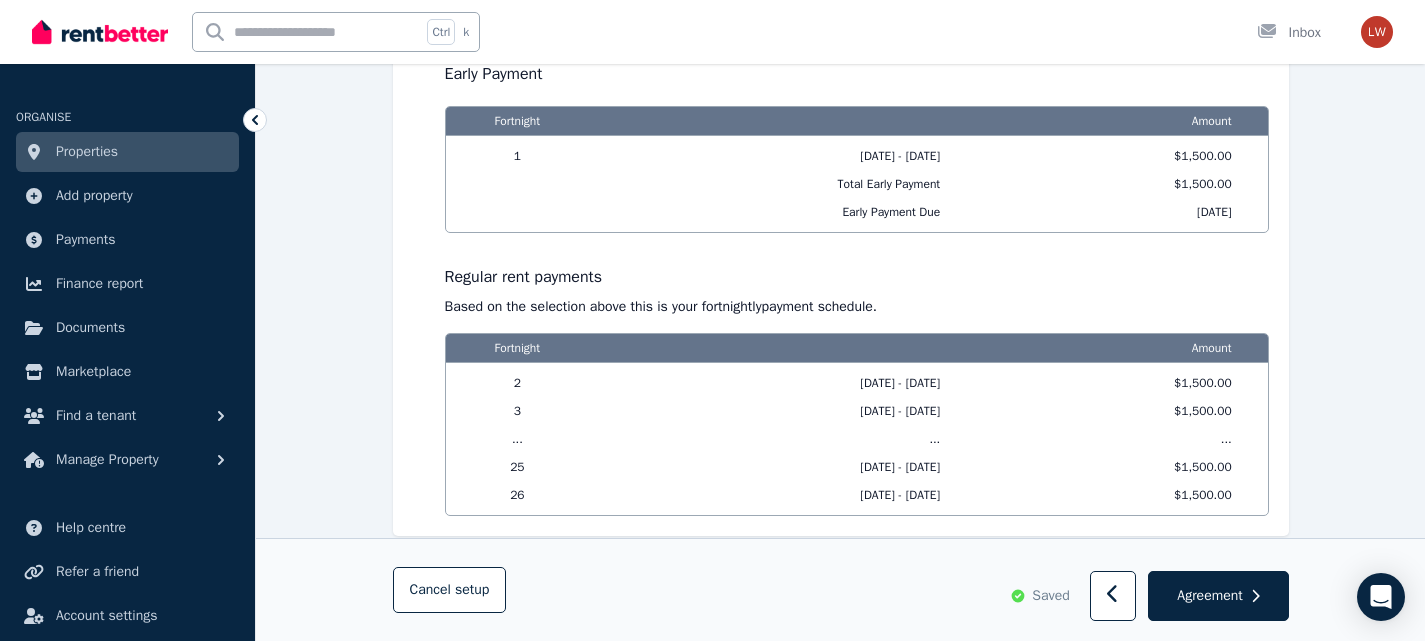 click on "Regular rent payments Based on the selection above this is your   fortnightly  payment schedule. Fortnight Amount 2 [DATE] - [DATE] $[AMOUNT] 3 [DATE] - [DATE] $[AMOUNT] ... ... ... 25 [DATE] - [DATE] $[AMOUNT] 26 [DATE] - [DATE] $[AMOUNT]" at bounding box center [857, 380] 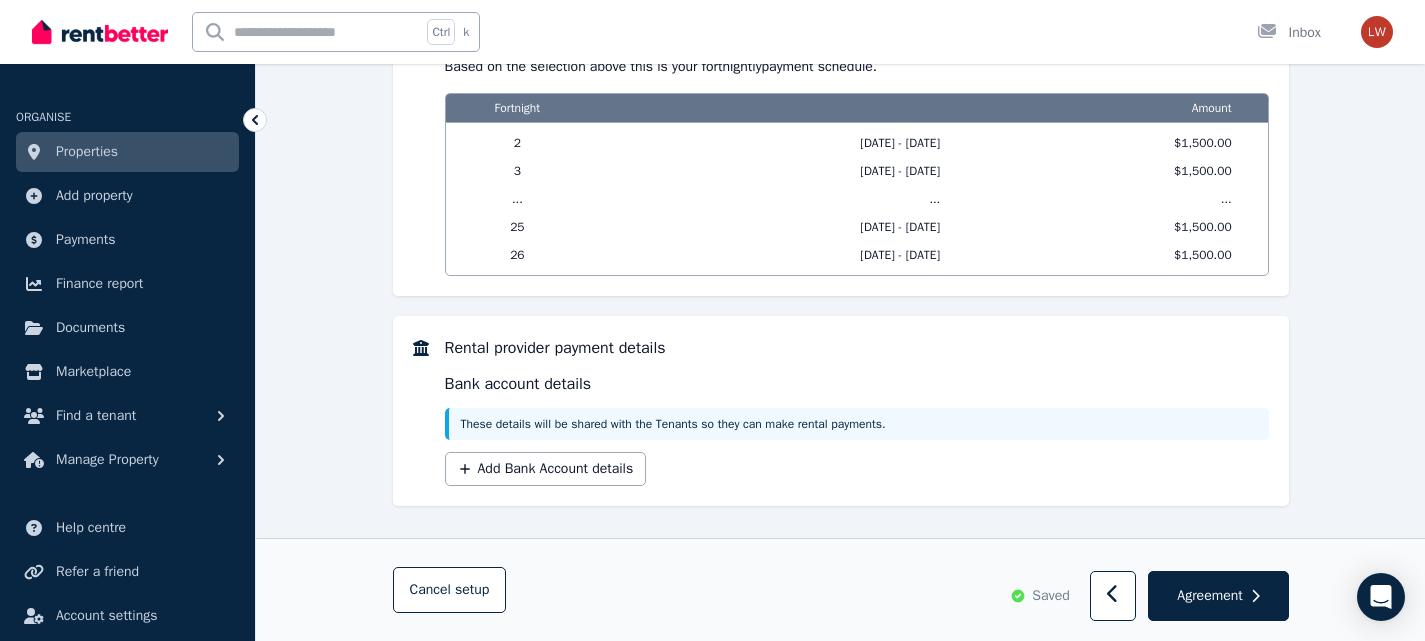scroll, scrollTop: 2222, scrollLeft: 0, axis: vertical 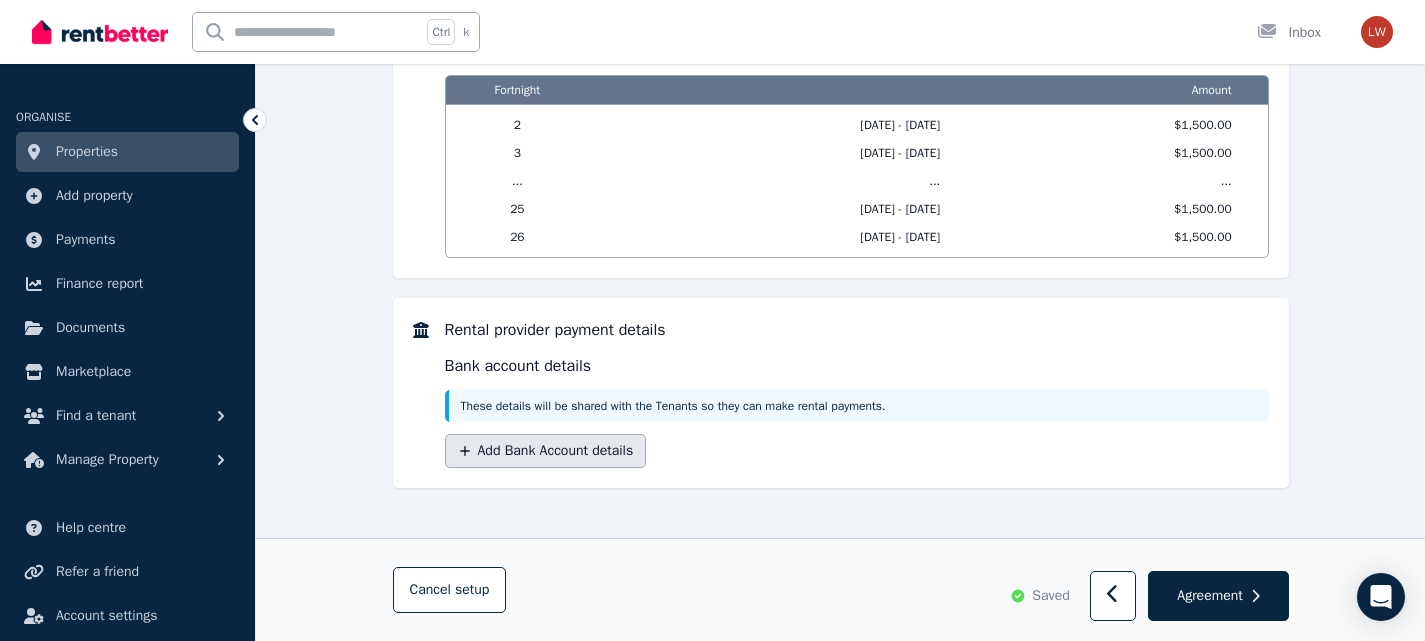 click on "Add Bank Account details" at bounding box center (546, 451) 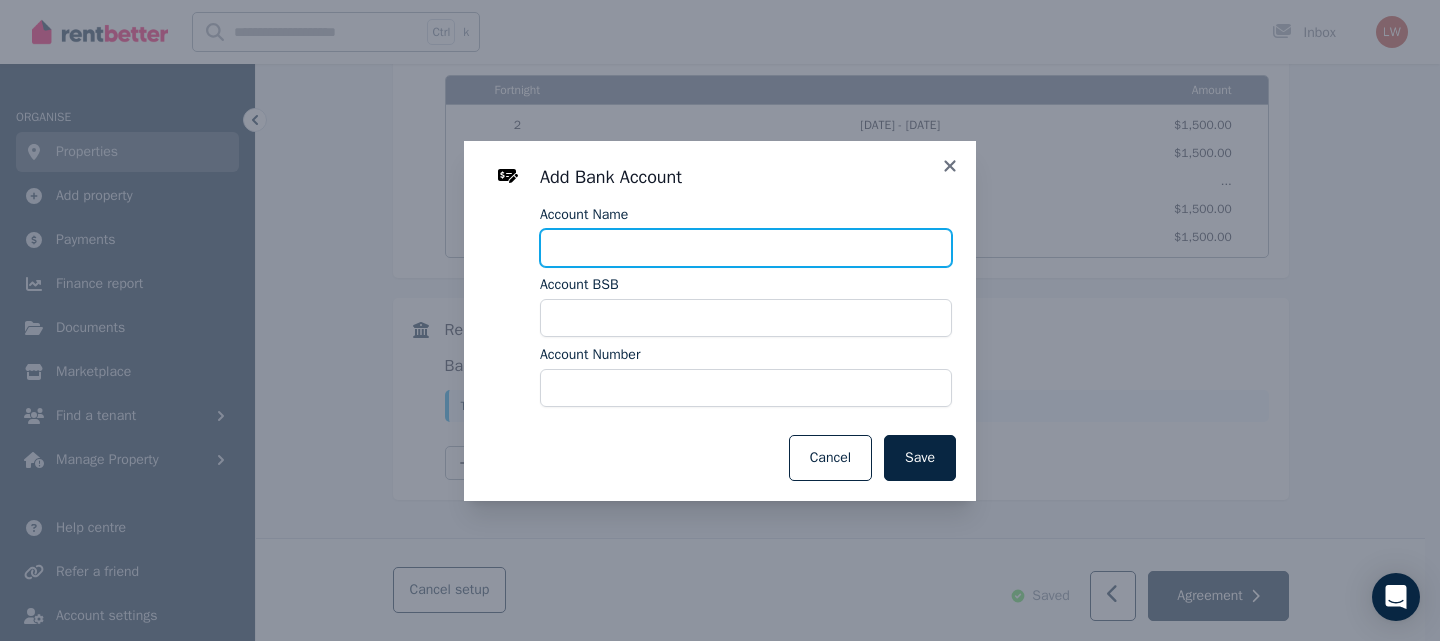 click on "Account Name" at bounding box center (746, 248) 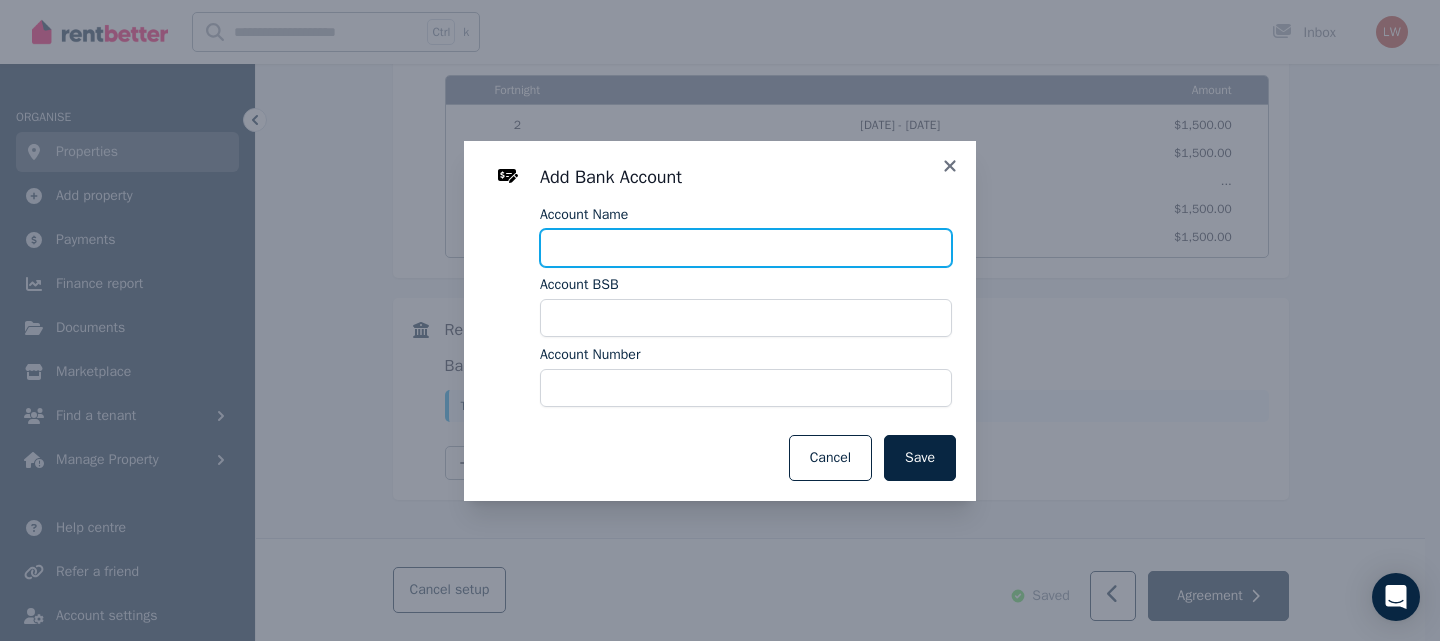 type on "**********" 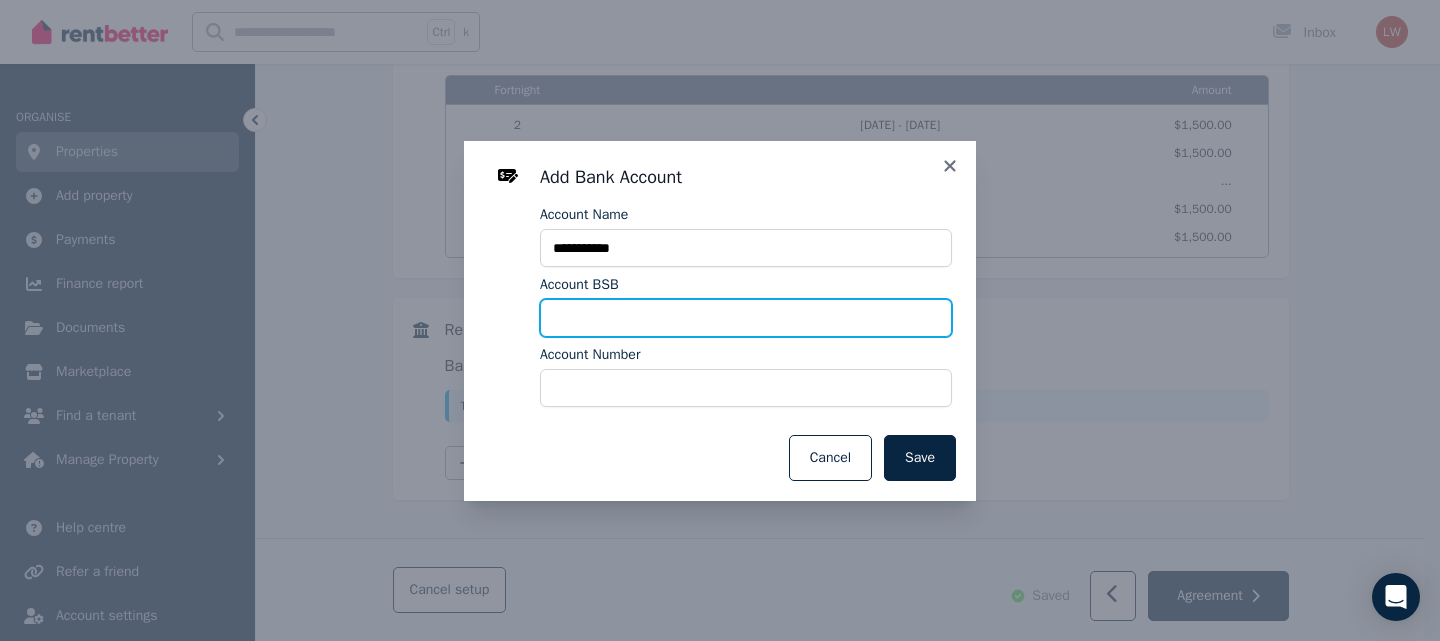 click on "Account BSB" at bounding box center (746, 318) 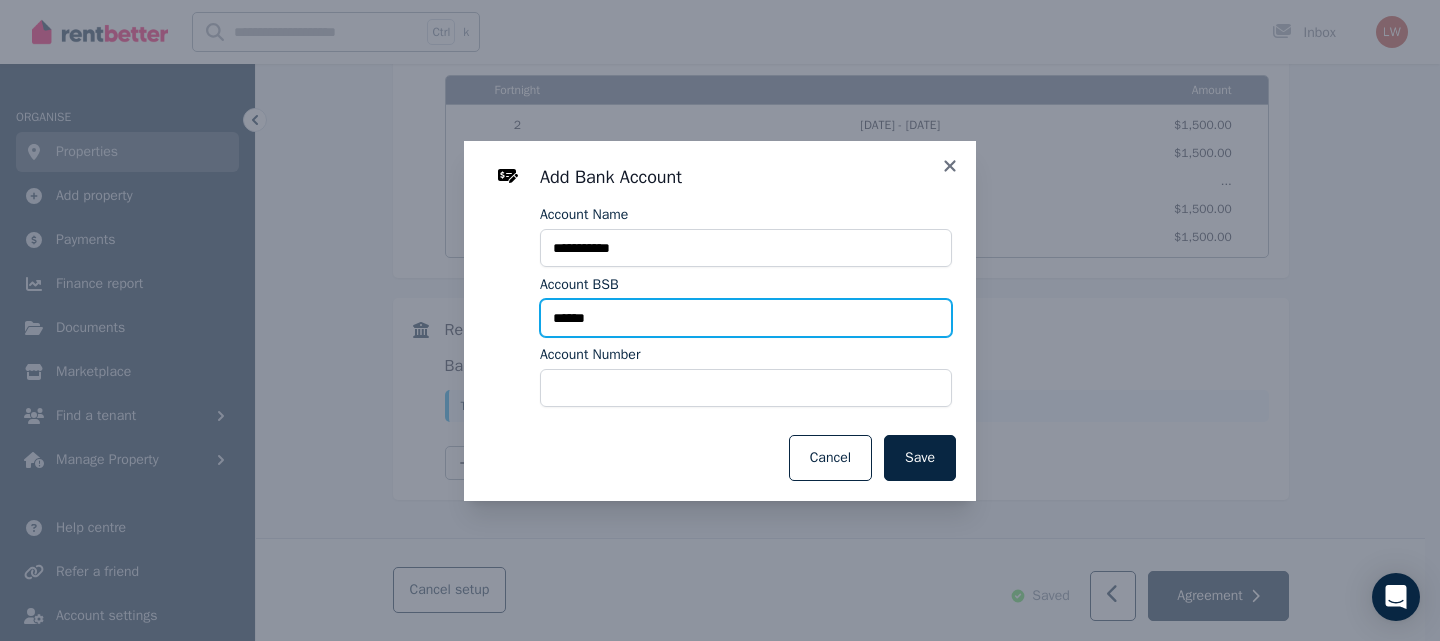 type on "******" 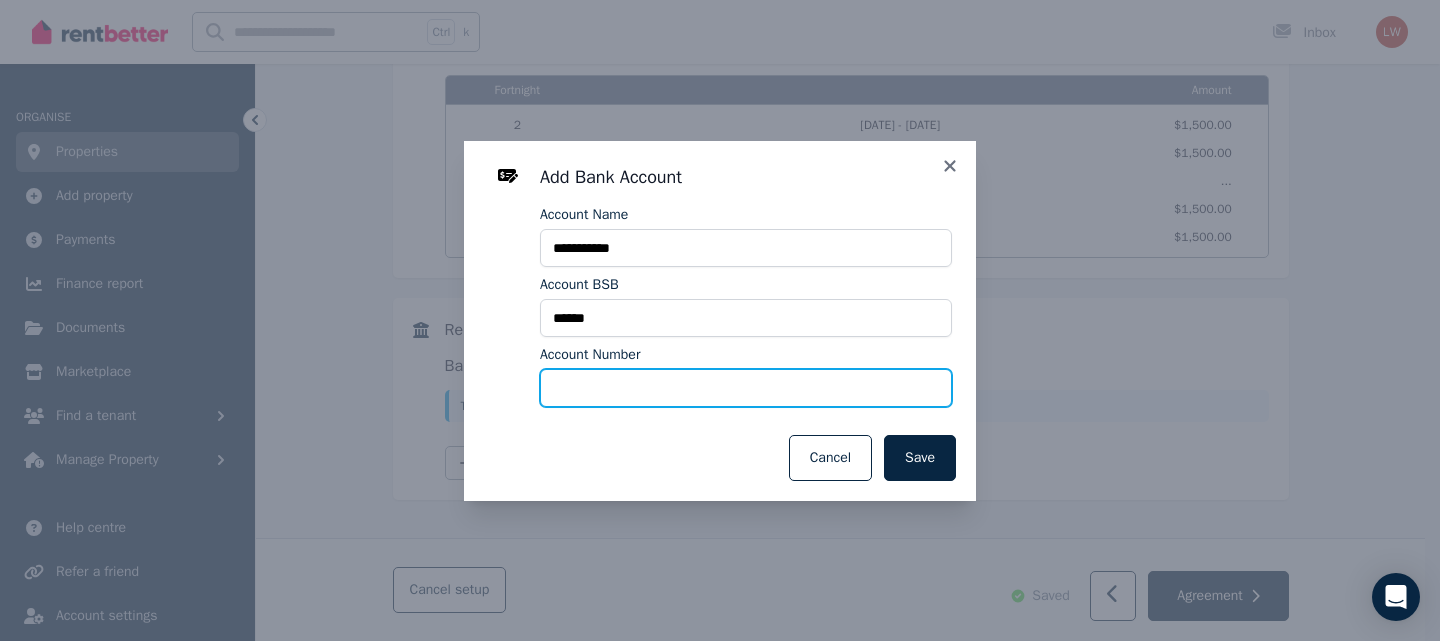 click on "Account Number" at bounding box center (746, 388) 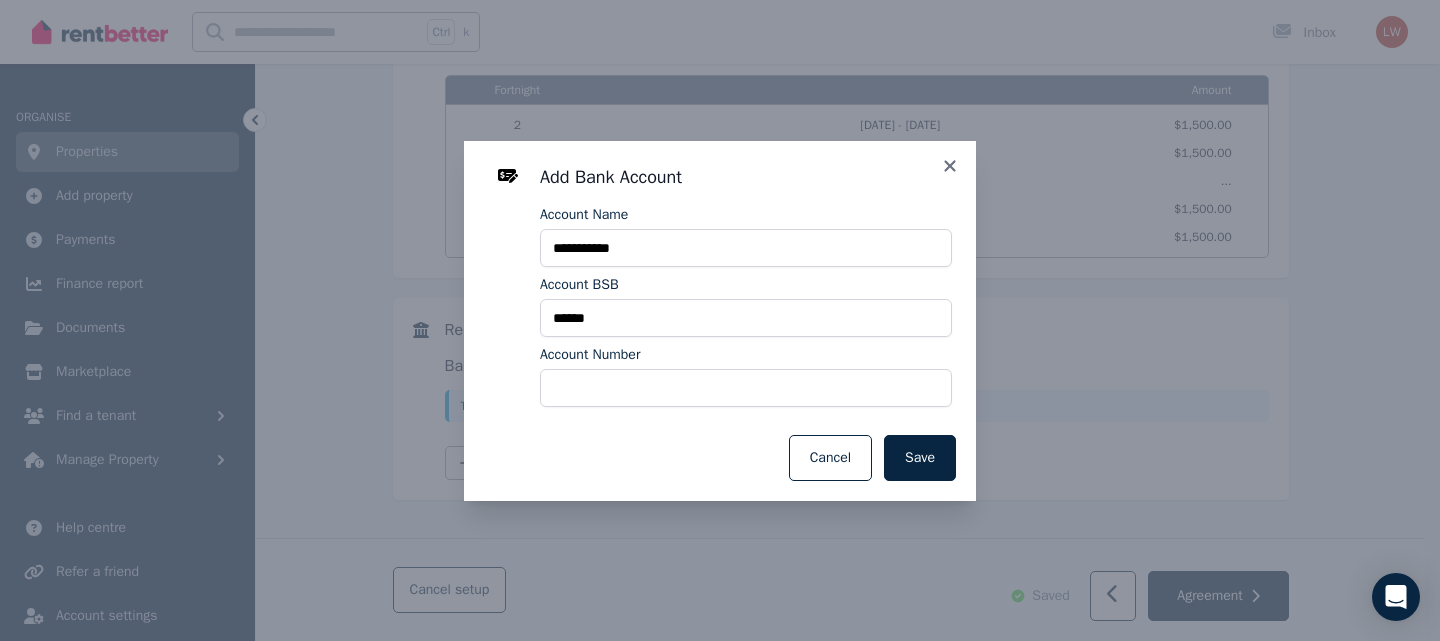 click on "Save Cancel" at bounding box center (720, 458) 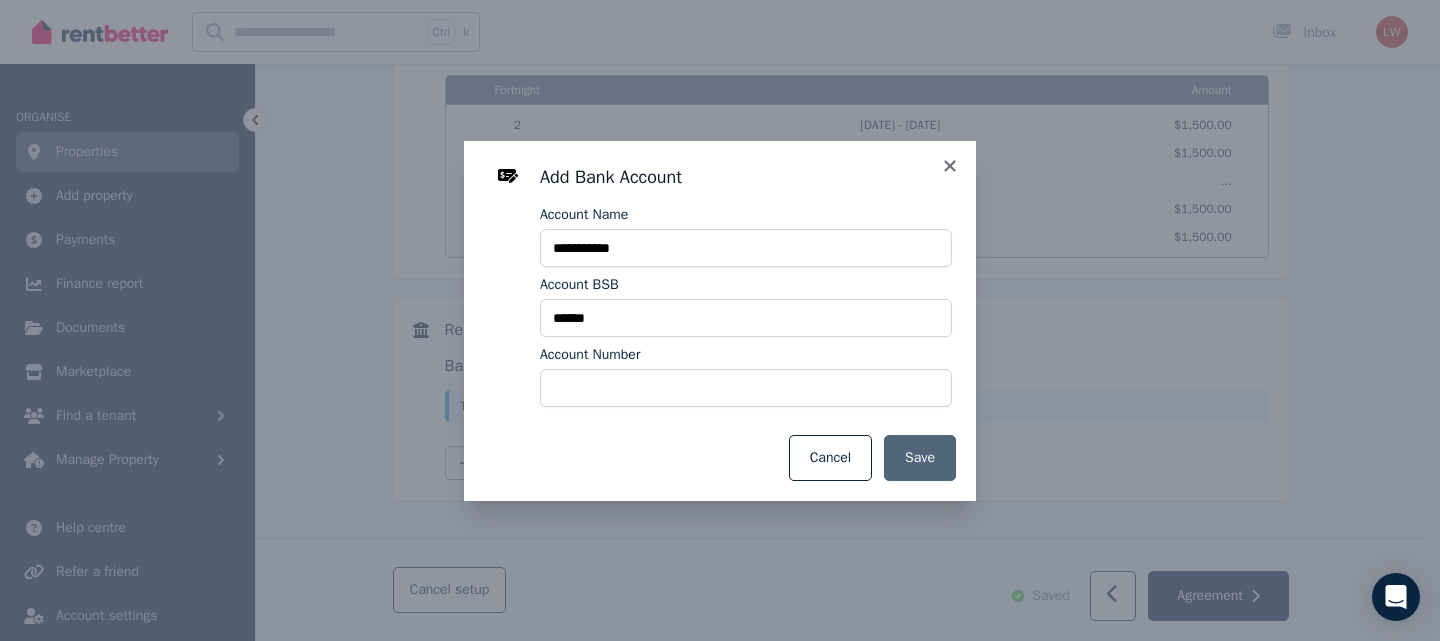 click on "Save" at bounding box center [920, 458] 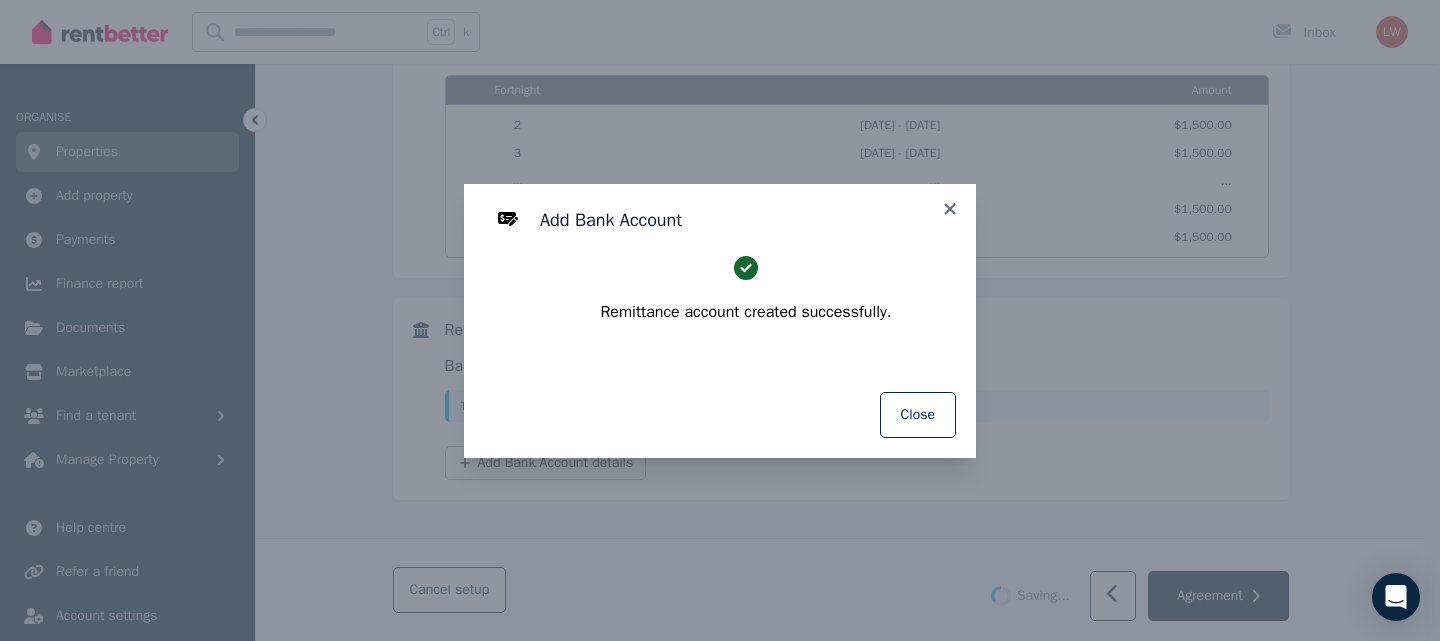 select on "**********" 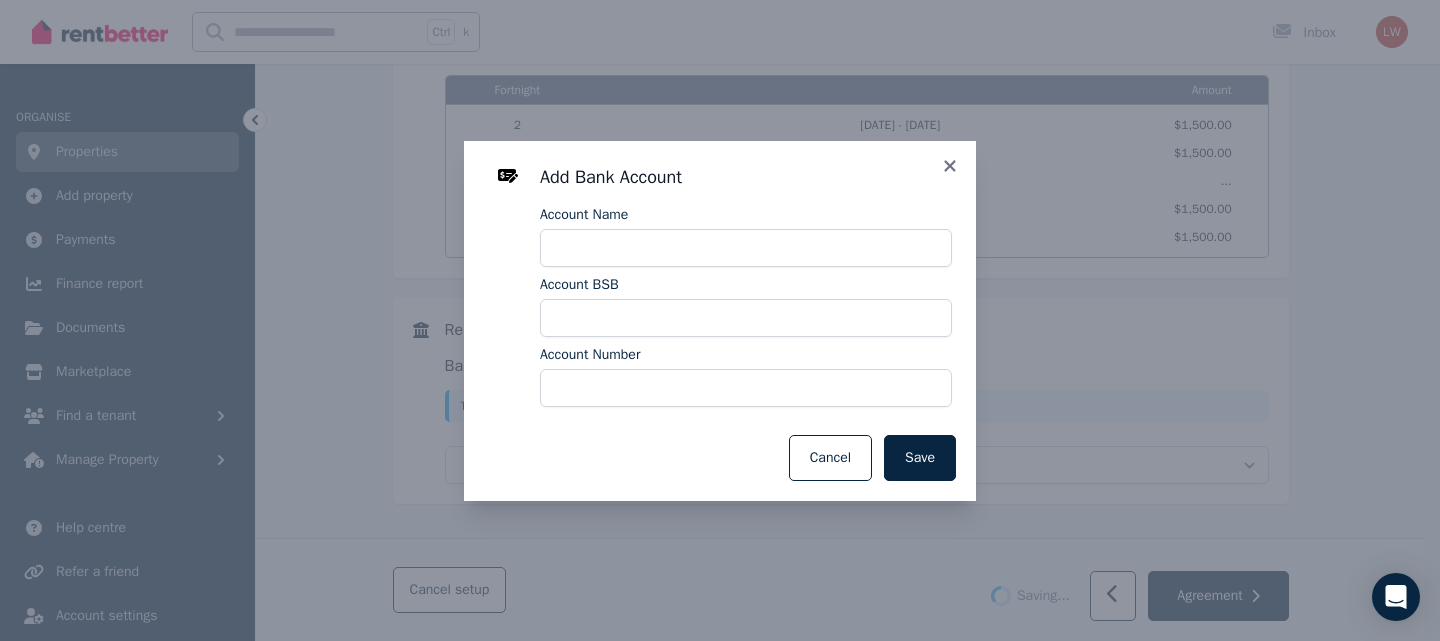 select on "**********" 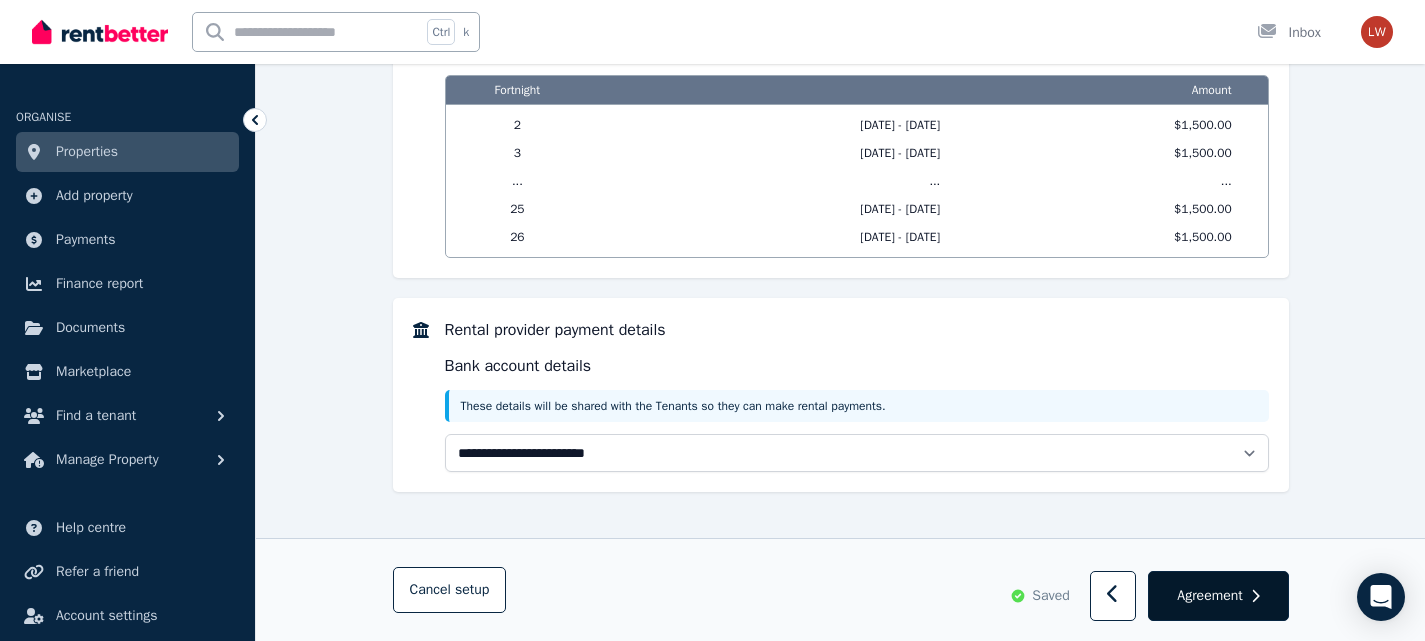 click on "Agreement" at bounding box center [1209, 596] 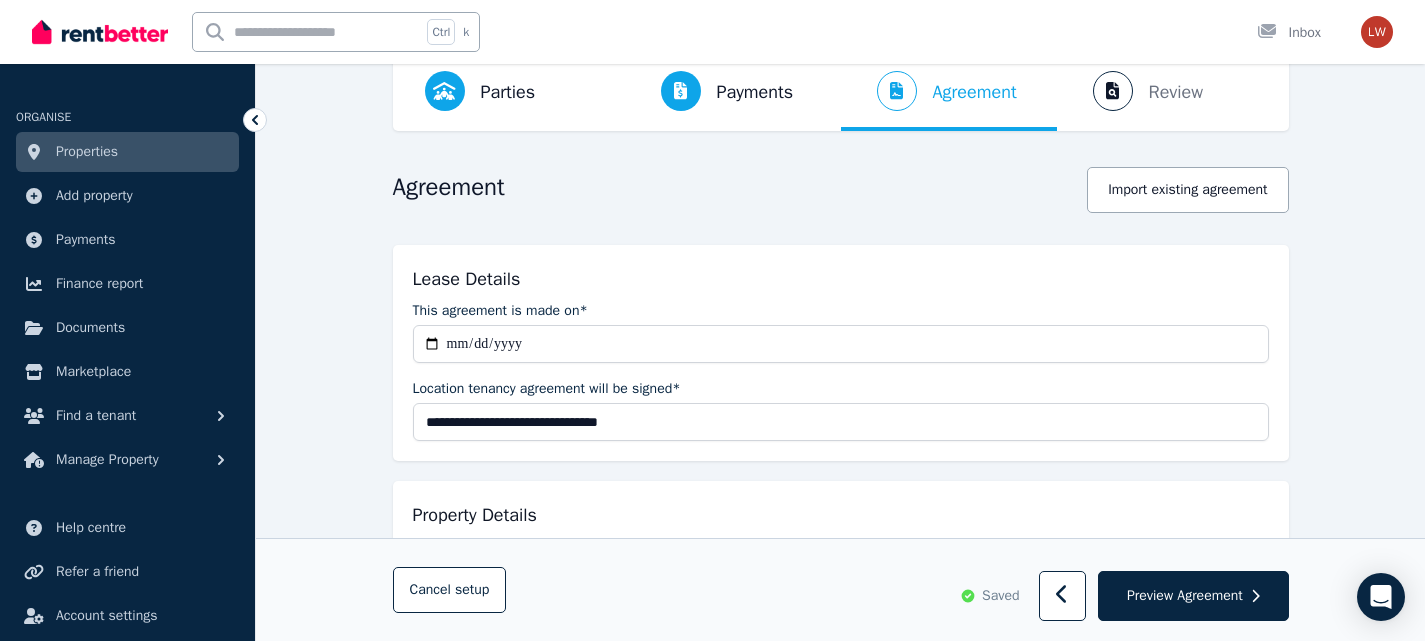 scroll, scrollTop: 100, scrollLeft: 0, axis: vertical 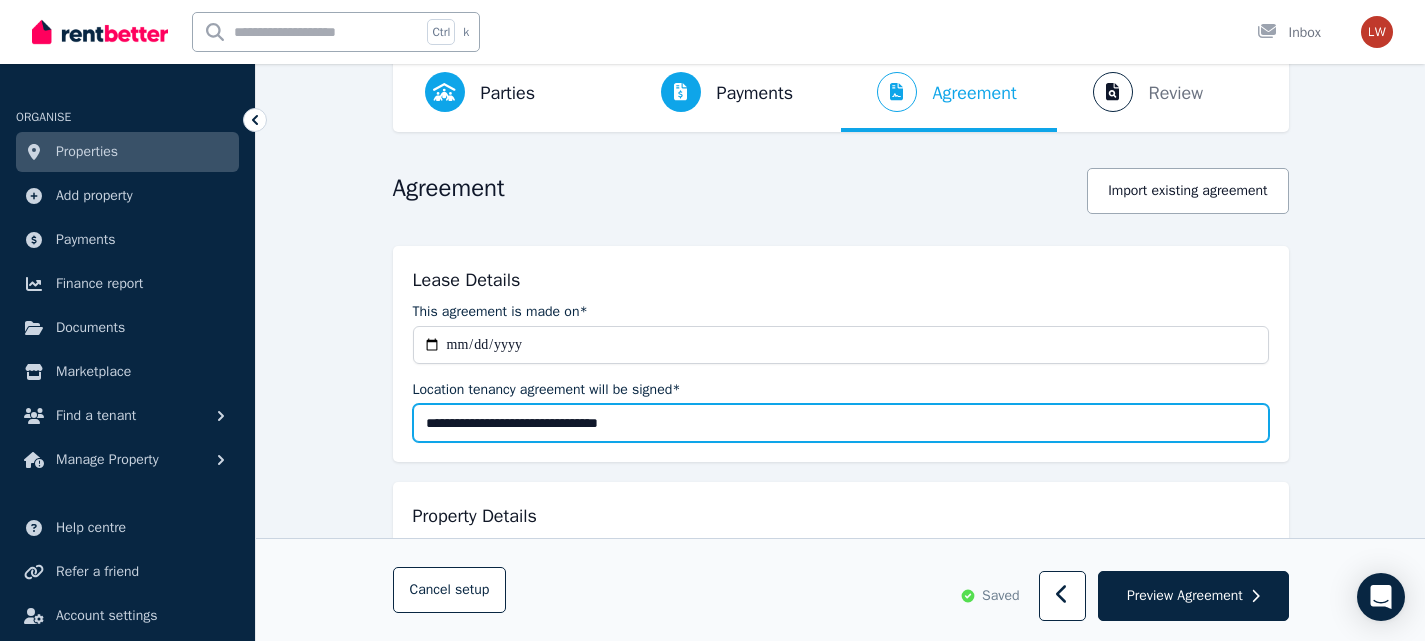 click on "**********" at bounding box center [841, 423] 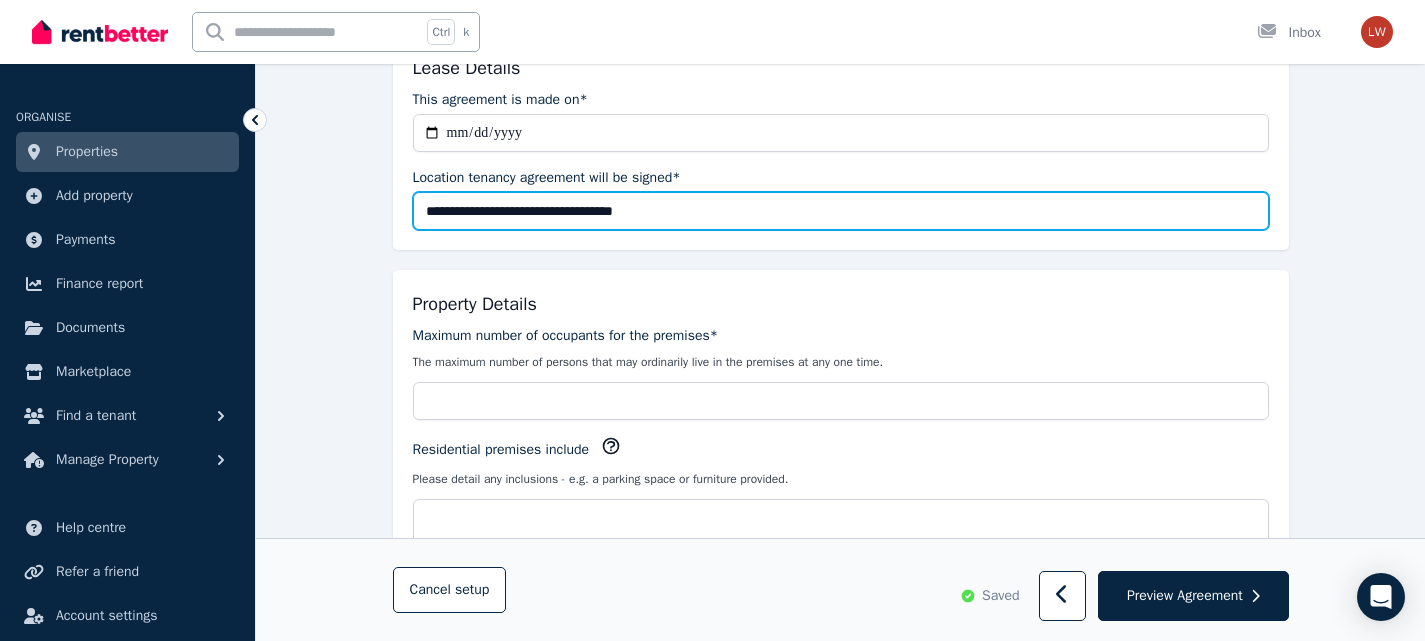 scroll, scrollTop: 400, scrollLeft: 0, axis: vertical 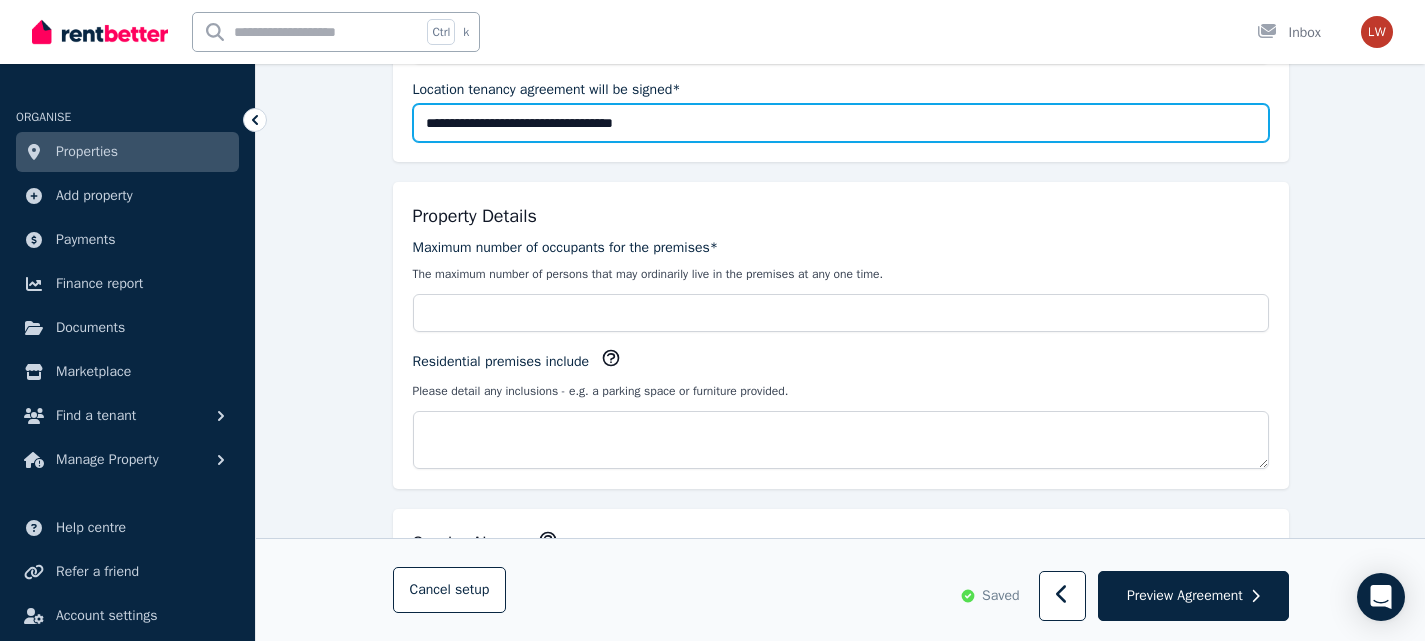 type on "**********" 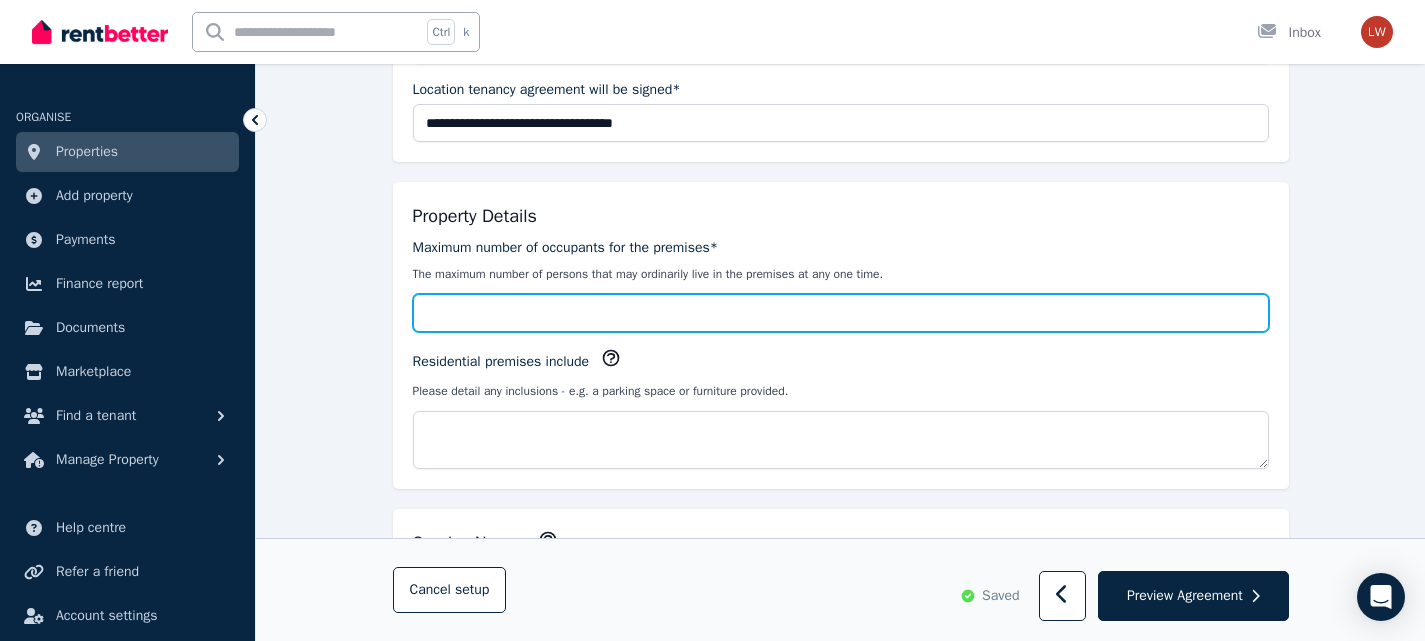 click on "Maximum number of occupants for the premises*" at bounding box center (841, 313) 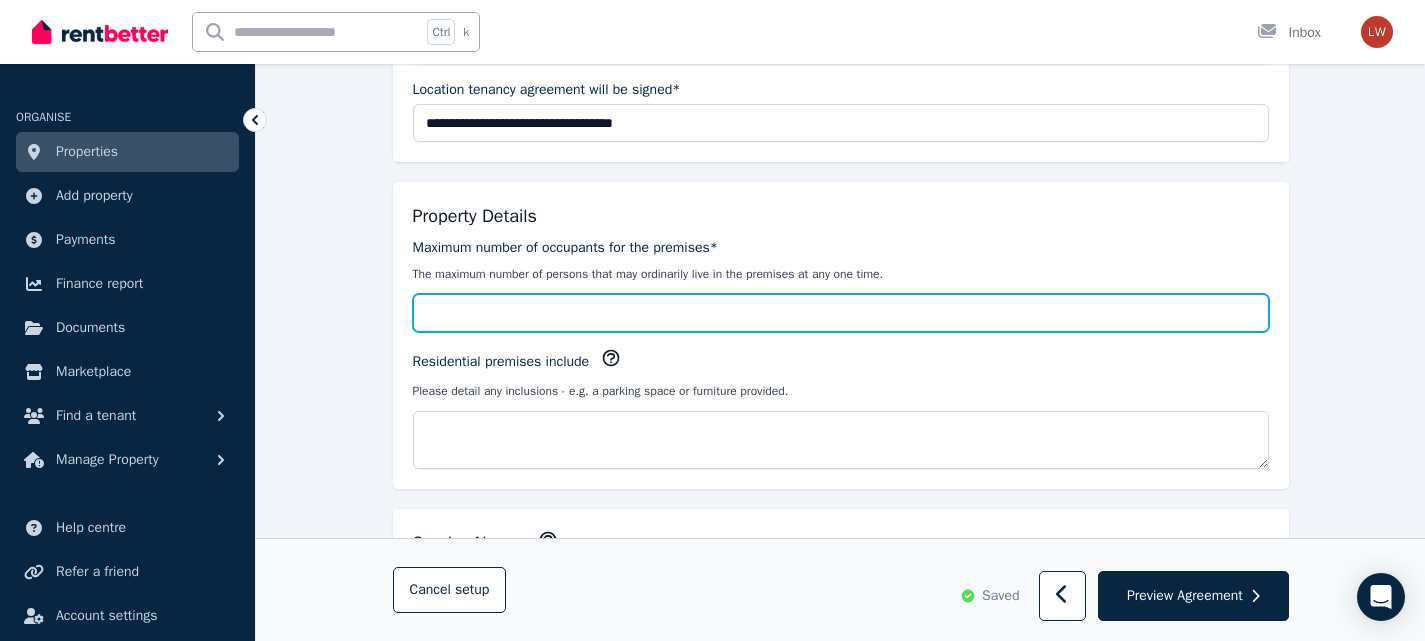 type on "*" 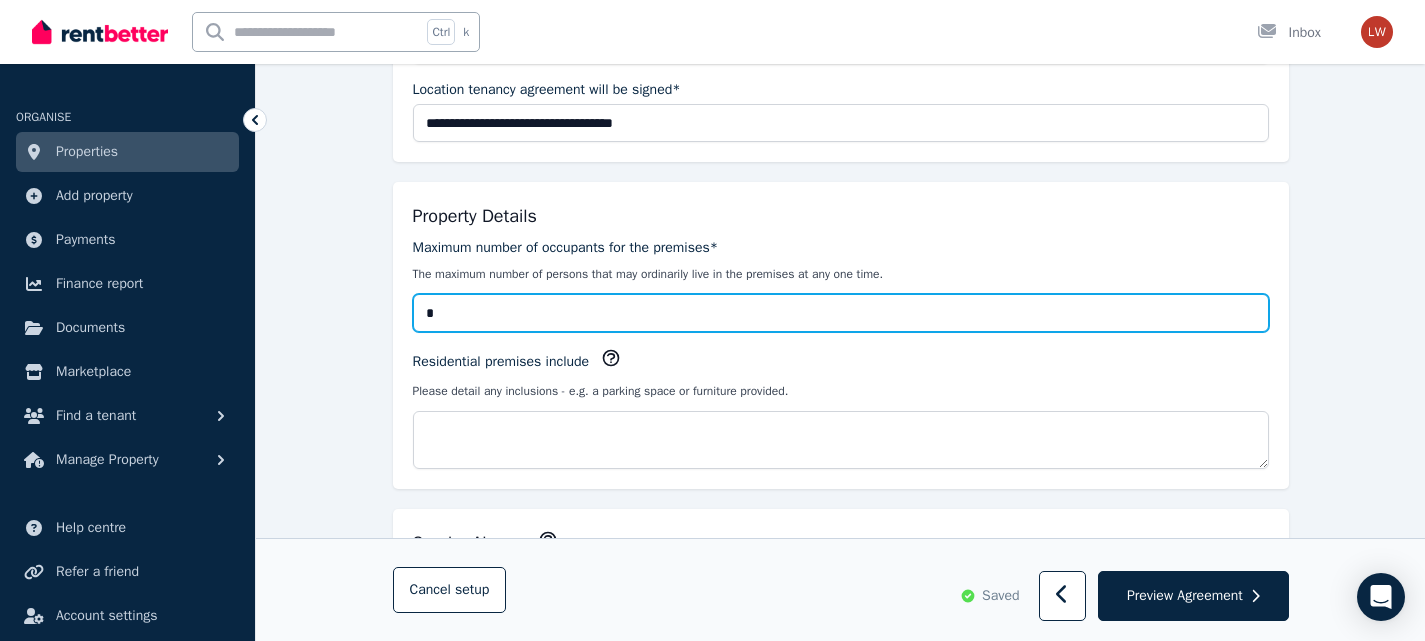type on "*" 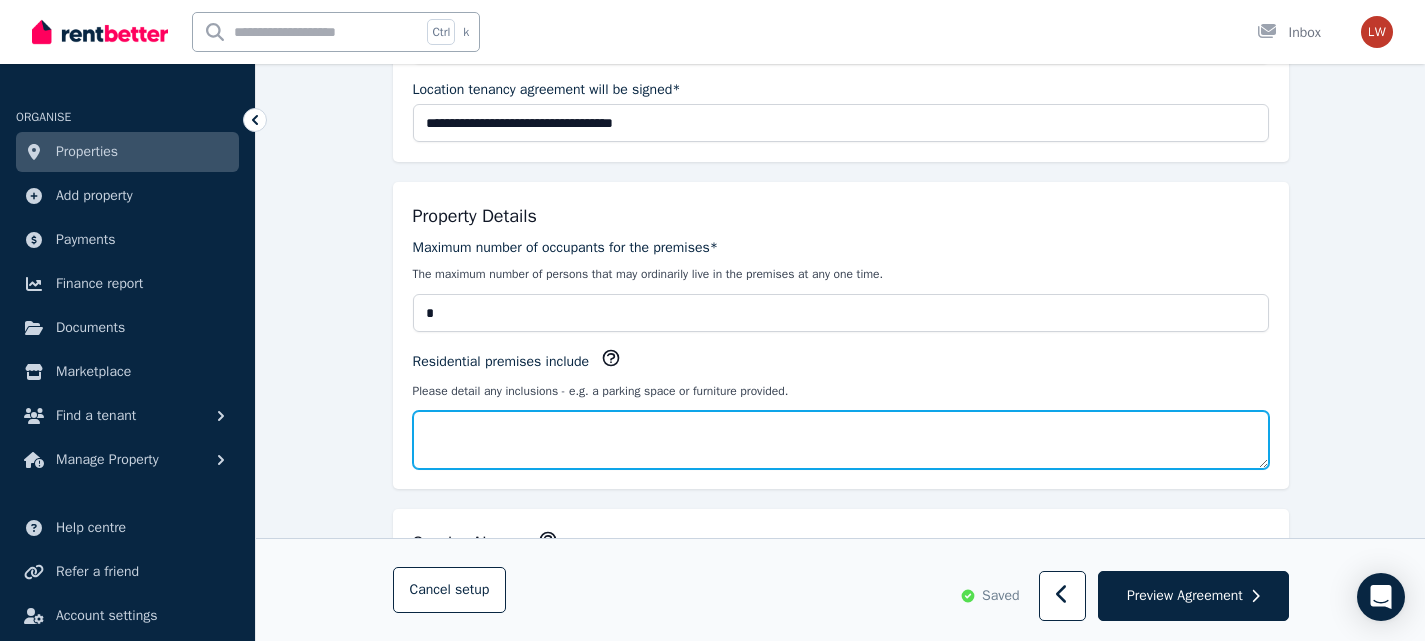 click on "Residential premises include" at bounding box center [841, 440] 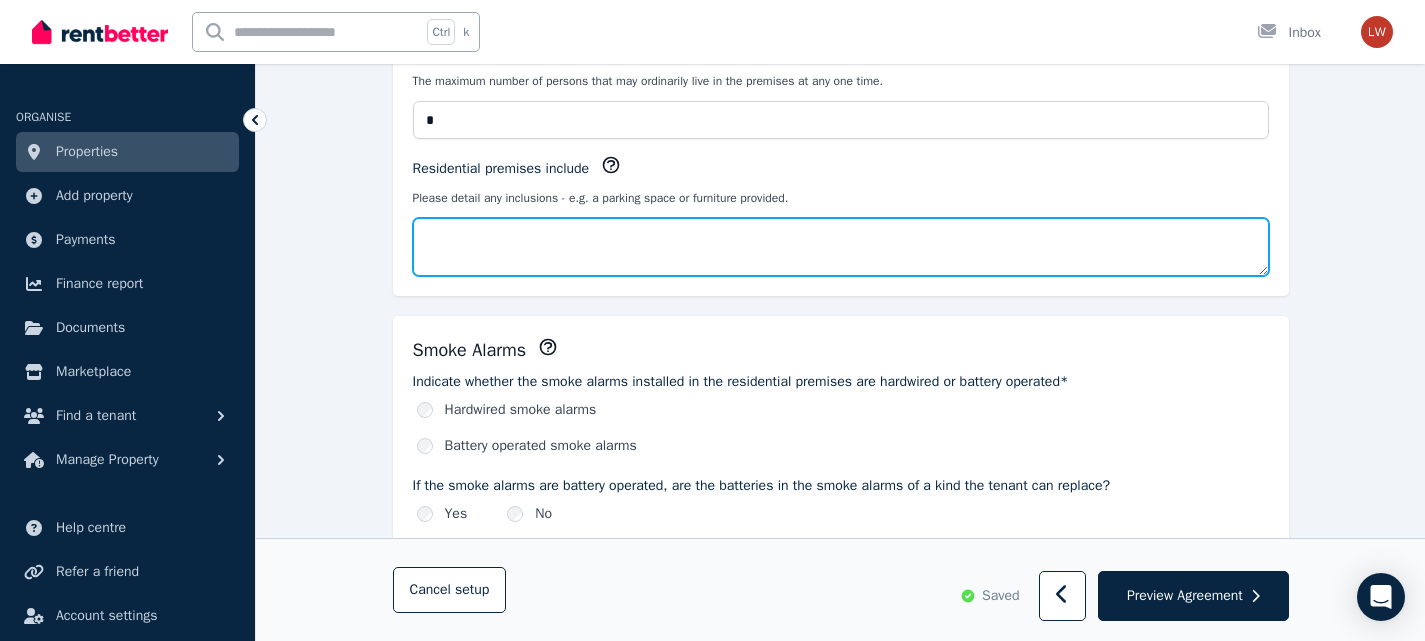 scroll, scrollTop: 600, scrollLeft: 0, axis: vertical 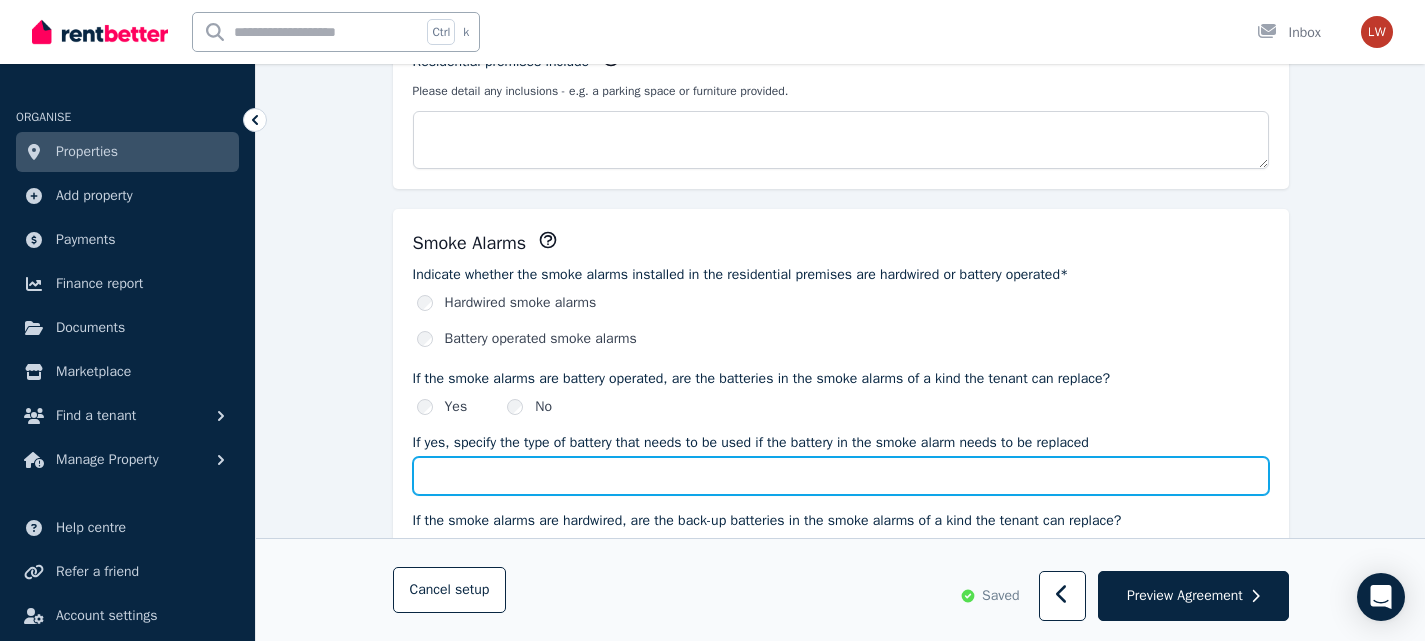 click on "If yes, specify the type of battery that needs to be used if the battery in the smoke alarm needs to be replaced" at bounding box center (841, 476) 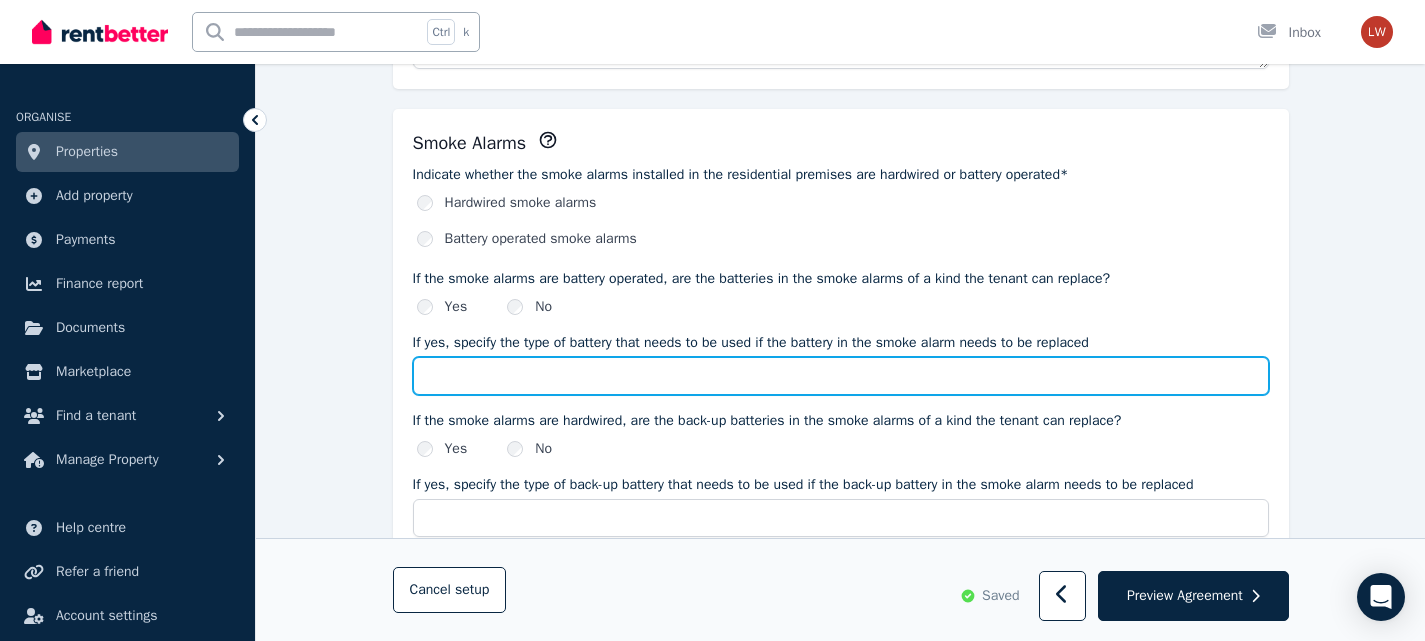 click on "If yes, specify the type of battery that needs to be used if the battery in the smoke alarm needs to be replaced" at bounding box center [841, 376] 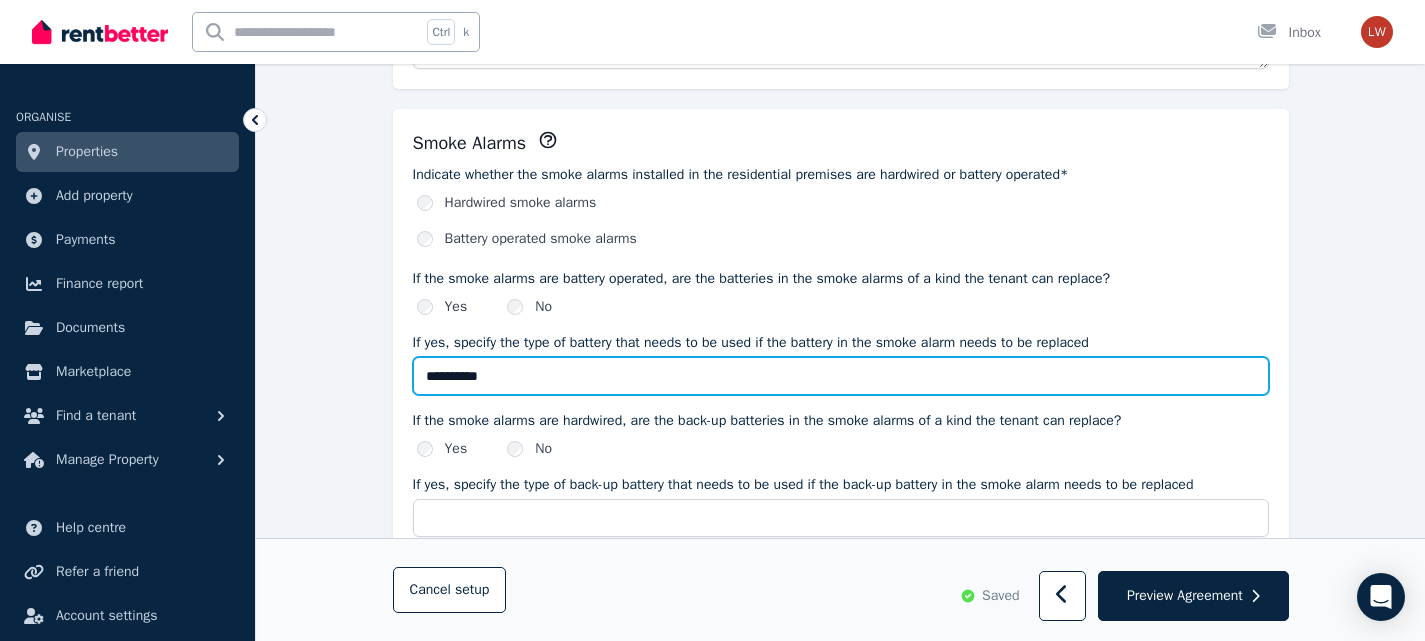 type on "**********" 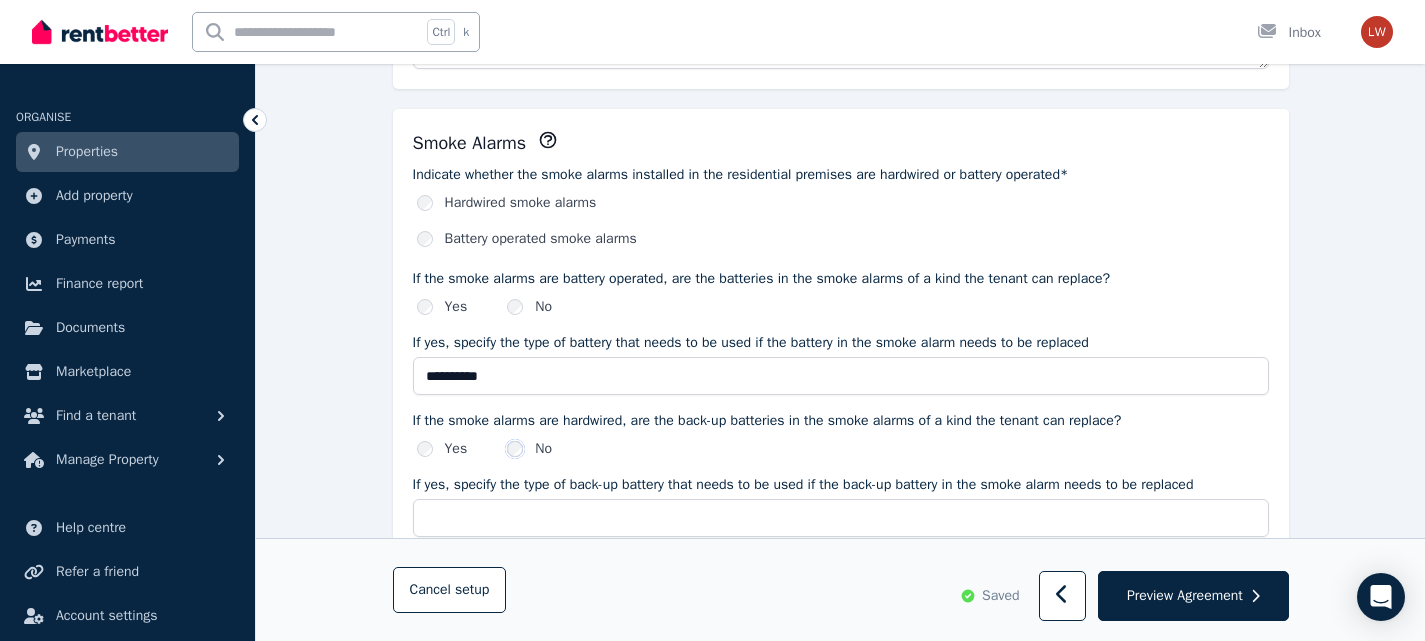 scroll, scrollTop: 1000, scrollLeft: 0, axis: vertical 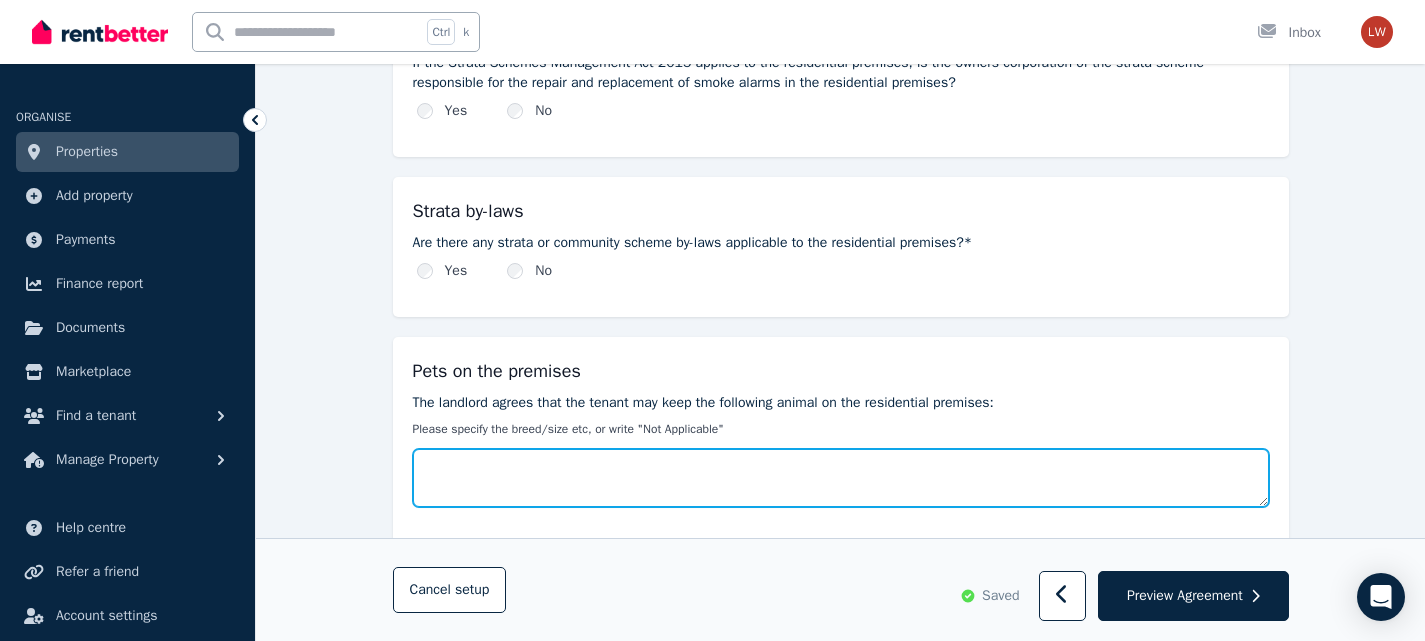 click on "The landlord agrees that the tenant may keep the following animal on the residential premises:" at bounding box center [841, 478] 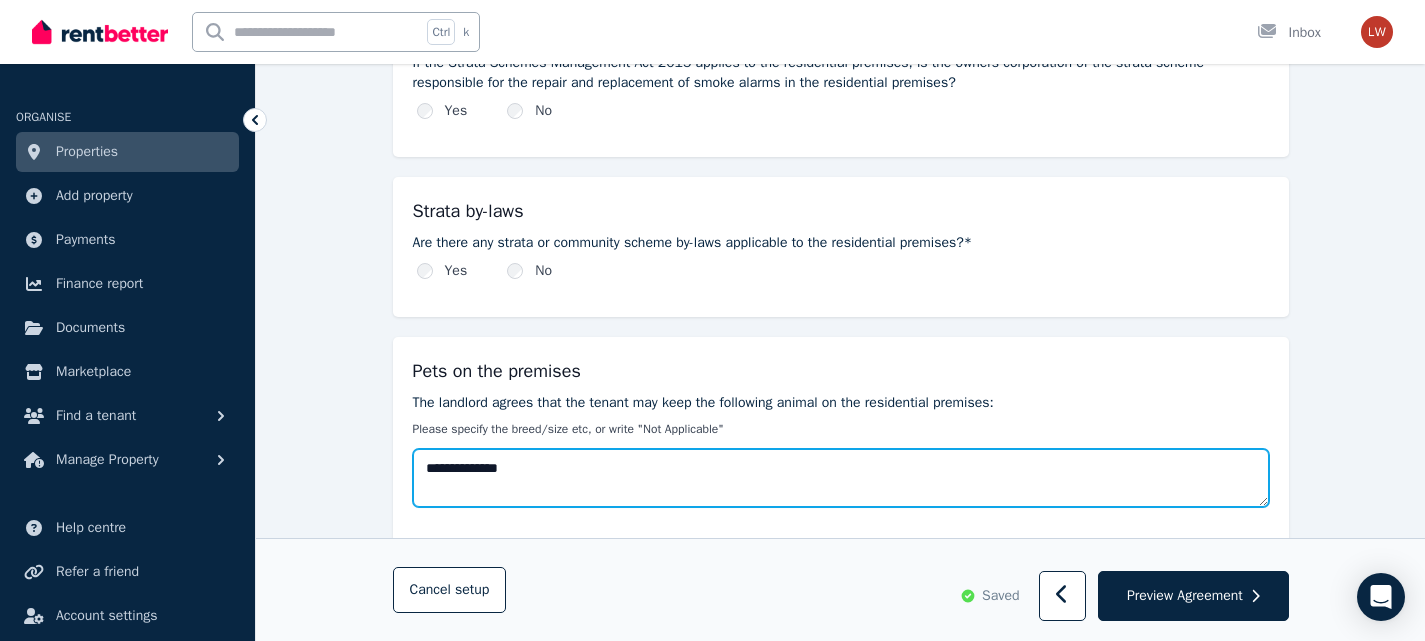 type on "**********" 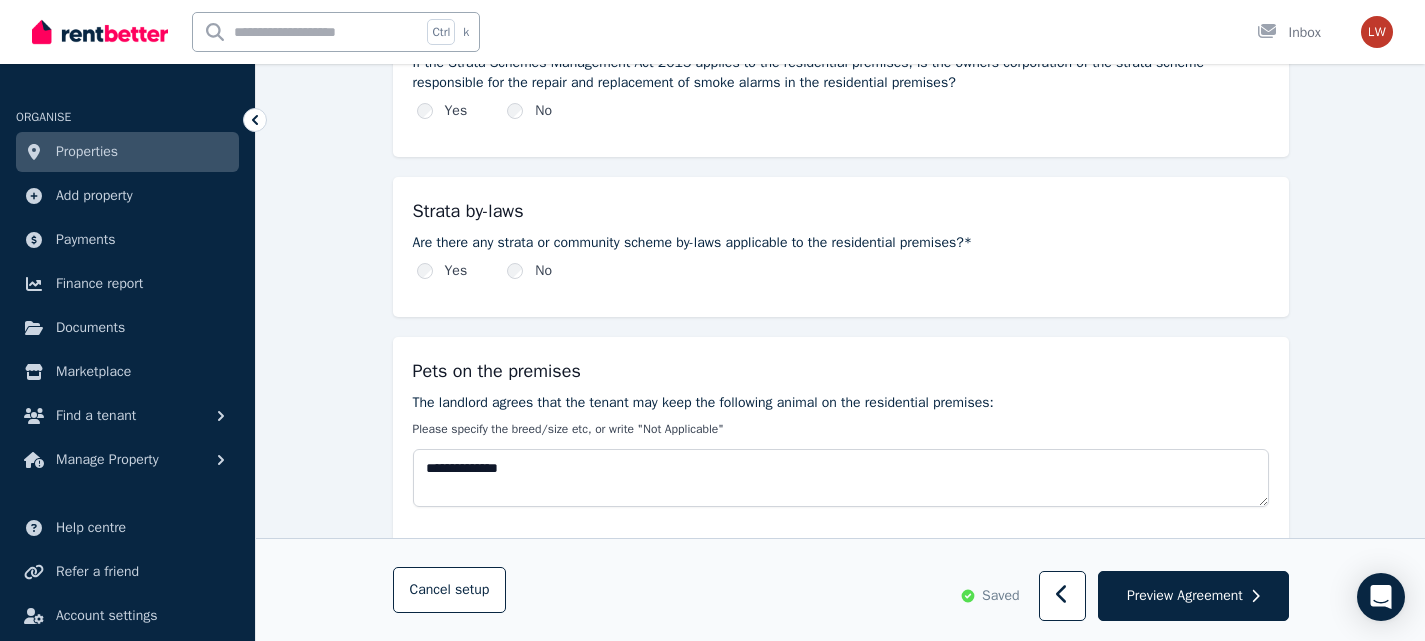 click on "Yes No" at bounding box center (841, 271) 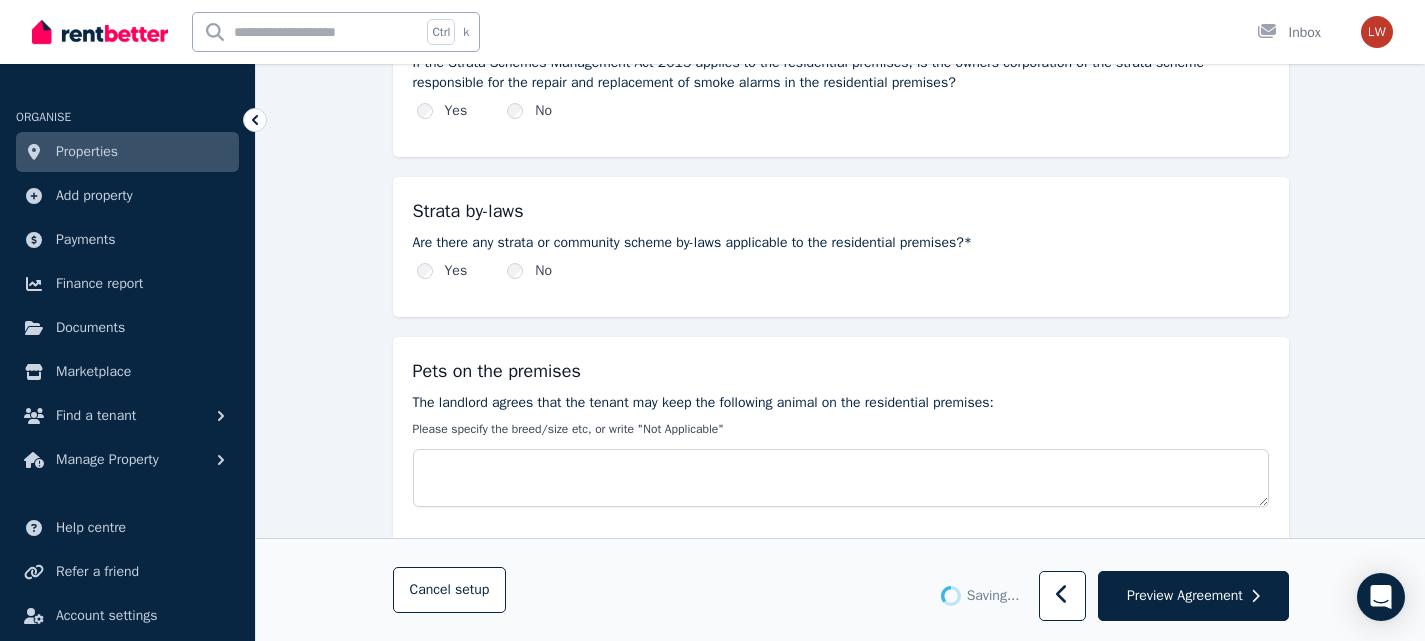 type on "**********" 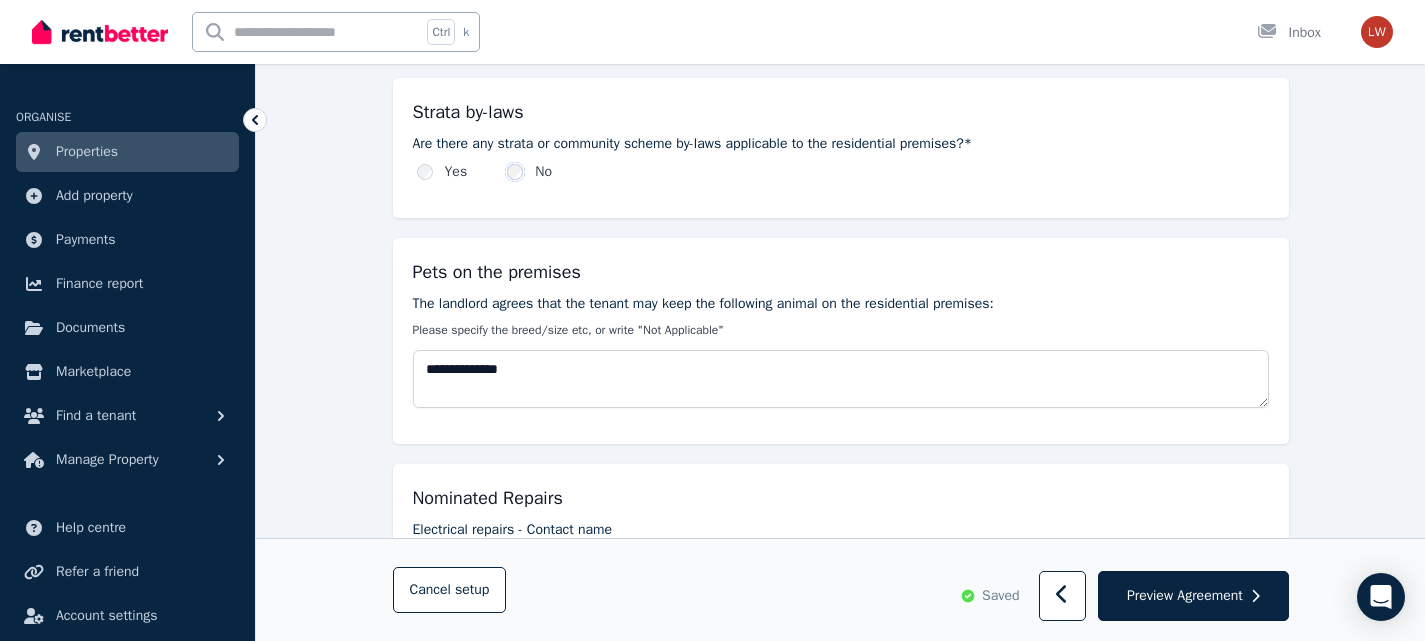 scroll, scrollTop: 1300, scrollLeft: 0, axis: vertical 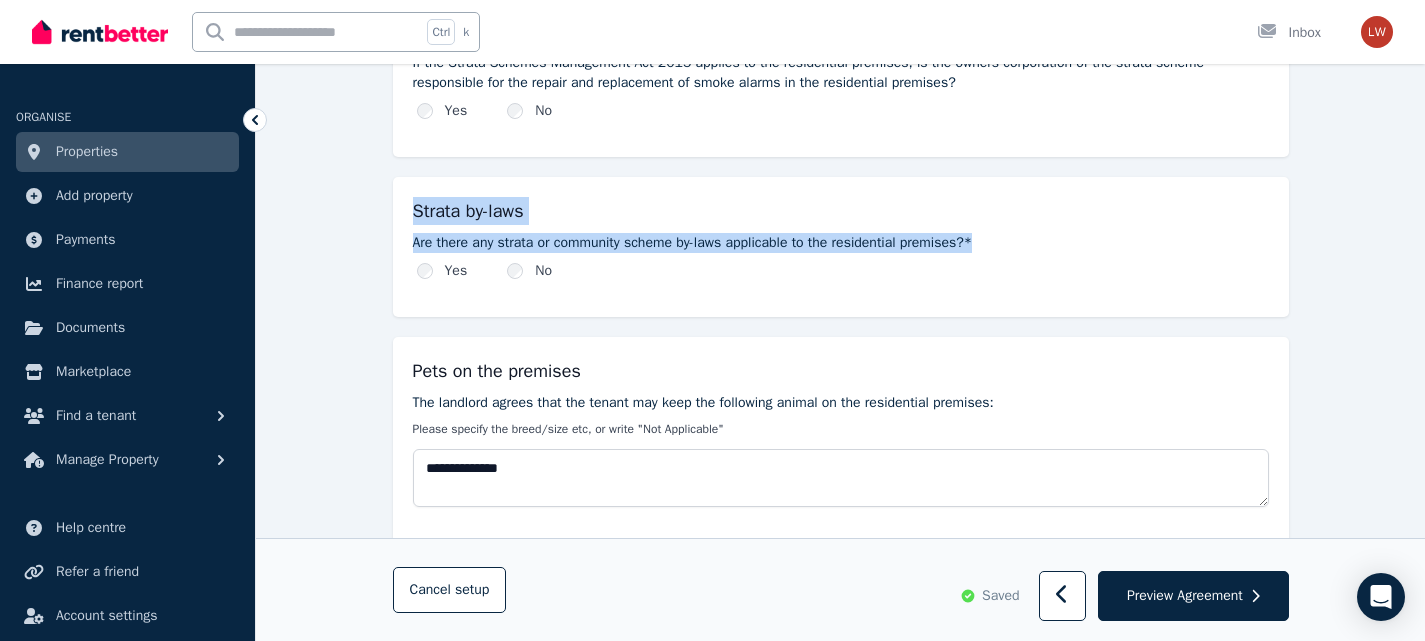 drag, startPoint x: 411, startPoint y: 209, endPoint x: 1020, endPoint y: 242, distance: 609.89343 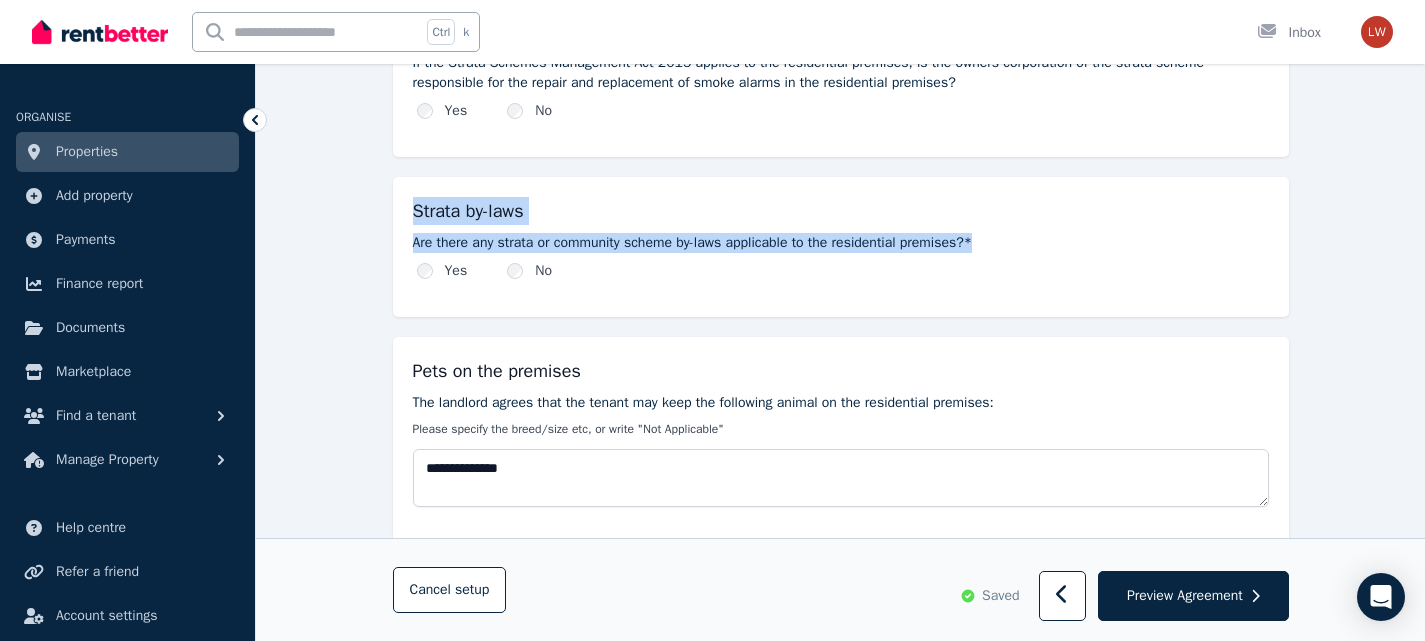 click on "Strata by-laws Are there any strata or community scheme by-laws applicable to the residential premises?* Yes No" at bounding box center [841, 247] 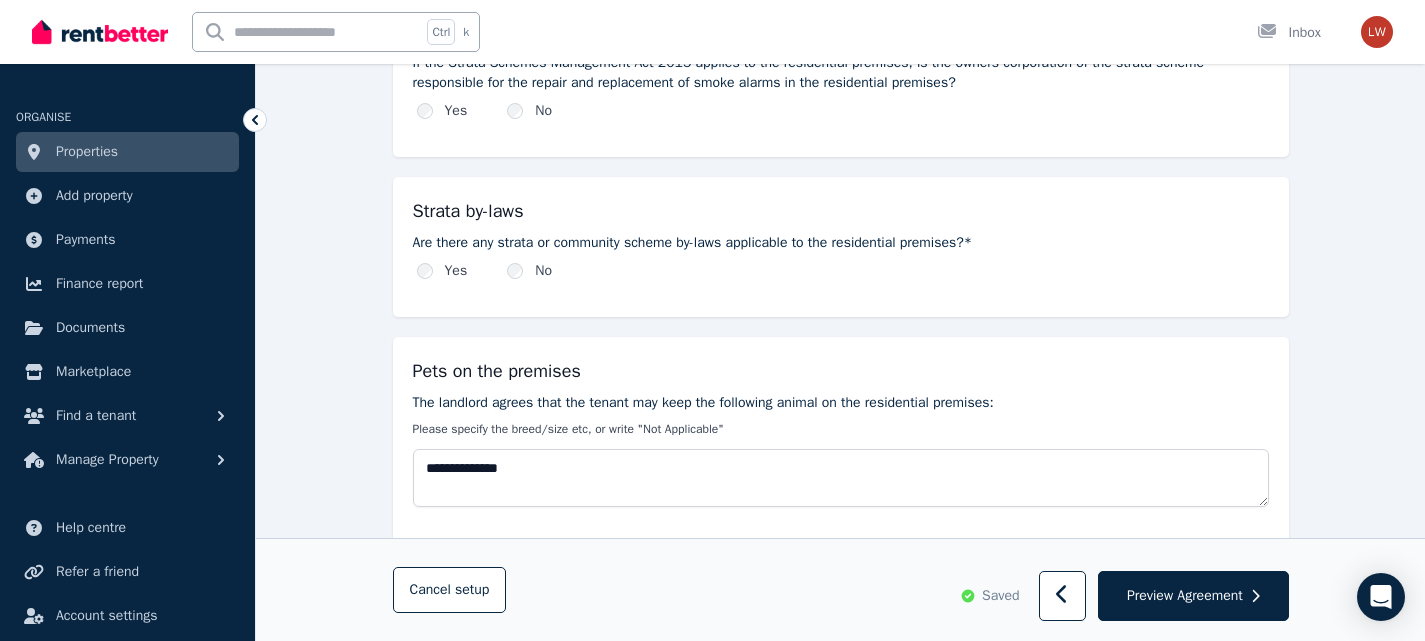 click on "Strata by-laws Are there any strata or community scheme by-laws applicable to the residential premises?* Yes No" at bounding box center [841, 247] 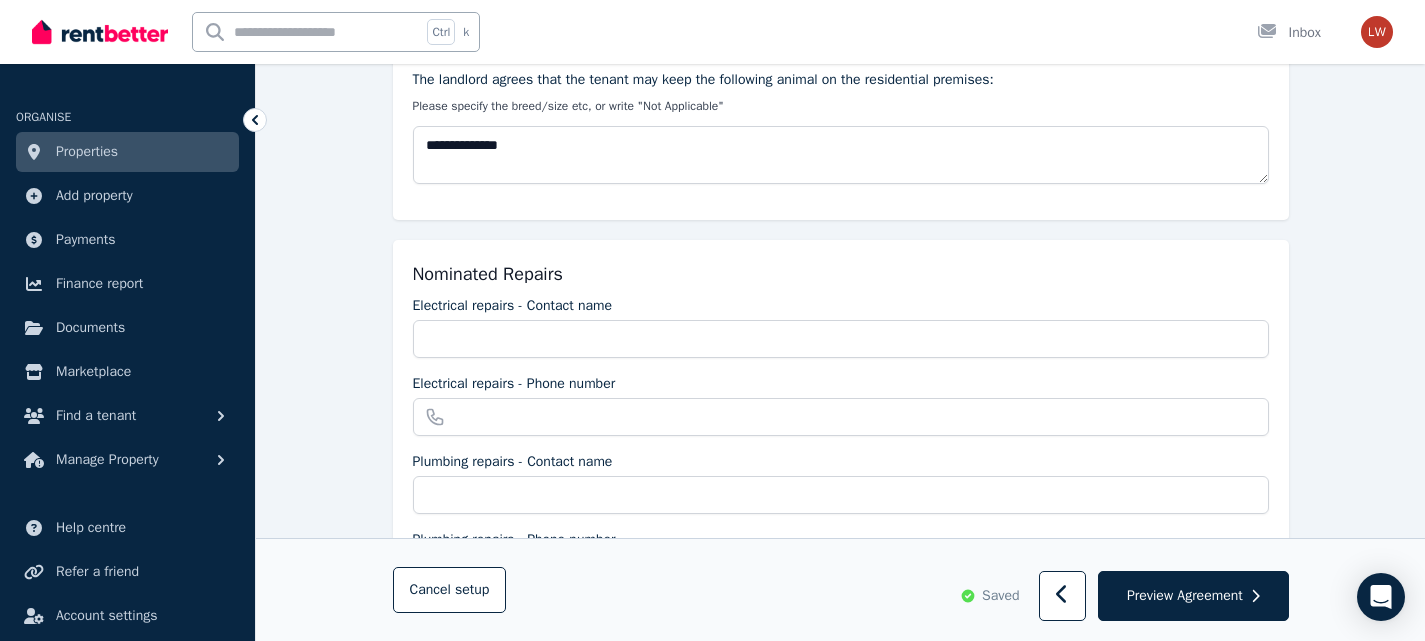 scroll, scrollTop: 1600, scrollLeft: 0, axis: vertical 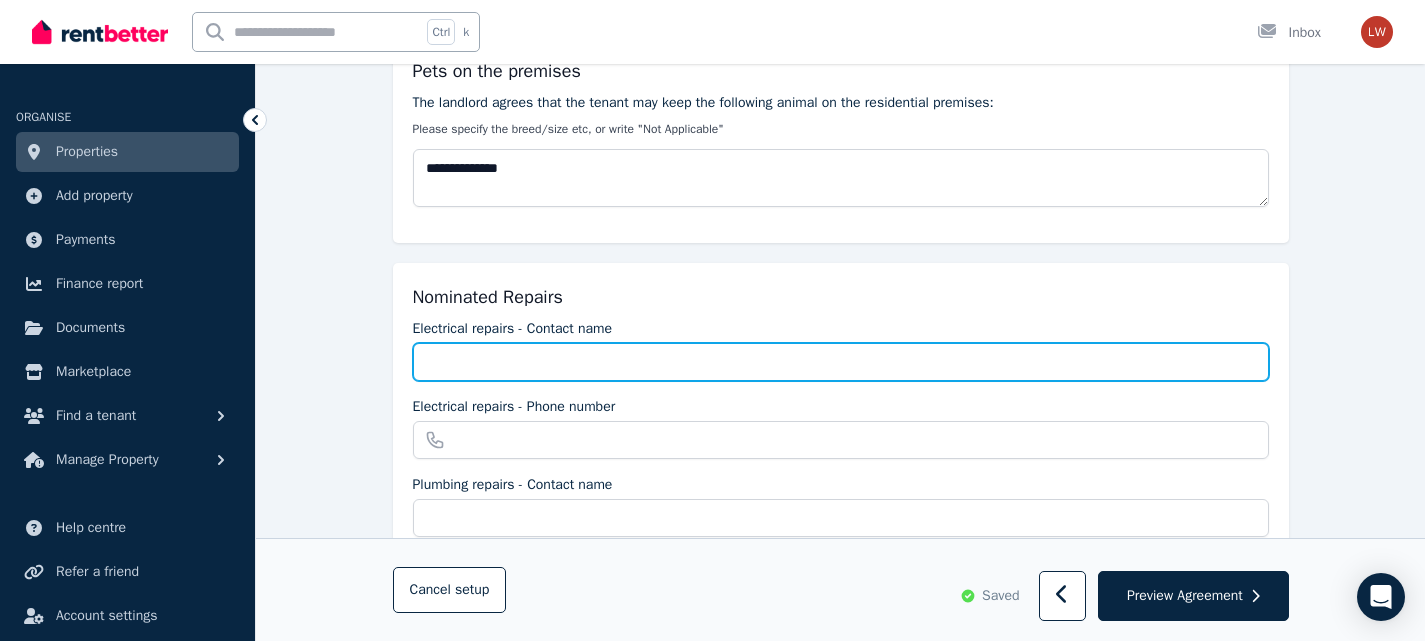 click on "Electrical repairs - Contact name" at bounding box center (841, 362) 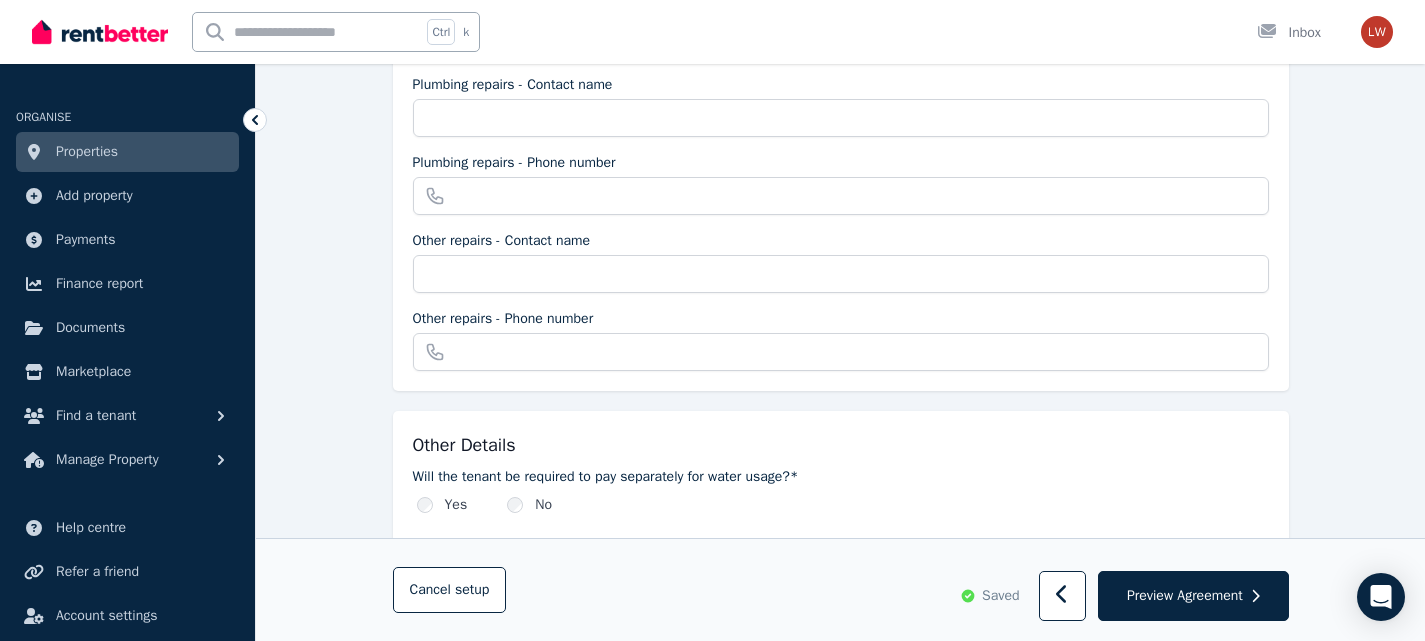 scroll, scrollTop: 2200, scrollLeft: 0, axis: vertical 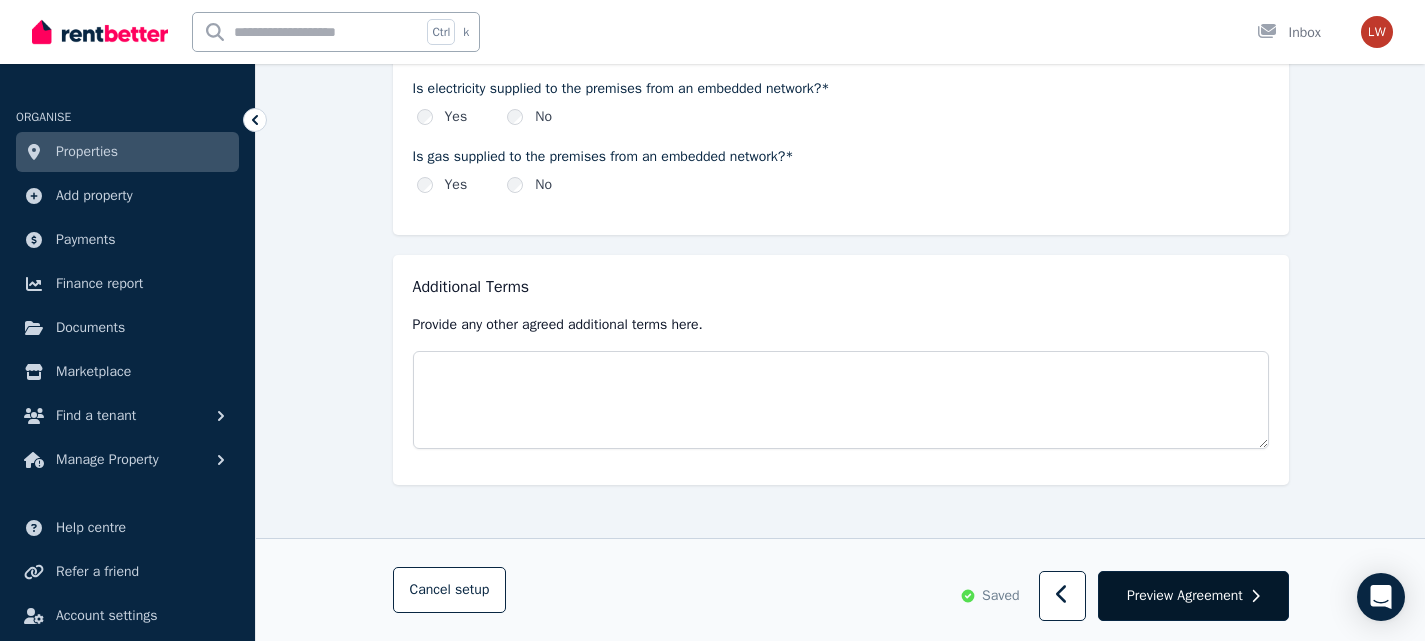 click on "Preview Agreement" at bounding box center [1185, 596] 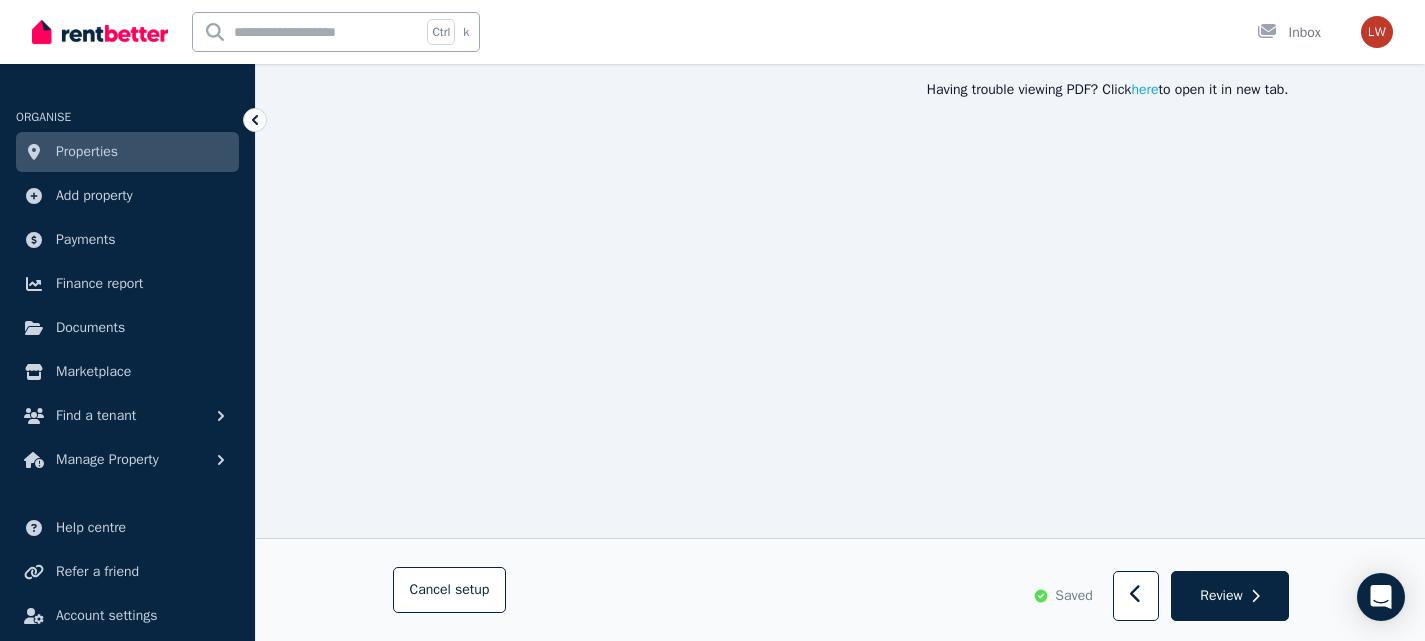 scroll, scrollTop: 100, scrollLeft: 0, axis: vertical 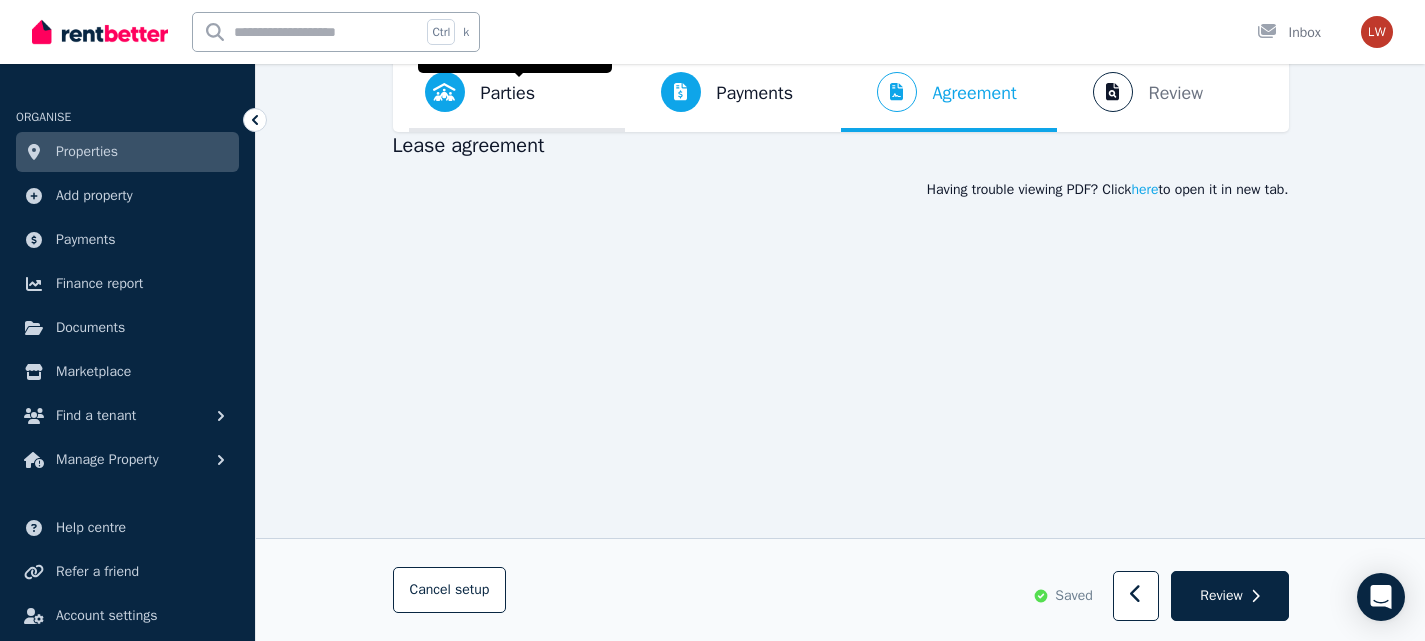 click on "Parties" at bounding box center (508, 93) 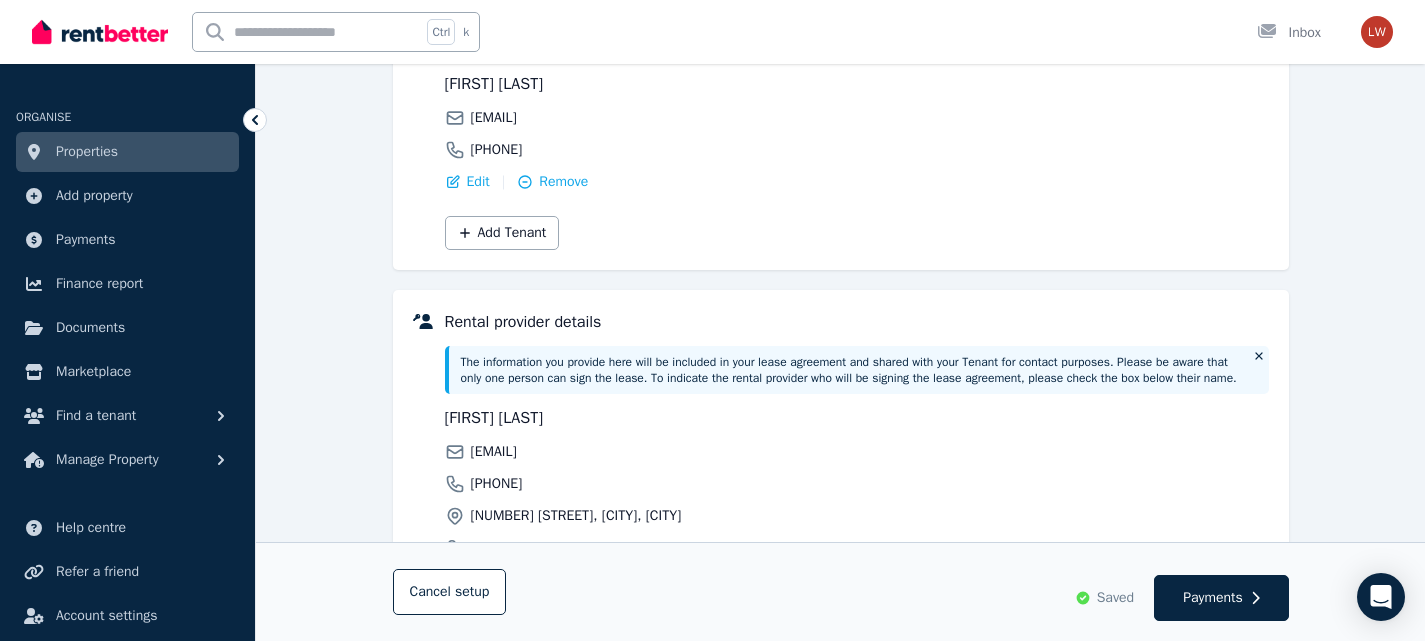 scroll, scrollTop: 500, scrollLeft: 0, axis: vertical 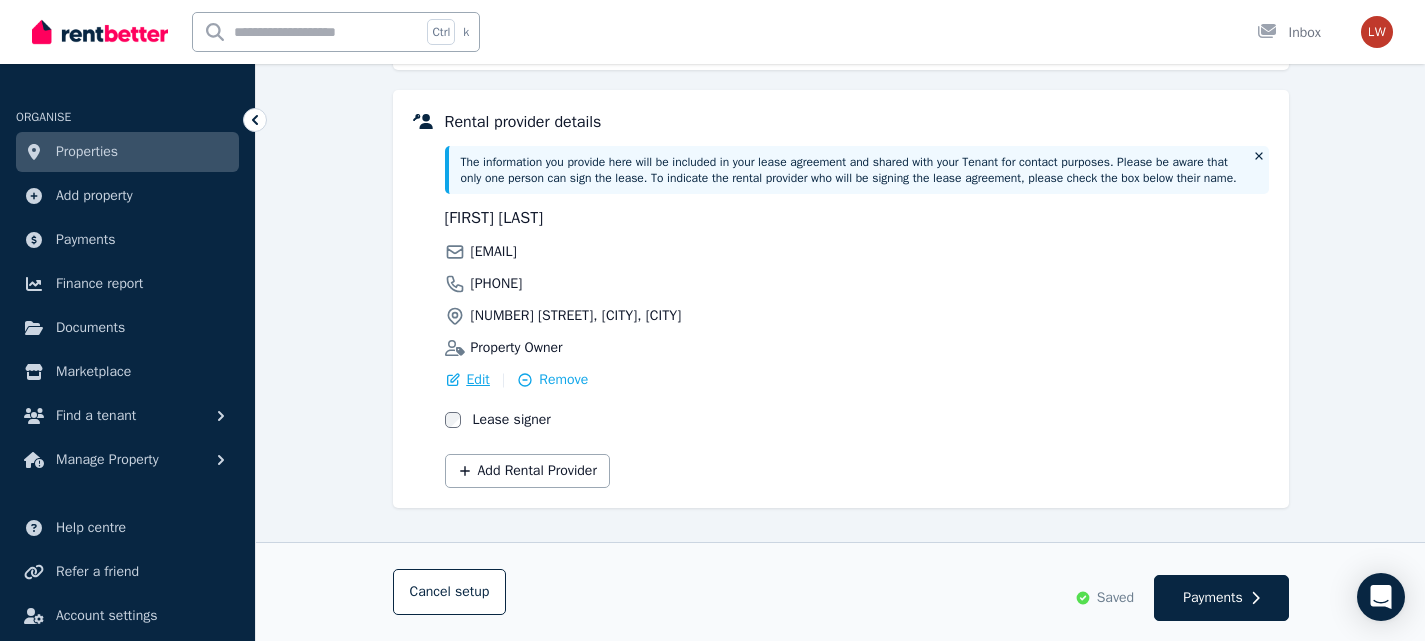 click on "Edit" at bounding box center [478, 380] 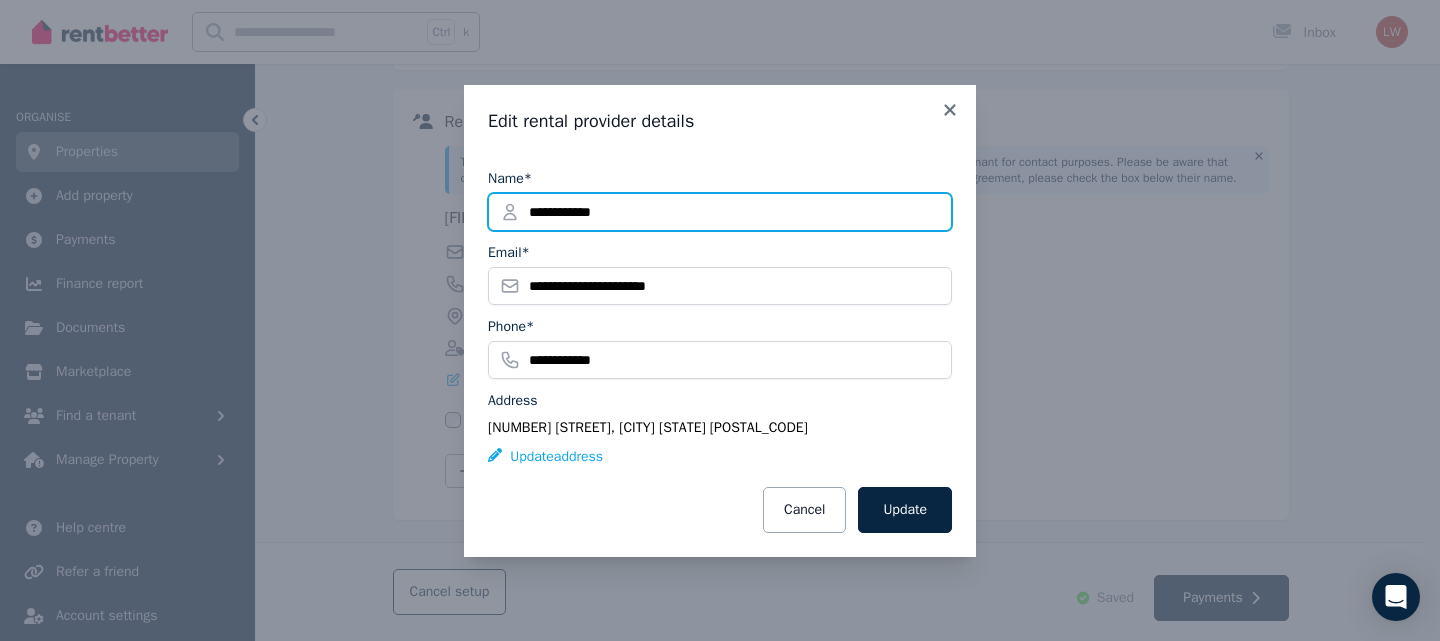 click on "**********" at bounding box center (720, 212) 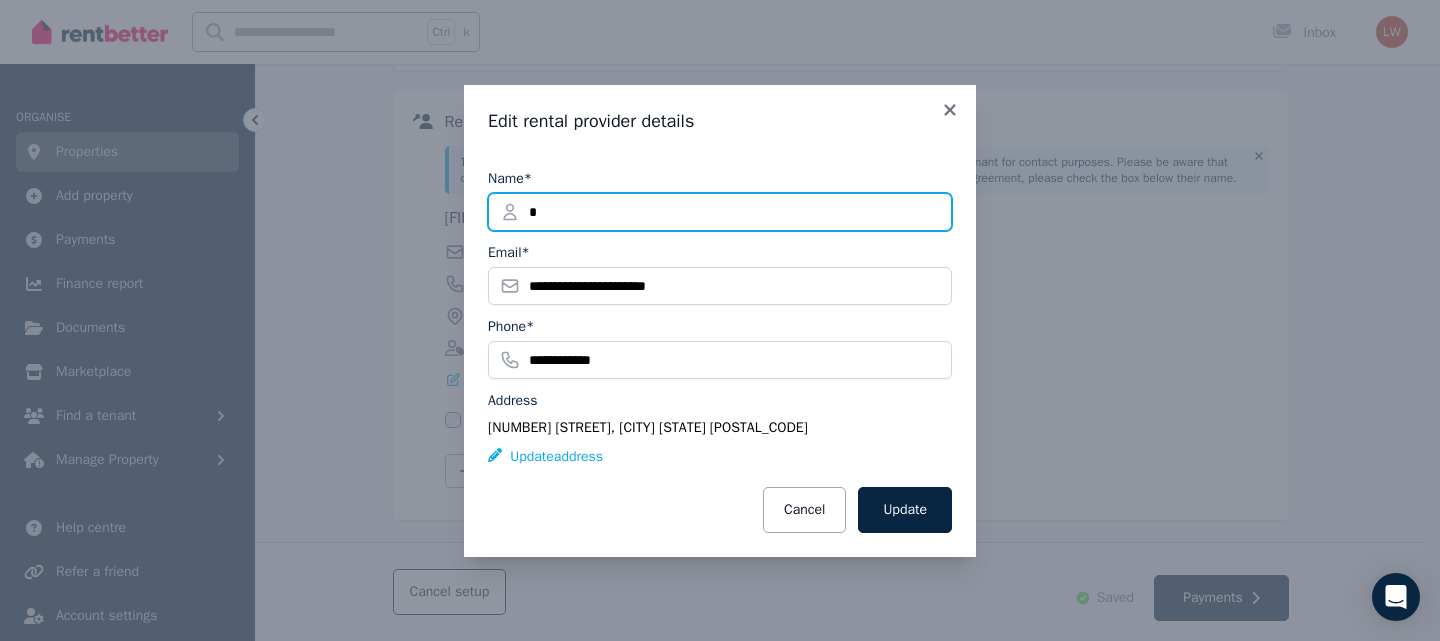type on "******" 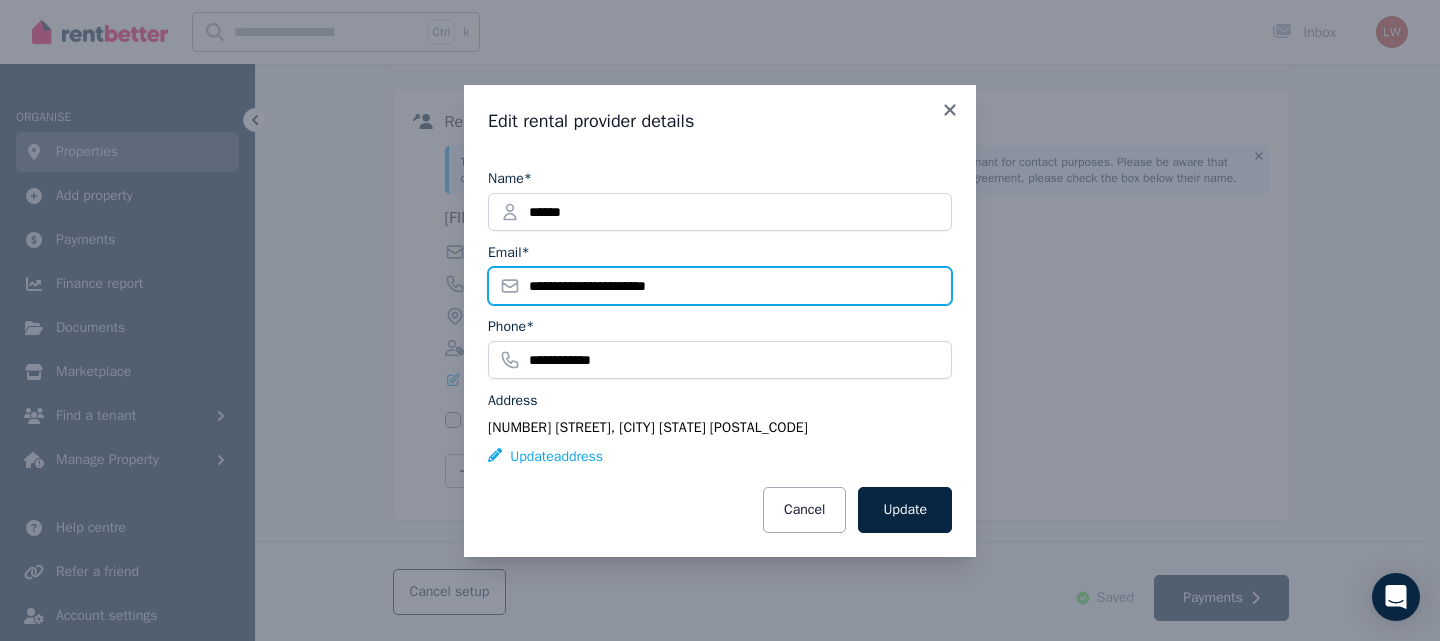 click on "**********" at bounding box center [720, 286] 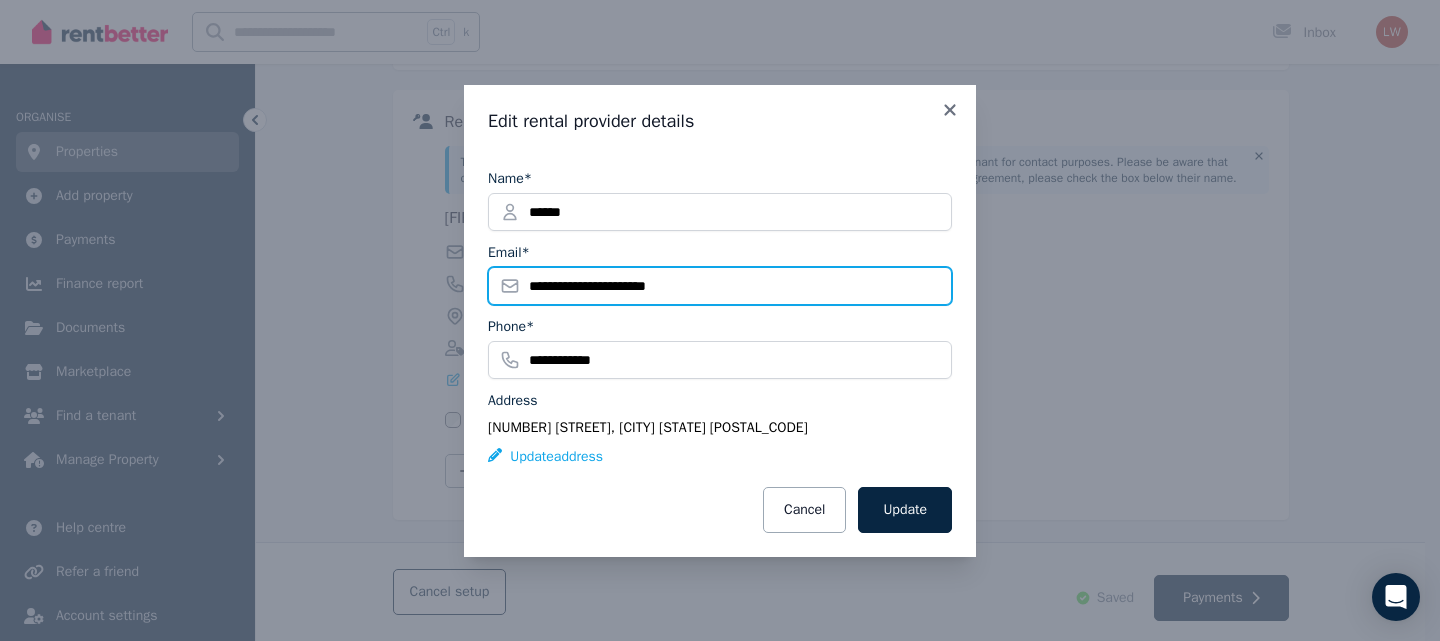 click on "**********" at bounding box center (720, 286) 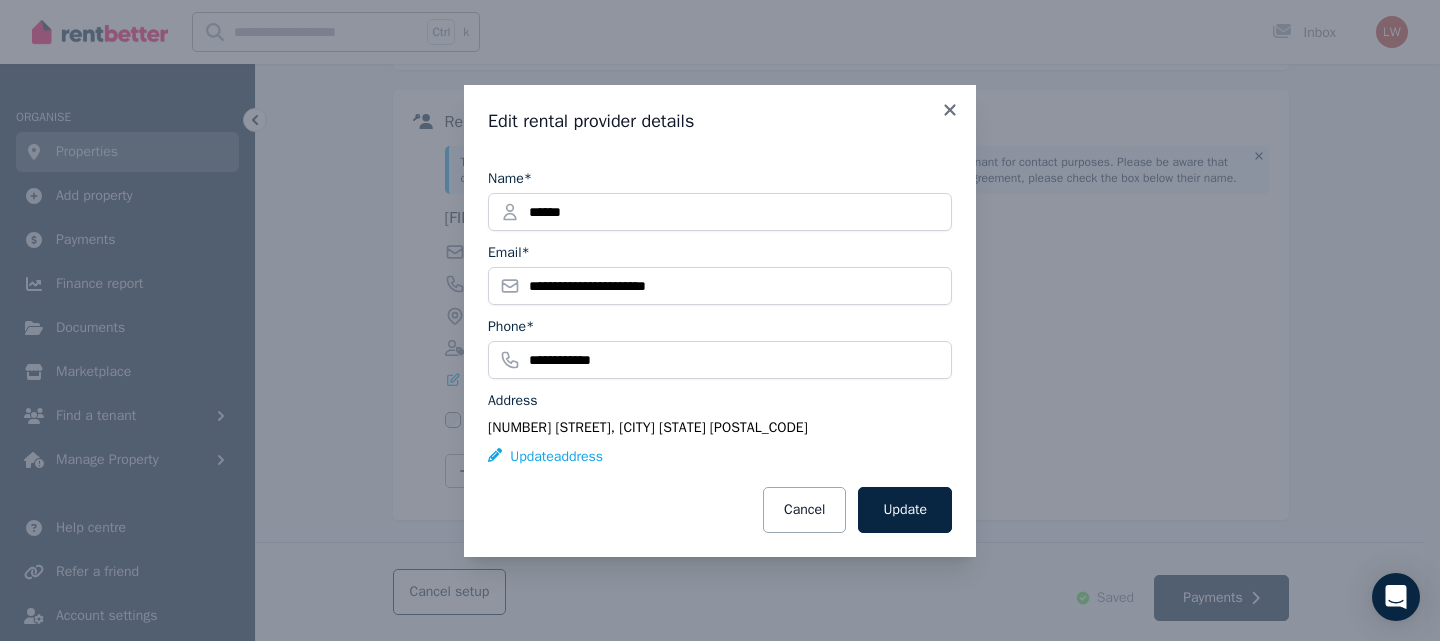 click on "**********" at bounding box center (720, 320) 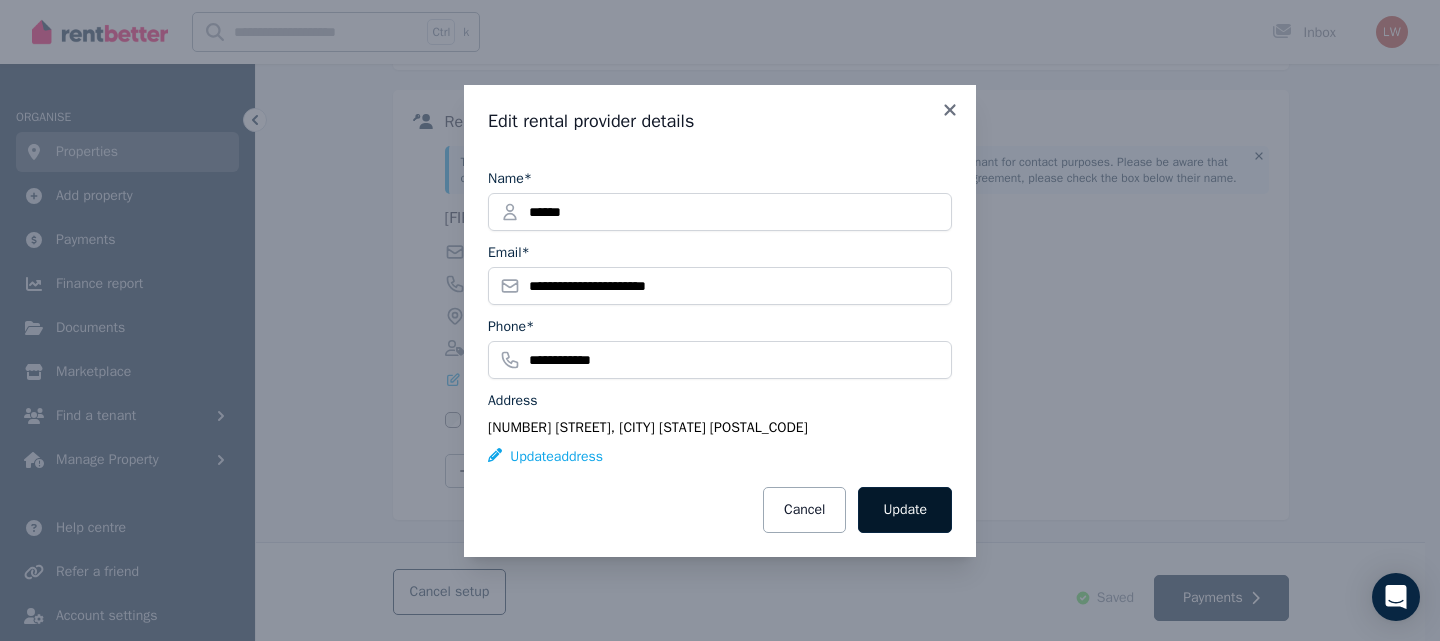 click on "Update" at bounding box center (905, 510) 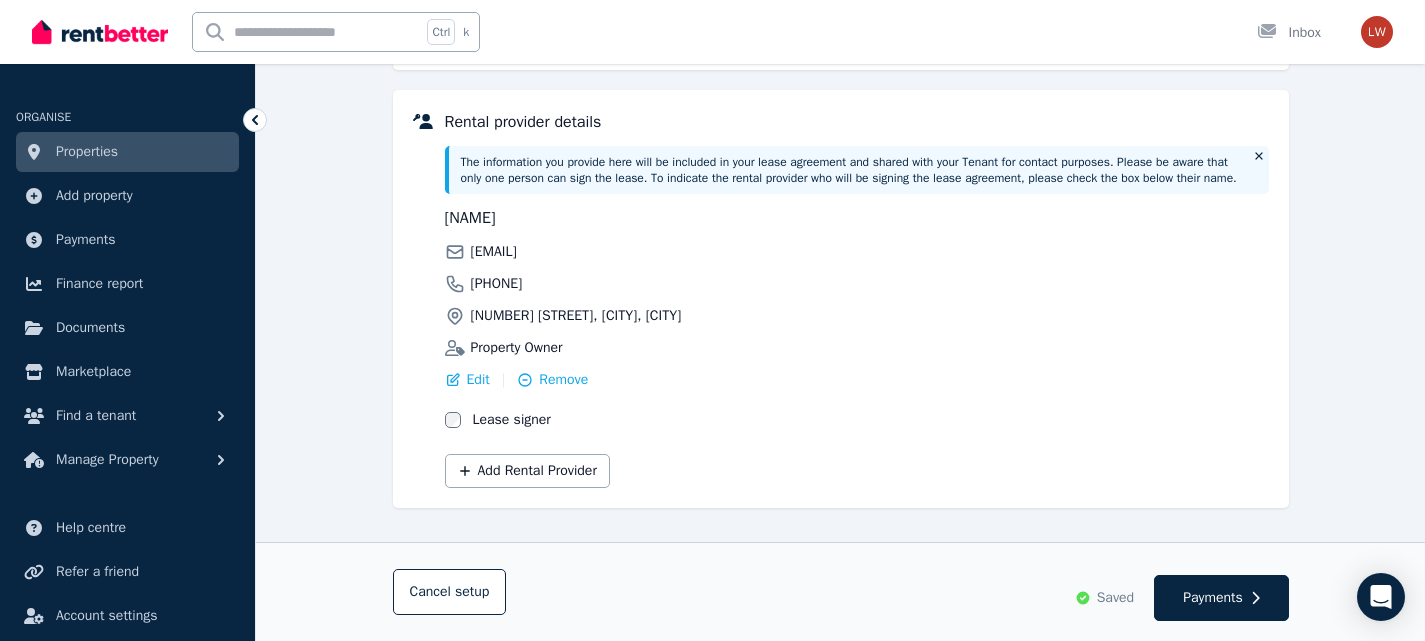 scroll, scrollTop: 538, scrollLeft: 0, axis: vertical 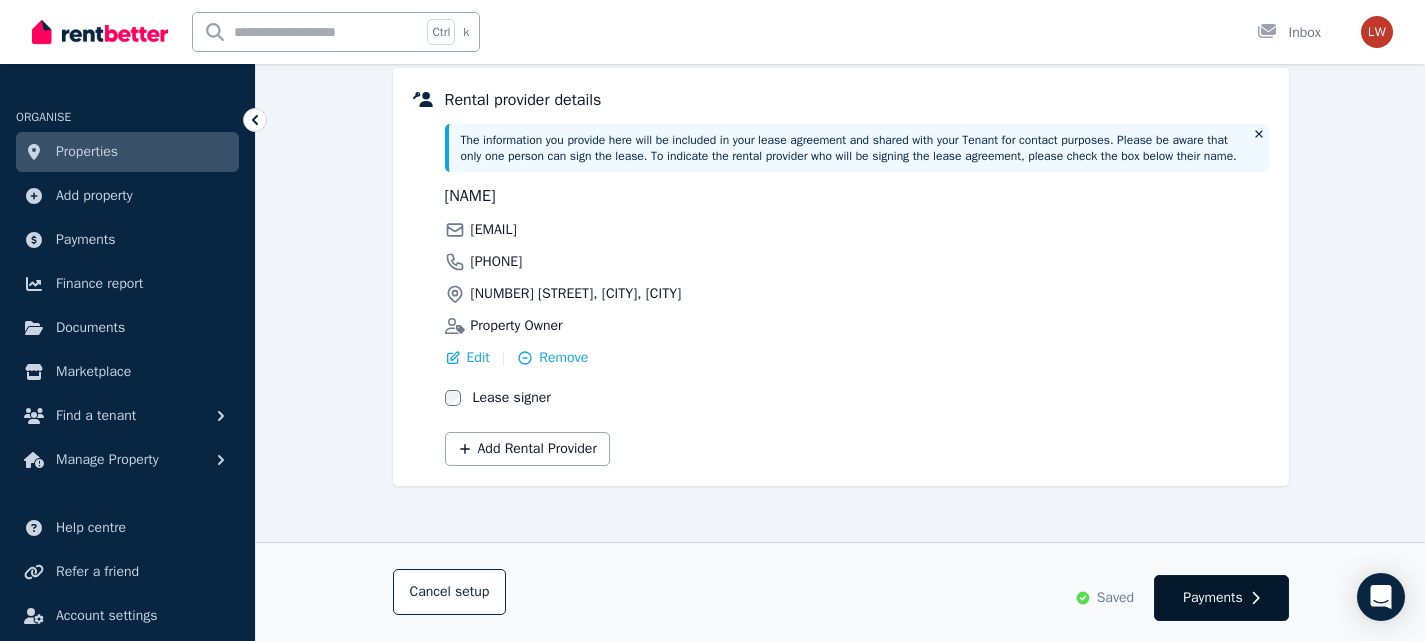 click on "Payments" at bounding box center (1213, 598) 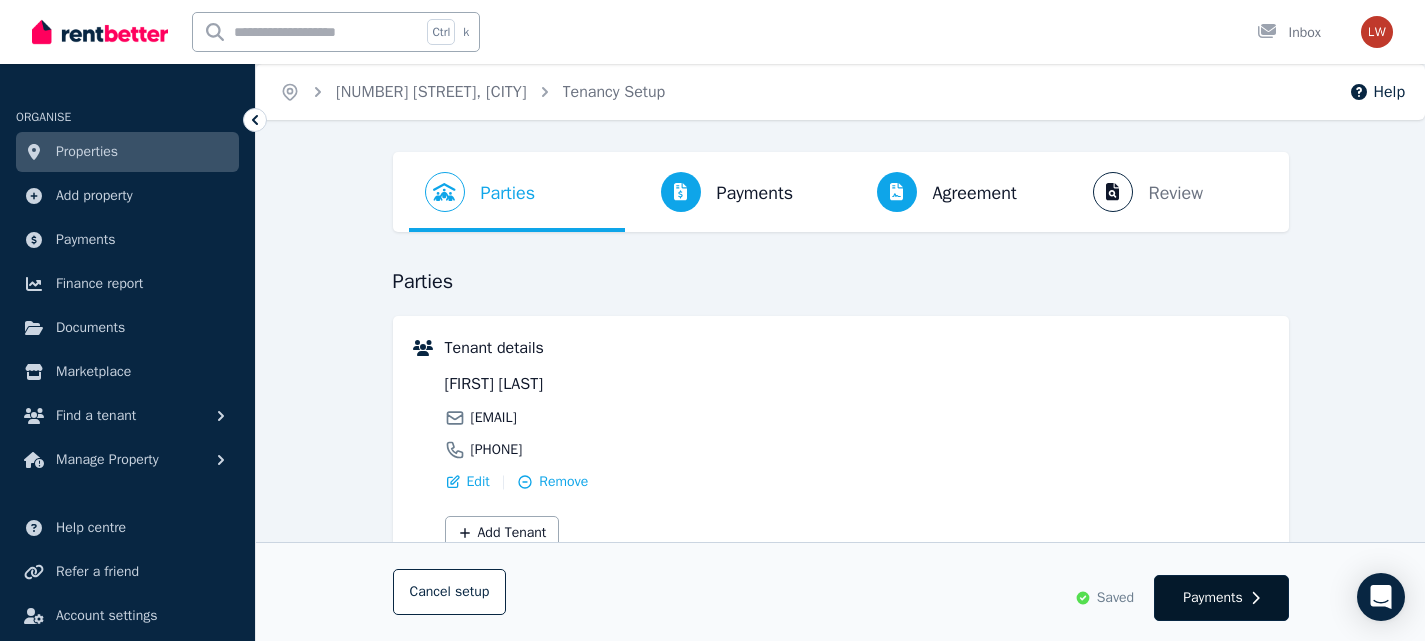 select on "**********" 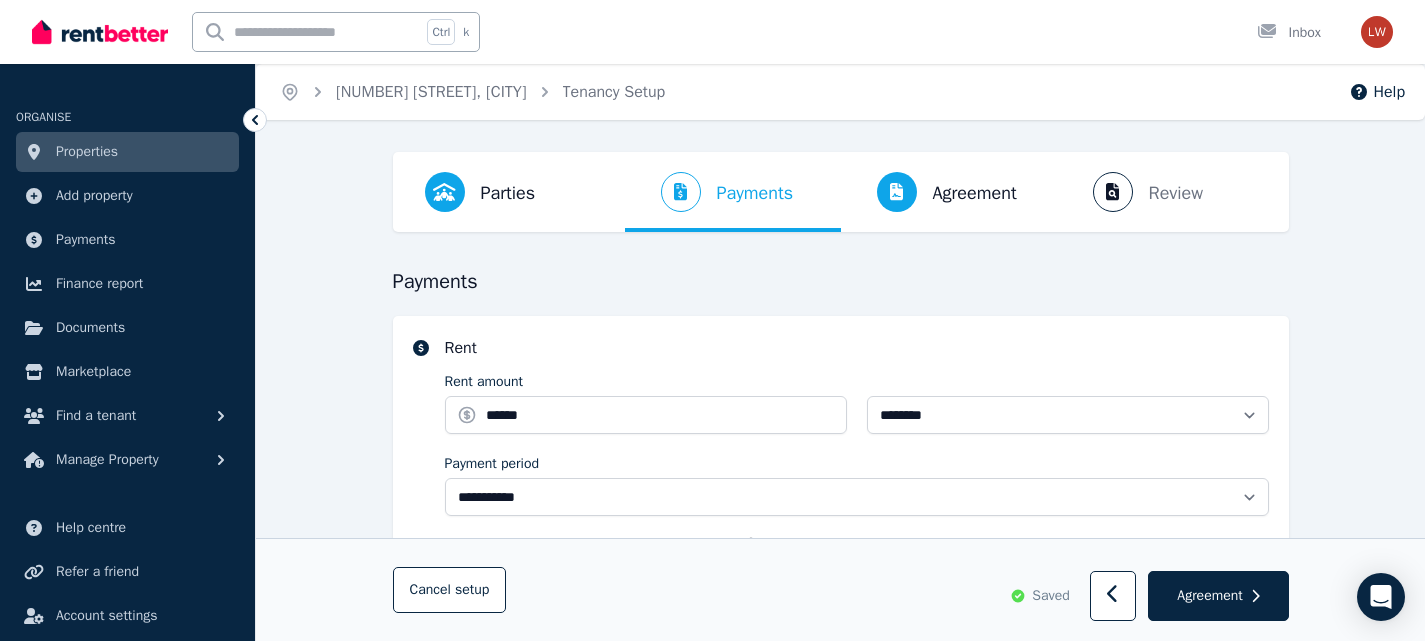 select on "**********" 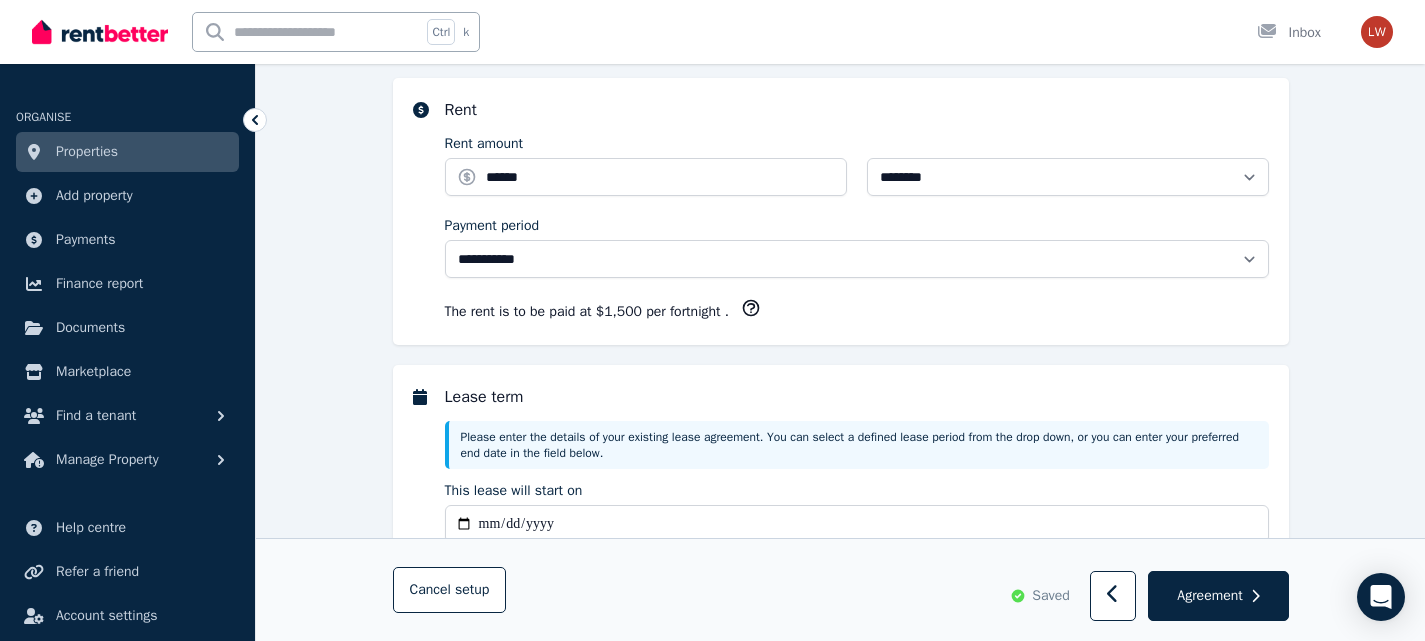 scroll, scrollTop: 300, scrollLeft: 0, axis: vertical 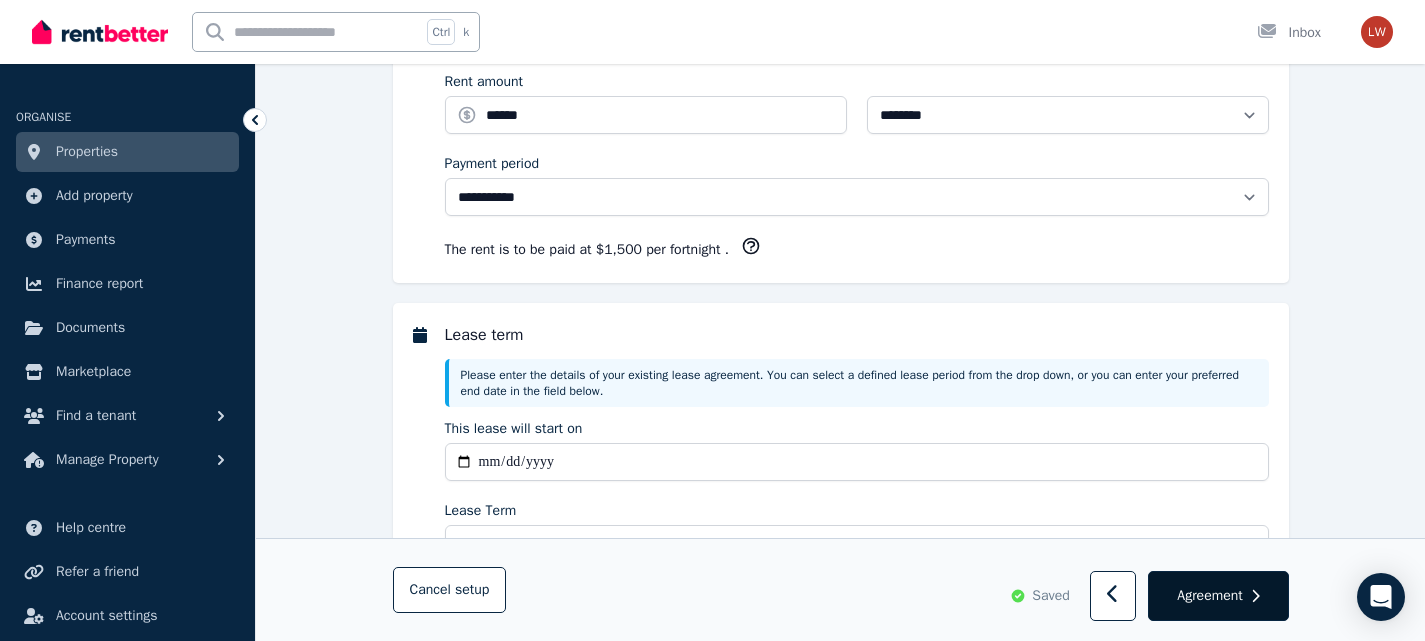 click on "Agreement" at bounding box center [1209, 596] 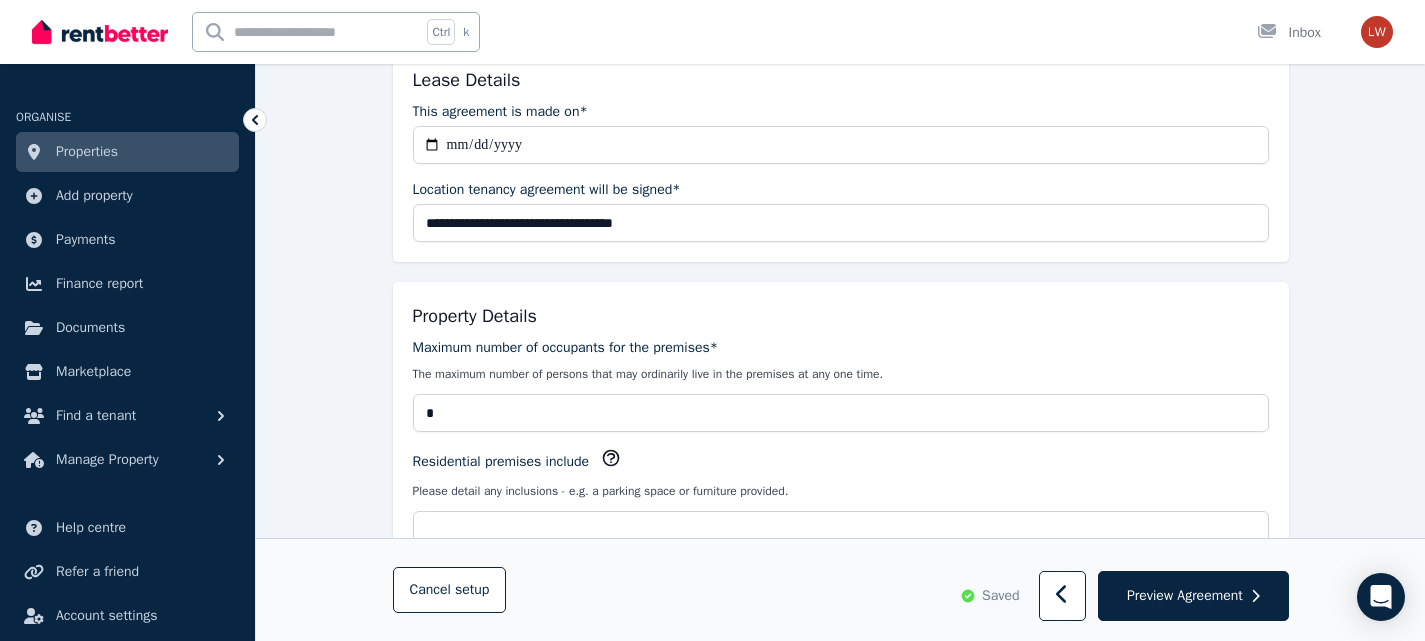 scroll, scrollTop: 0, scrollLeft: 0, axis: both 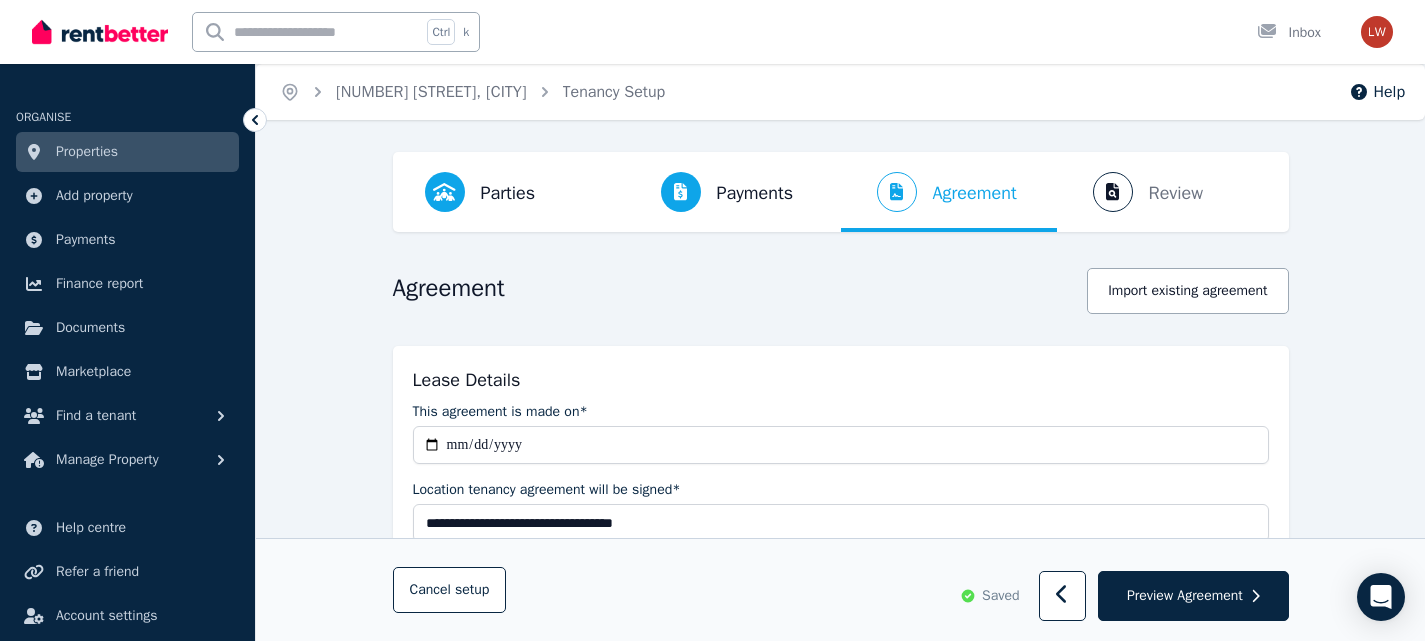 click on "Preview Agreement" at bounding box center [1185, 596] 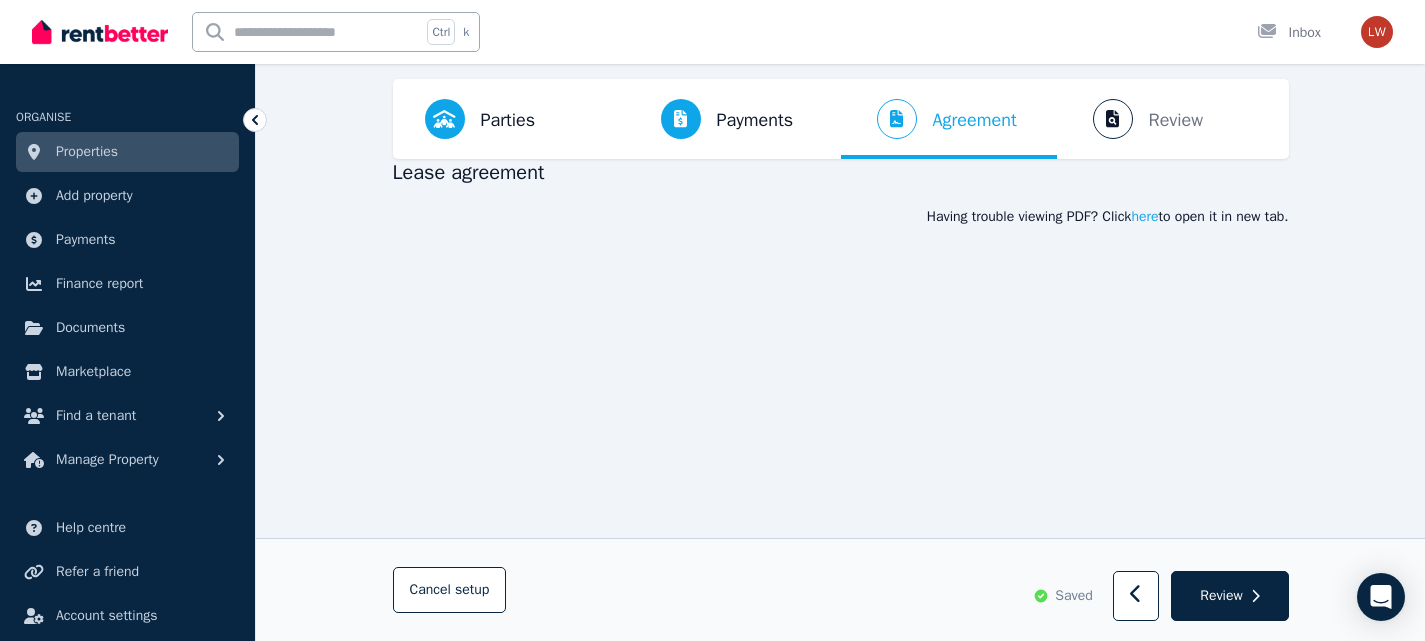 scroll, scrollTop: 0, scrollLeft: 0, axis: both 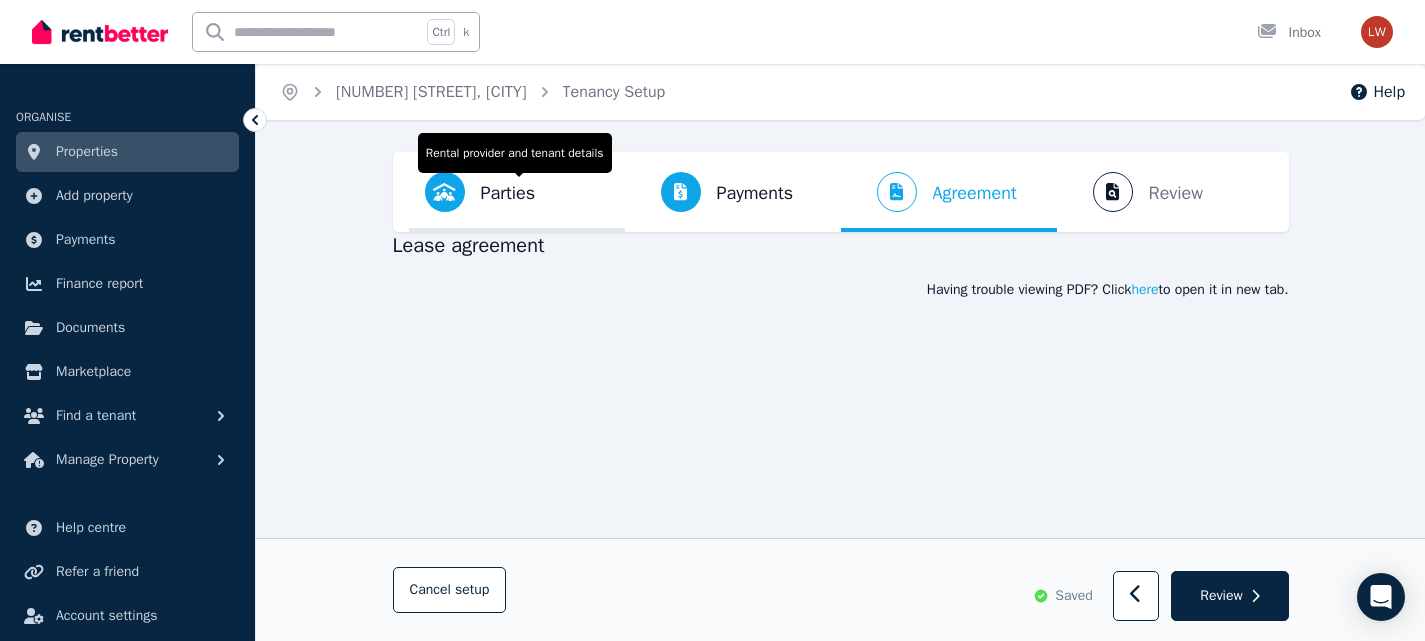 click on "Parties" at bounding box center [508, 193] 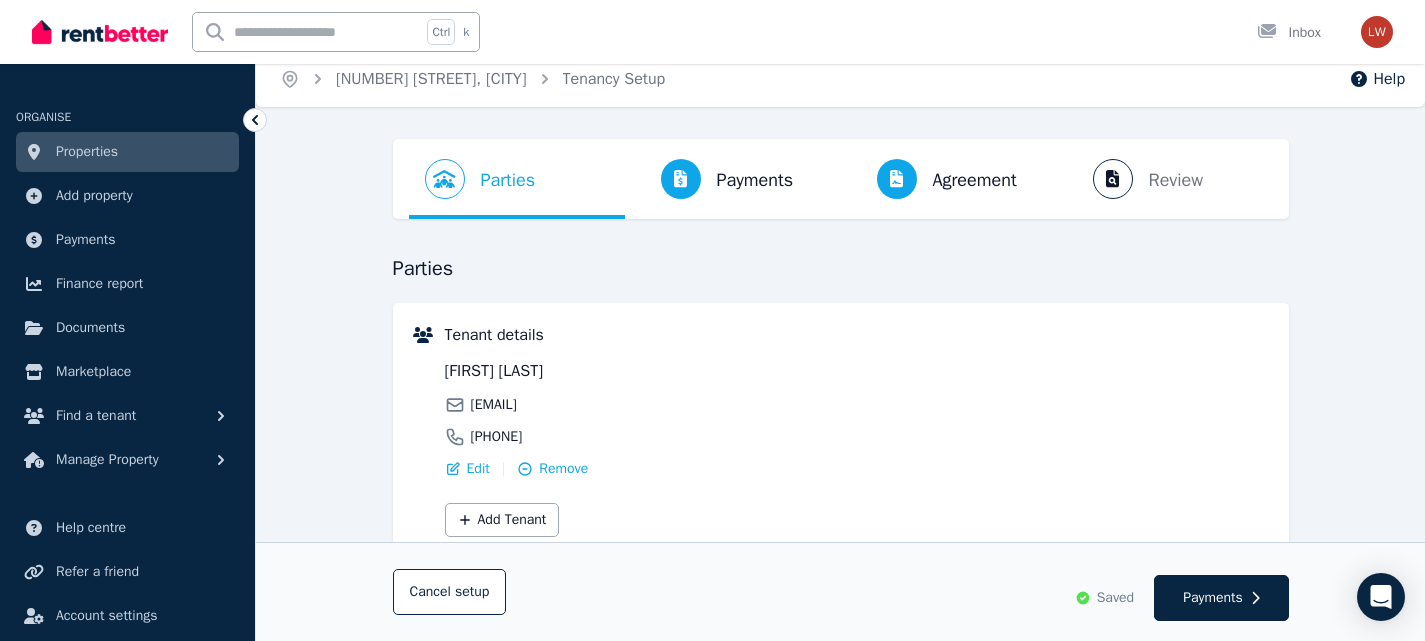 scroll, scrollTop: 0, scrollLeft: 0, axis: both 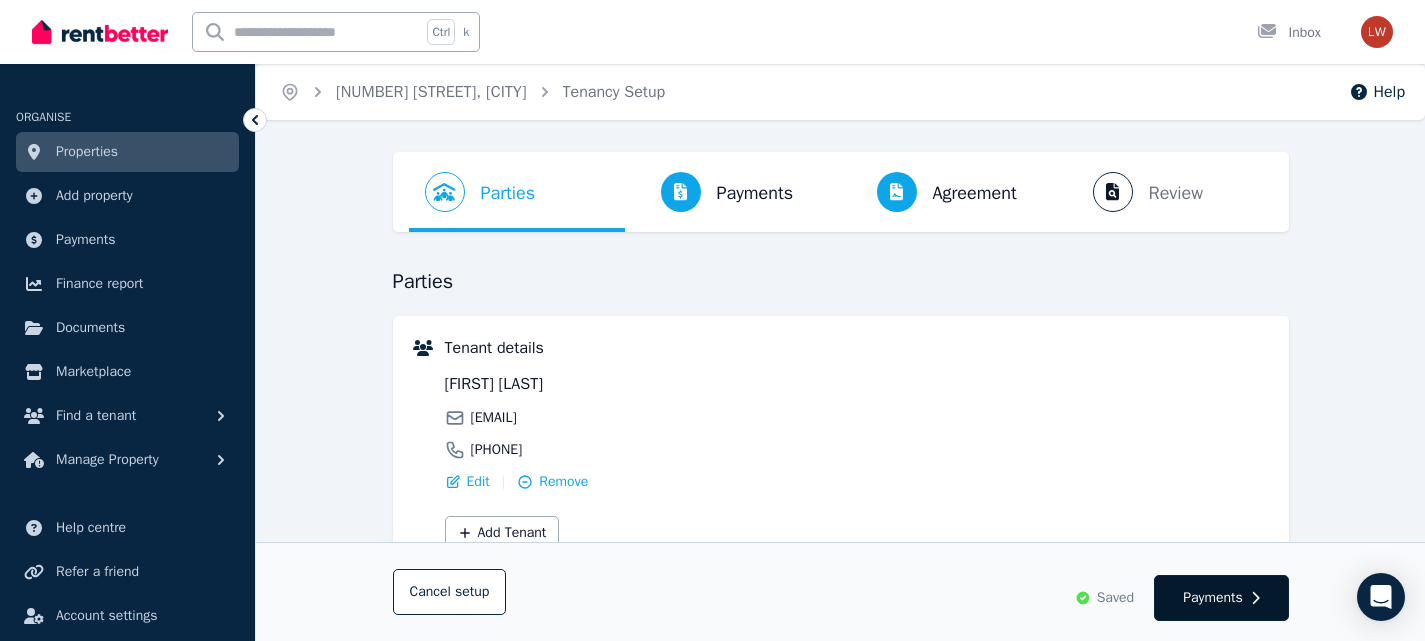 click on "Payments" at bounding box center [1213, 598] 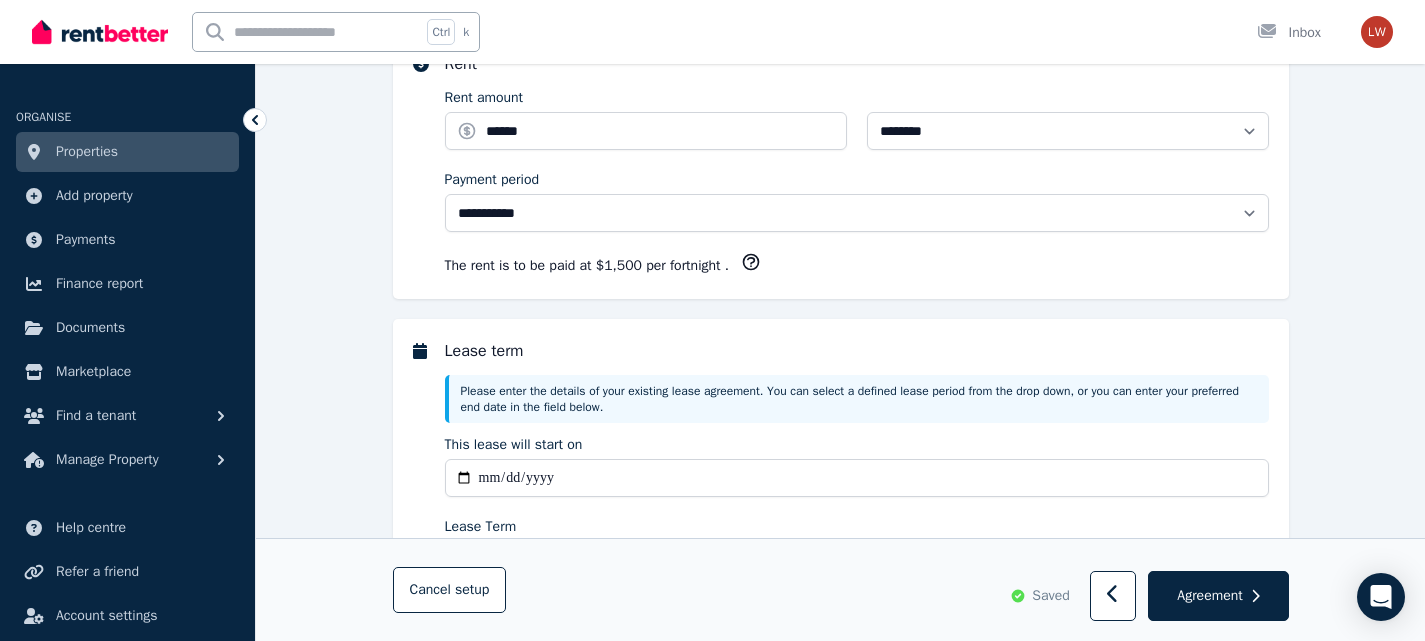 select on "**********" 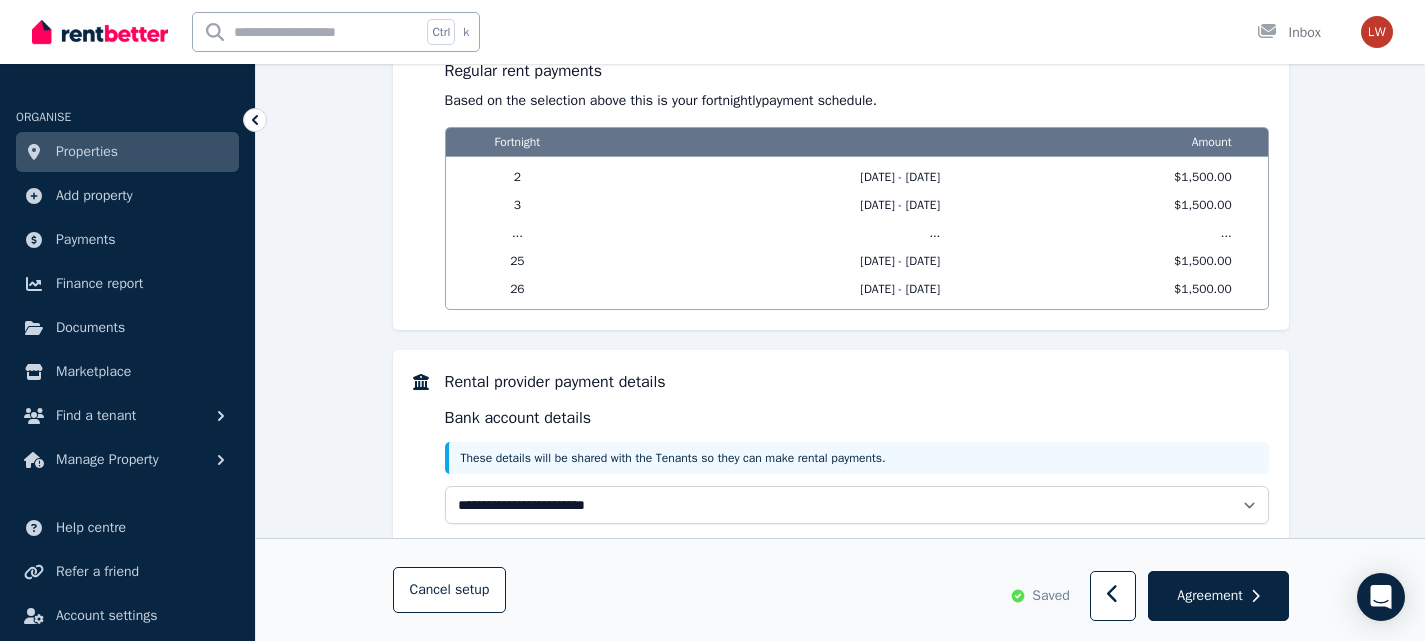 scroll, scrollTop: 2226, scrollLeft: 0, axis: vertical 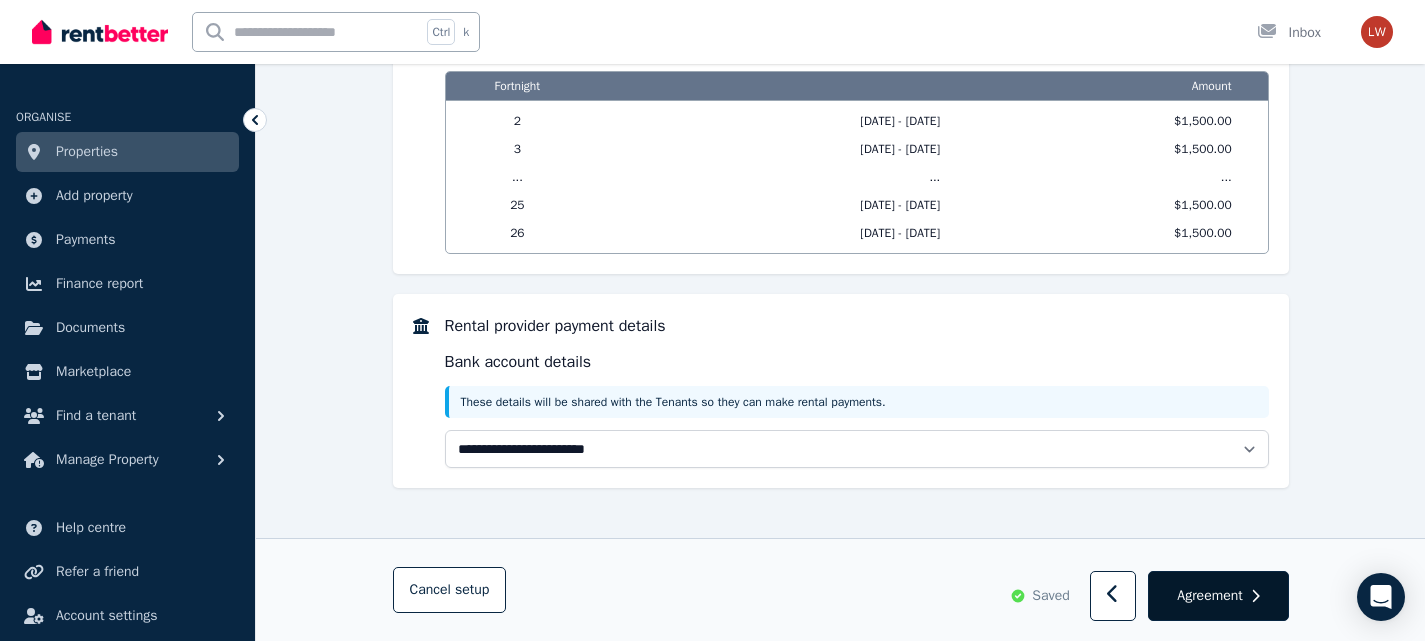 click on "Agreement" at bounding box center (1218, 597) 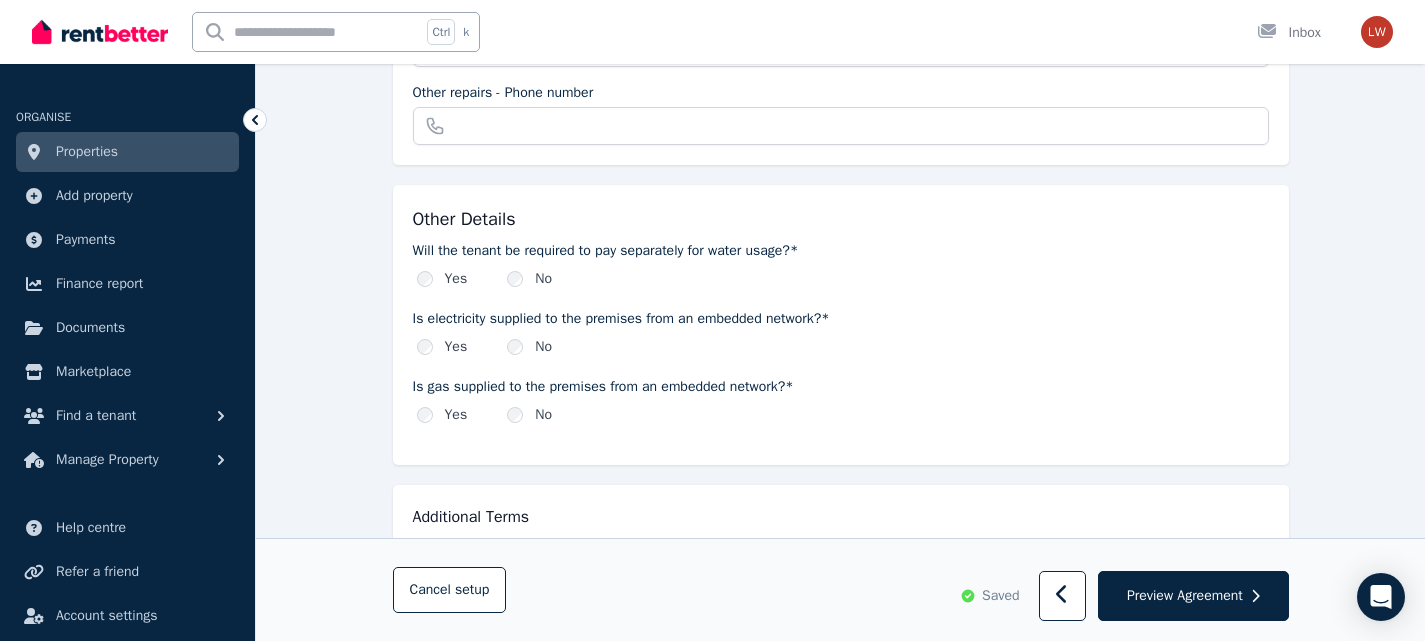 scroll, scrollTop: 0, scrollLeft: 0, axis: both 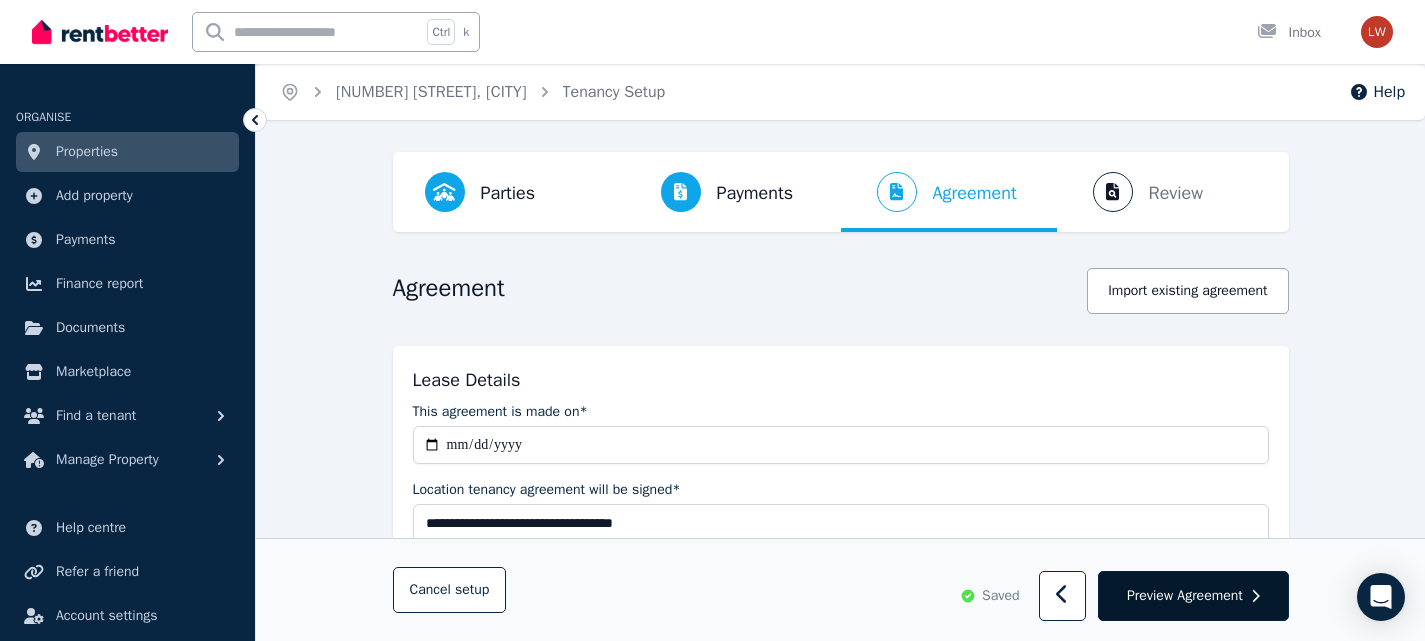 click on "Preview Agreement" at bounding box center [1185, 596] 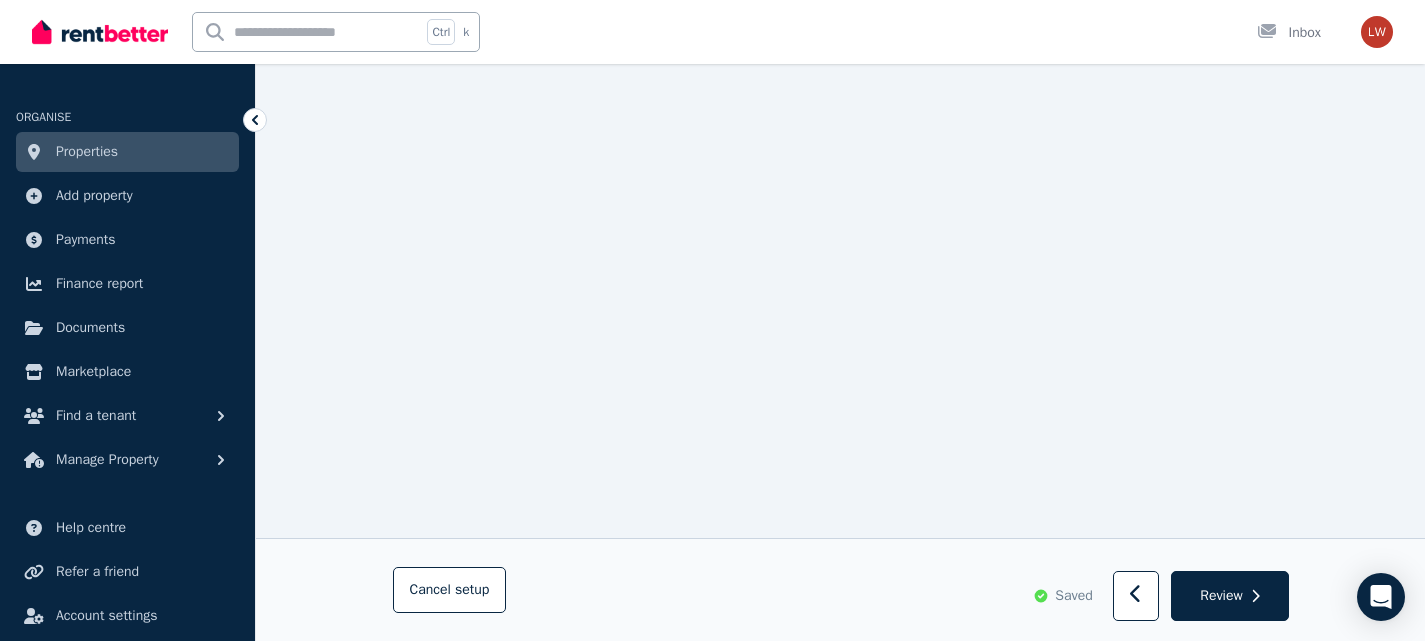 scroll, scrollTop: 21804, scrollLeft: 0, axis: vertical 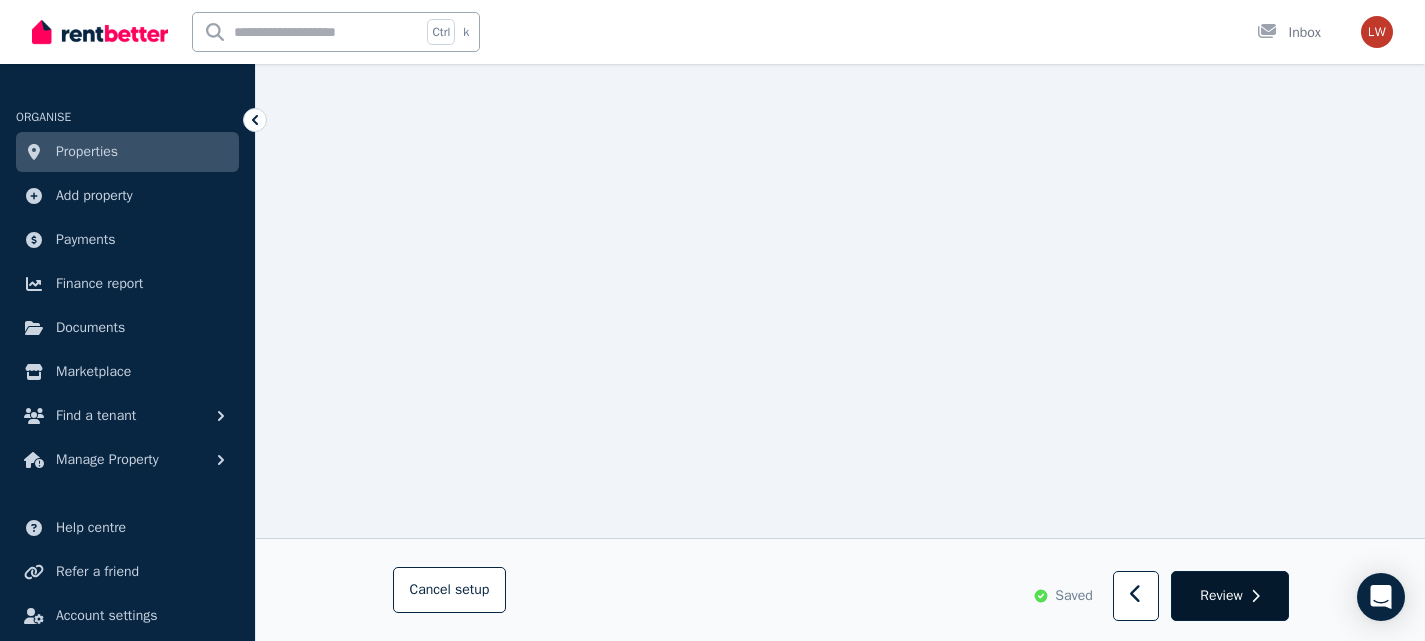 click on "Review" at bounding box center [1221, 596] 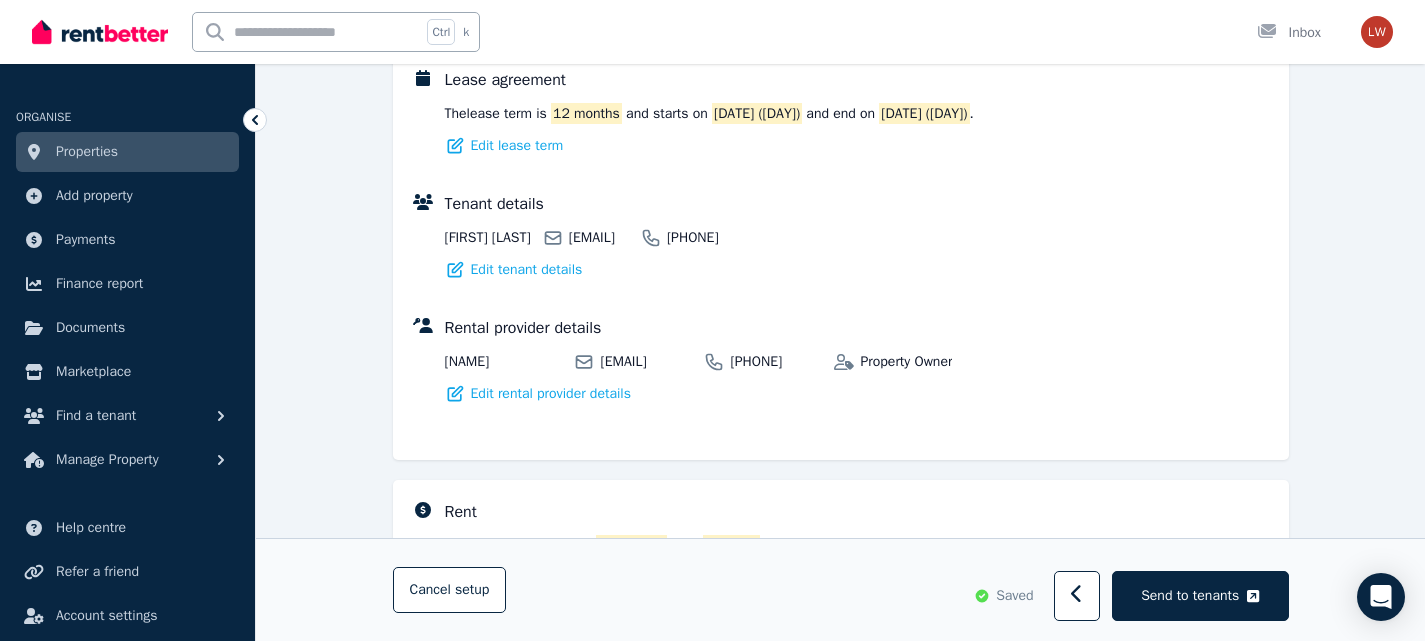 scroll, scrollTop: 200, scrollLeft: 0, axis: vertical 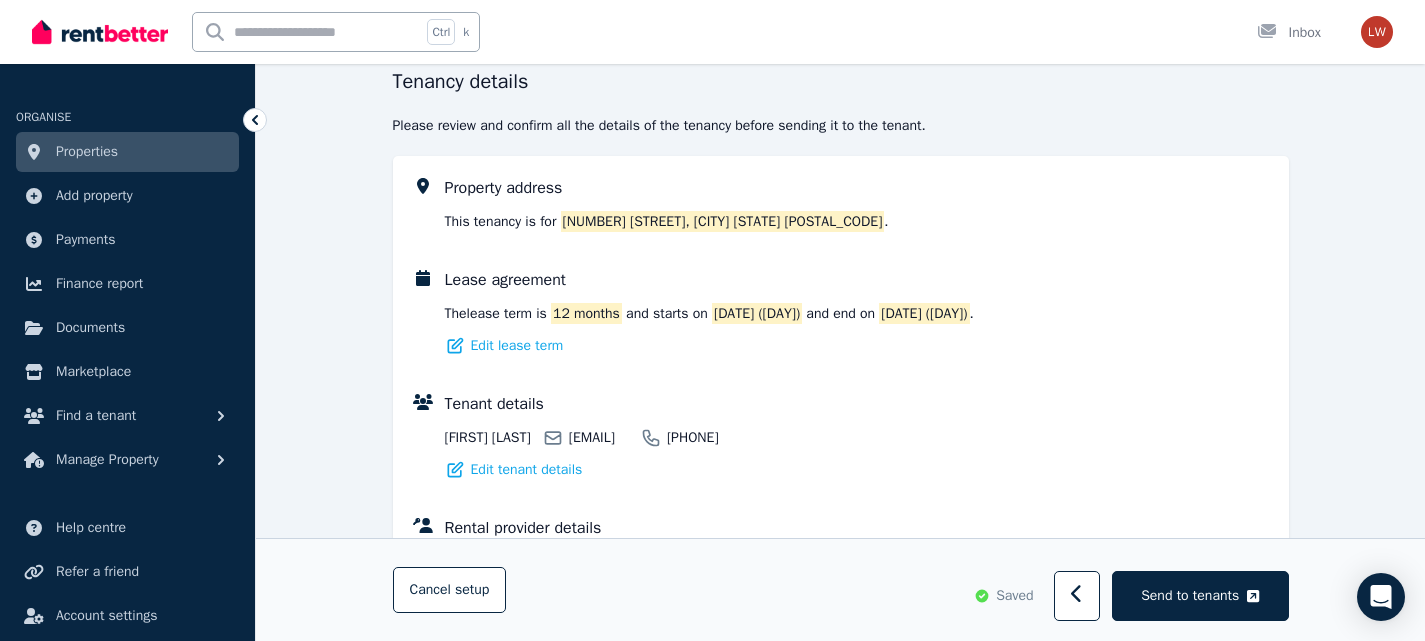 click on "Properties" at bounding box center (127, 152) 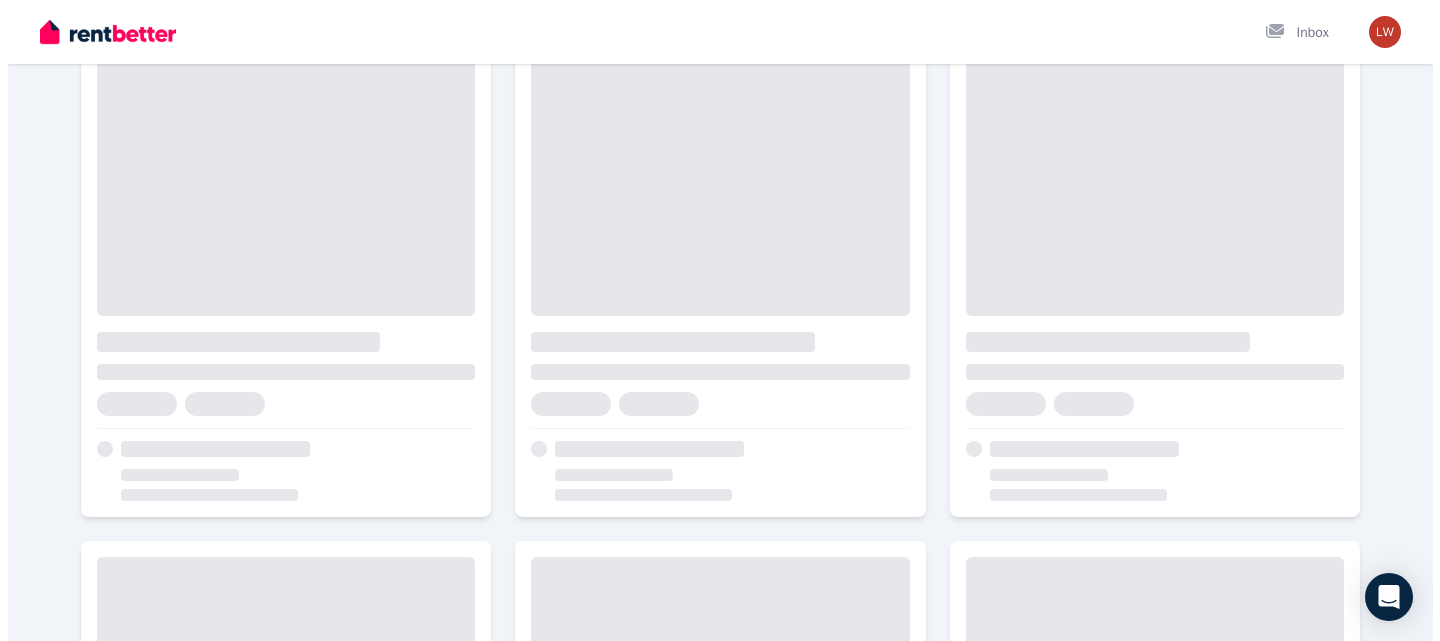 scroll, scrollTop: 0, scrollLeft: 0, axis: both 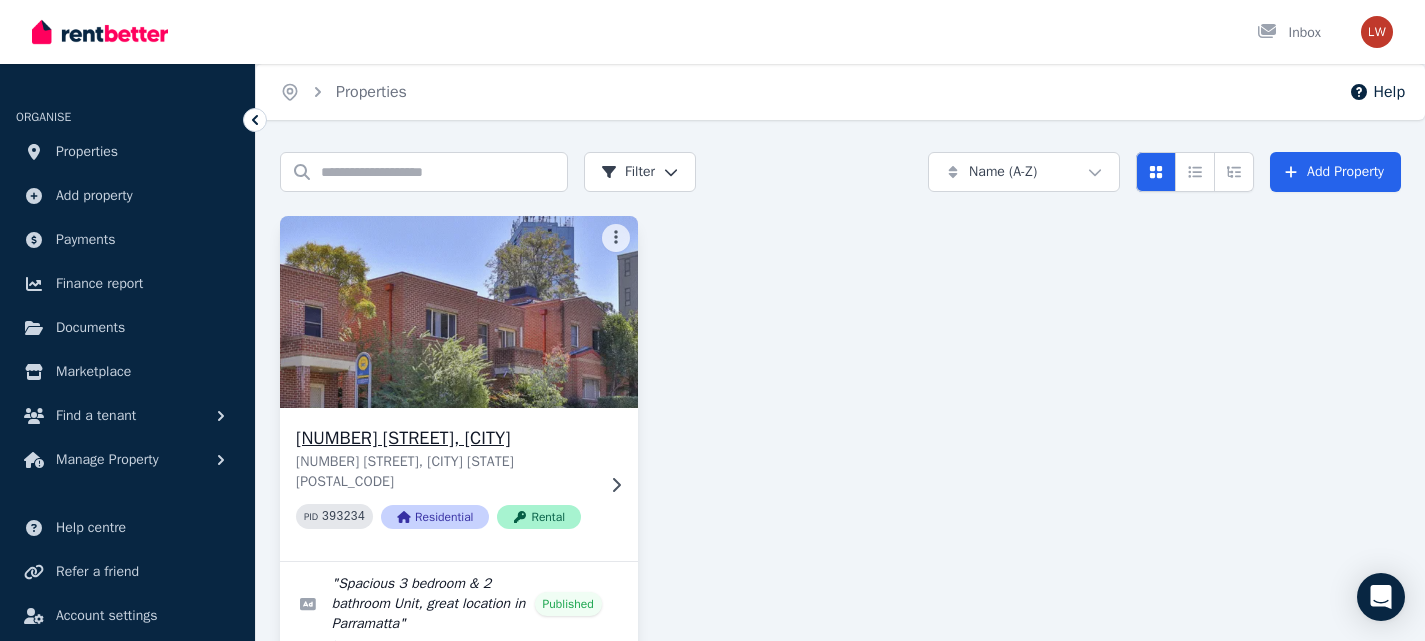 click on "[NUMBER] [STREET], [CITY]" at bounding box center (445, 438) 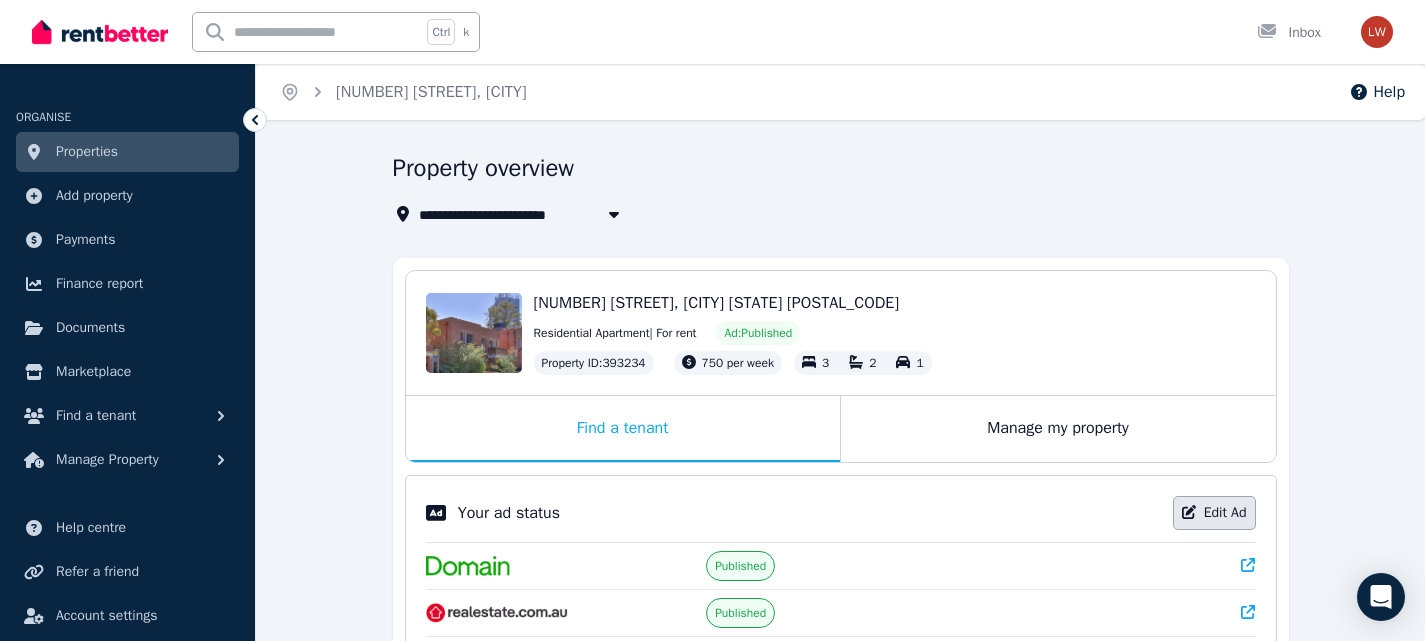 click on "Edit Ad" at bounding box center [1214, 513] 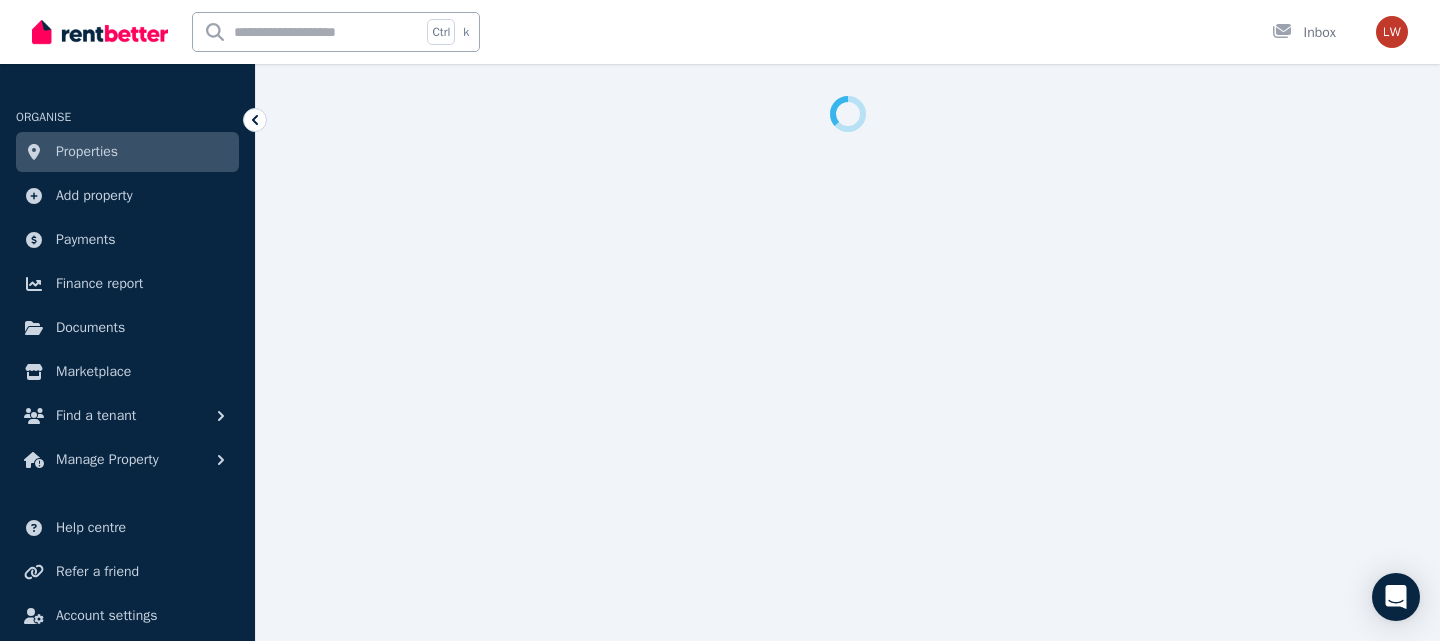 select on "***" 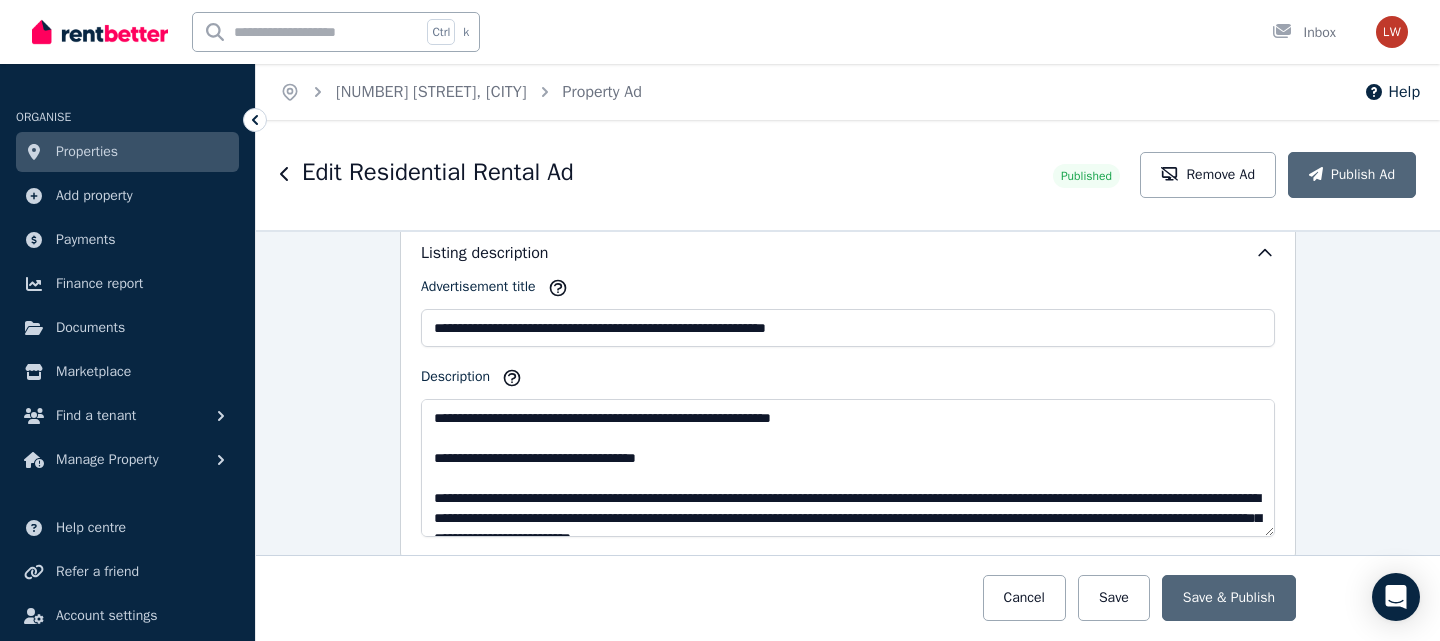 scroll, scrollTop: 1300, scrollLeft: 0, axis: vertical 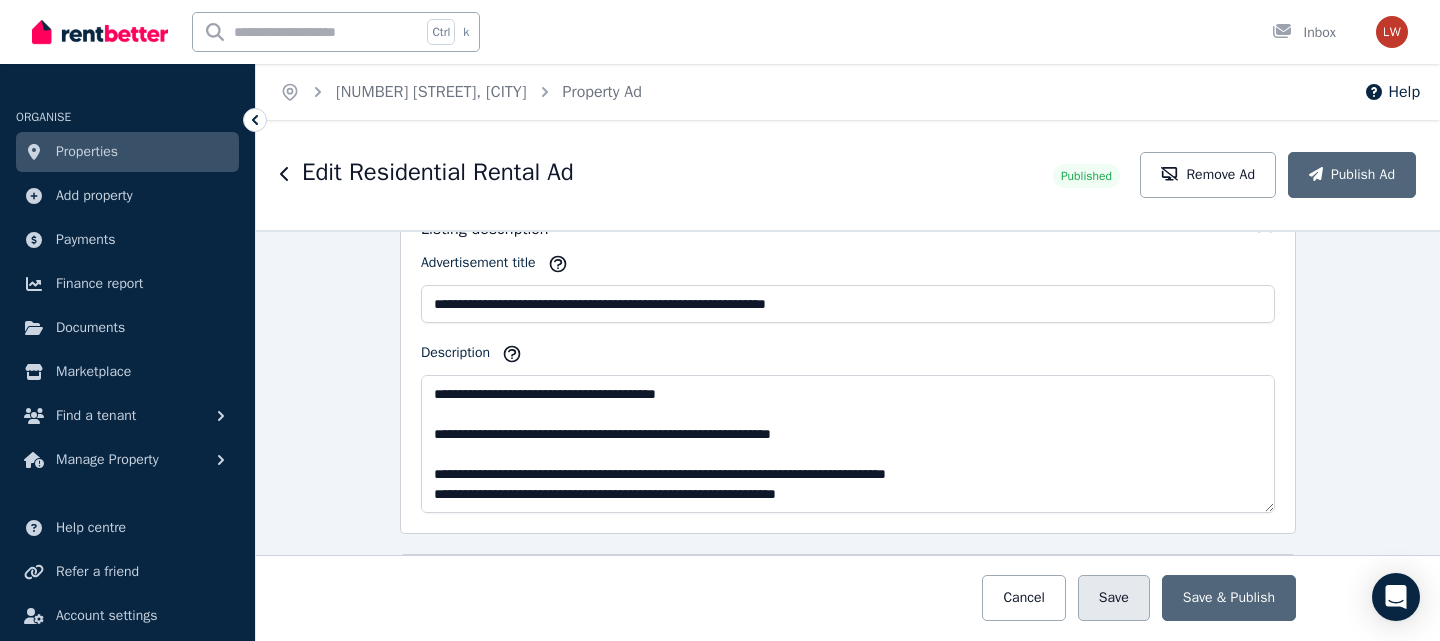 click on "Save" at bounding box center [1114, 598] 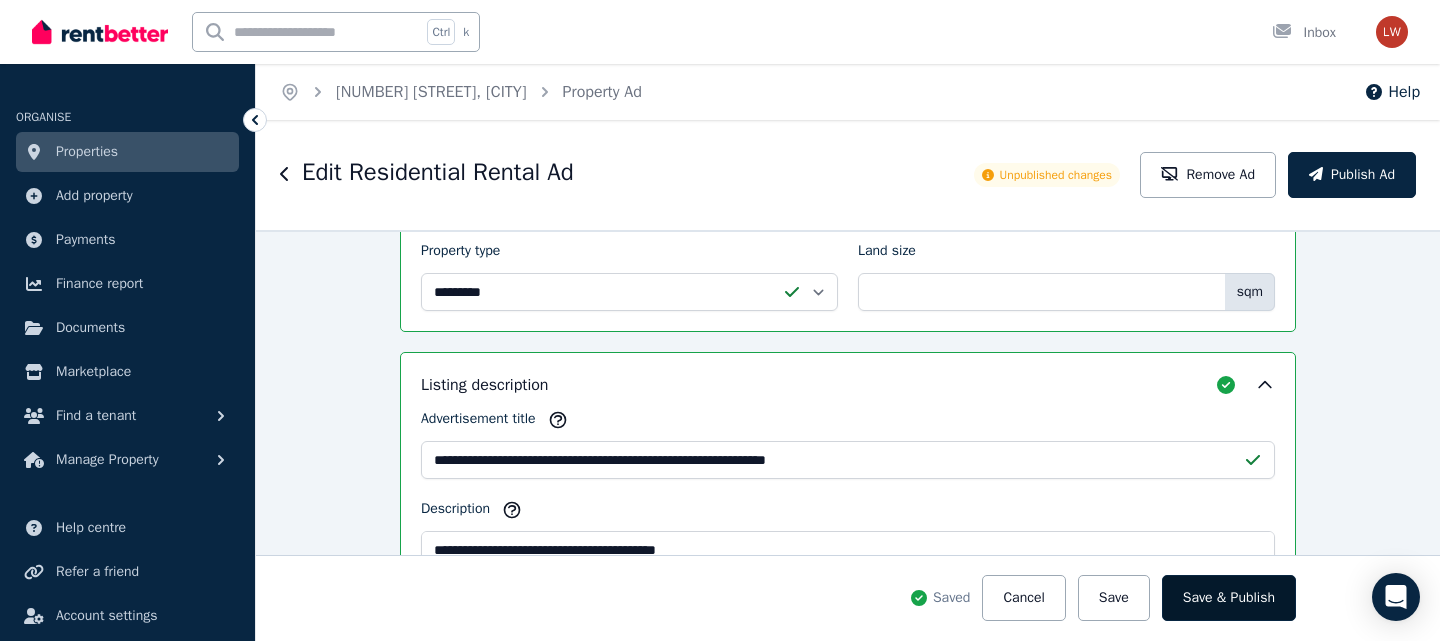 click on "Save & Publish" at bounding box center (1229, 598) 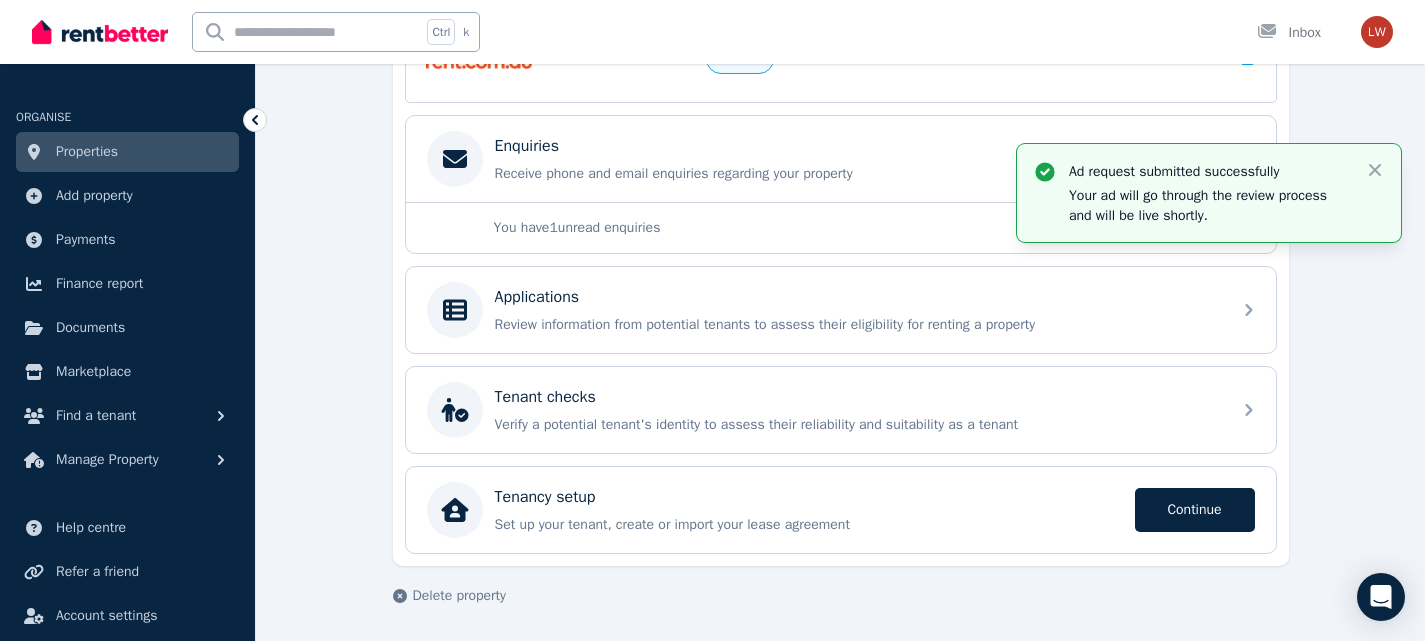 scroll, scrollTop: 602, scrollLeft: 0, axis: vertical 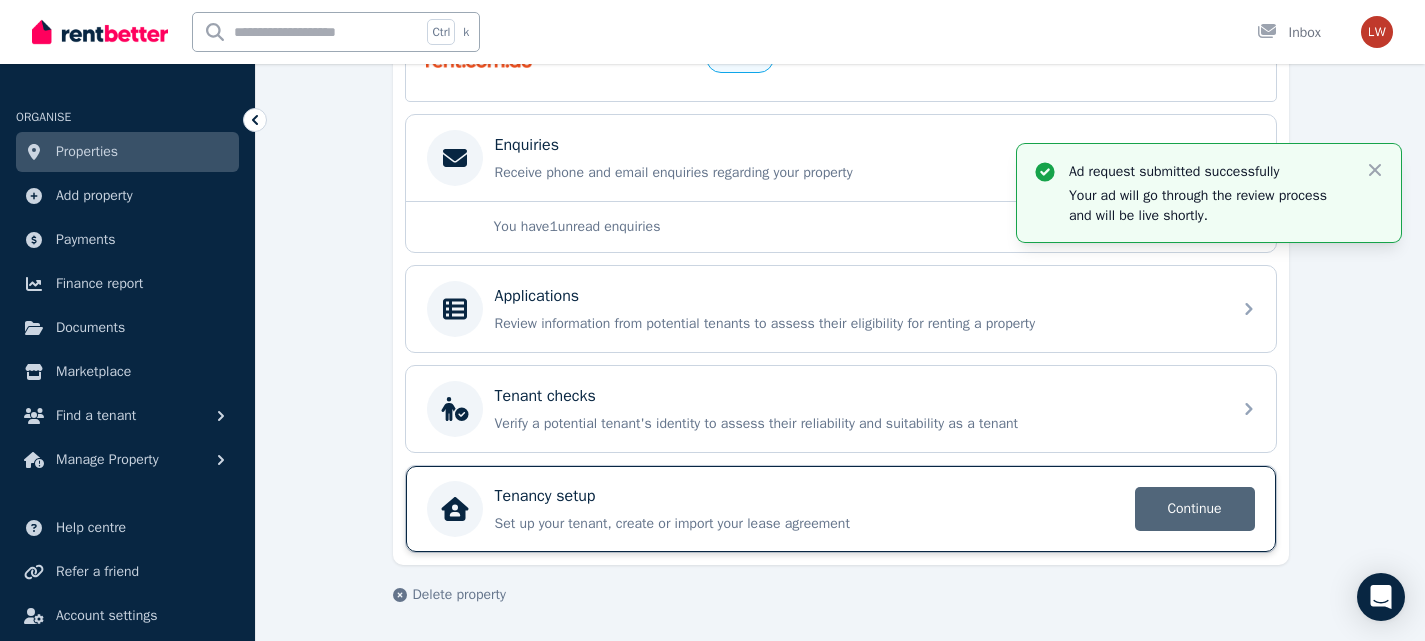 click on "Continue" at bounding box center [1195, 509] 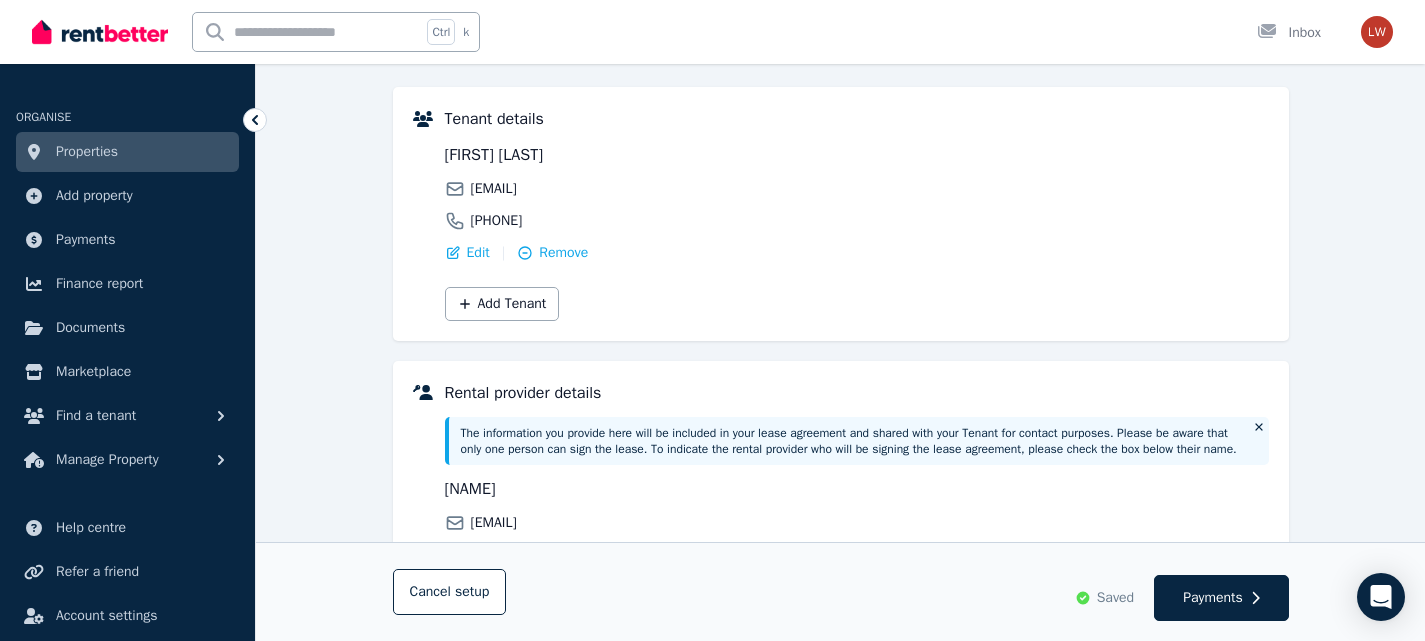 scroll, scrollTop: 38, scrollLeft: 0, axis: vertical 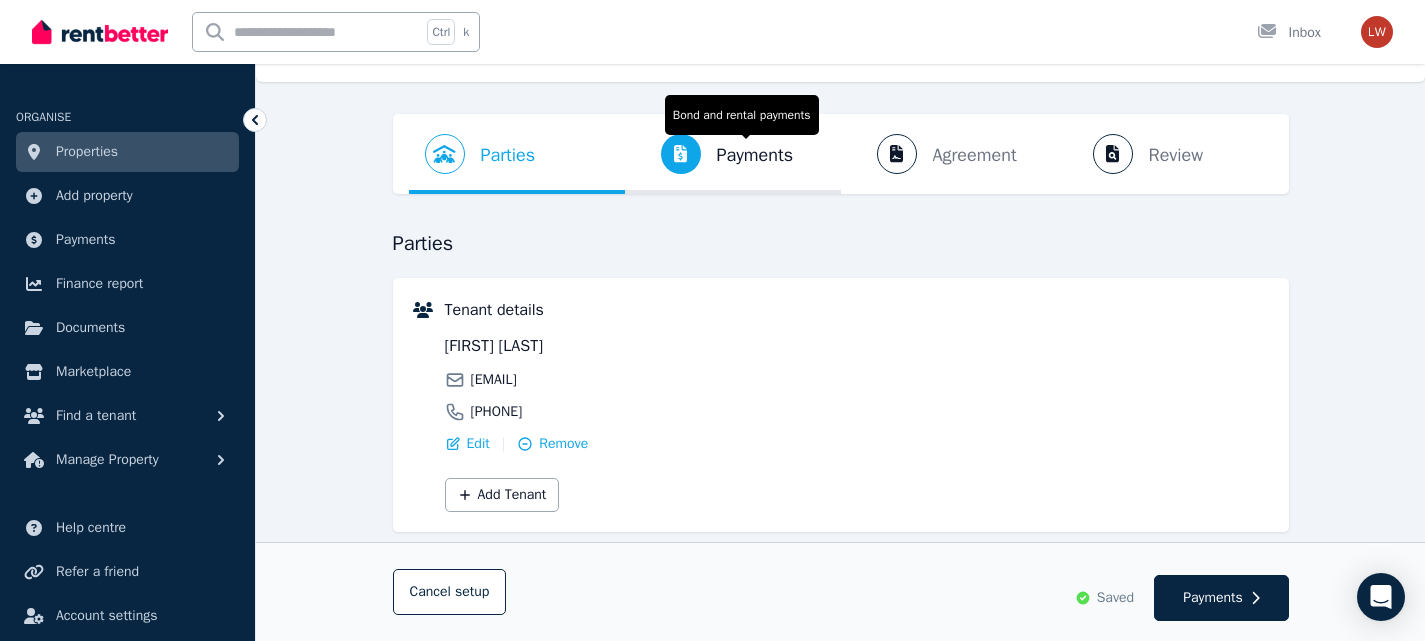 click on "Payments" at bounding box center [755, 155] 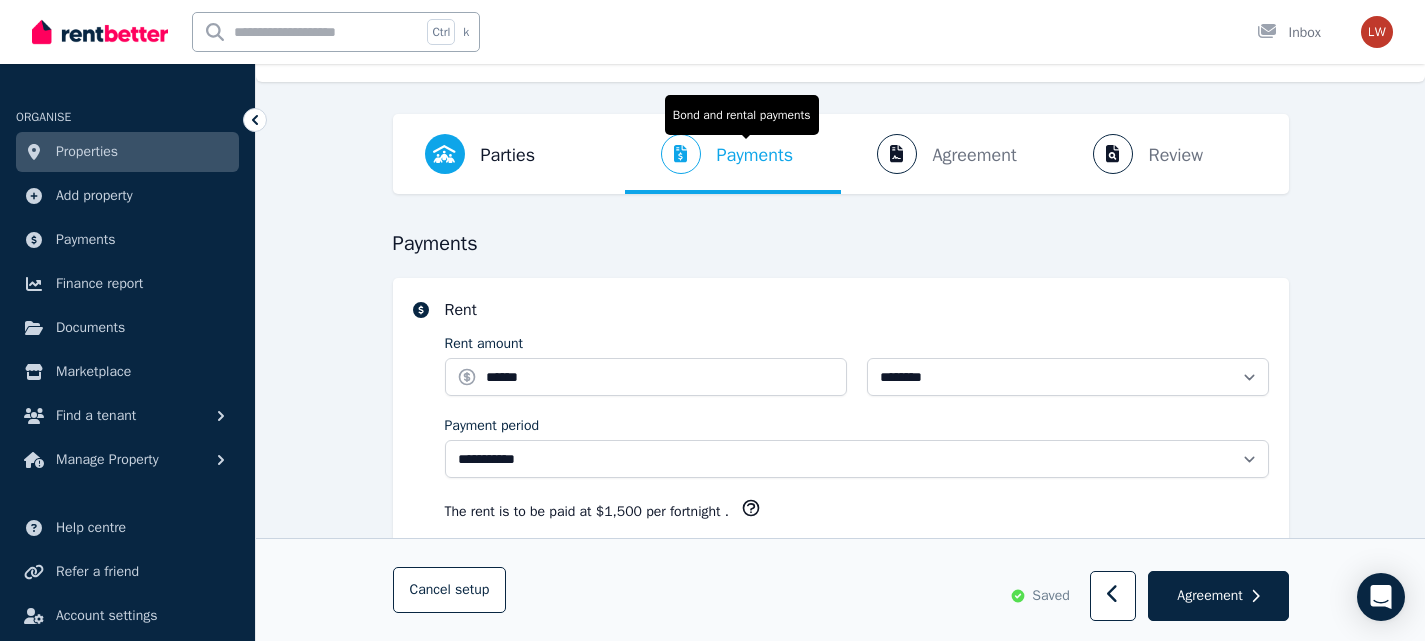 scroll, scrollTop: 0, scrollLeft: 0, axis: both 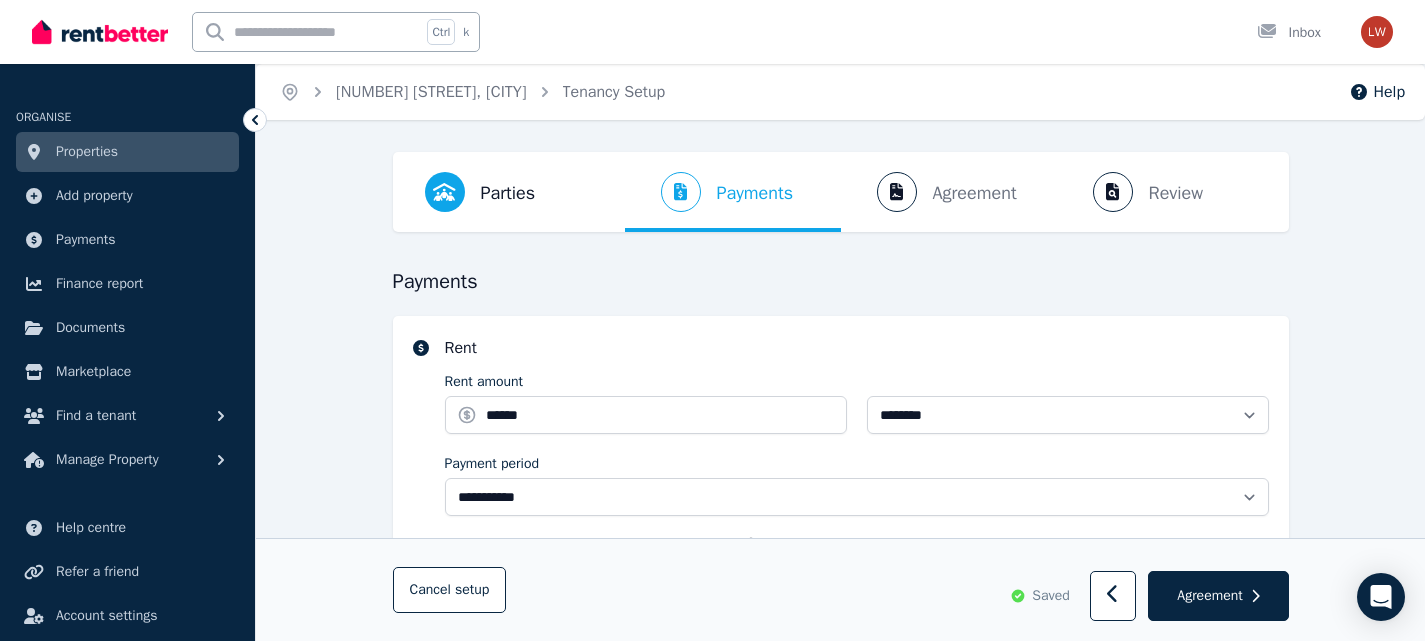 select on "**********" 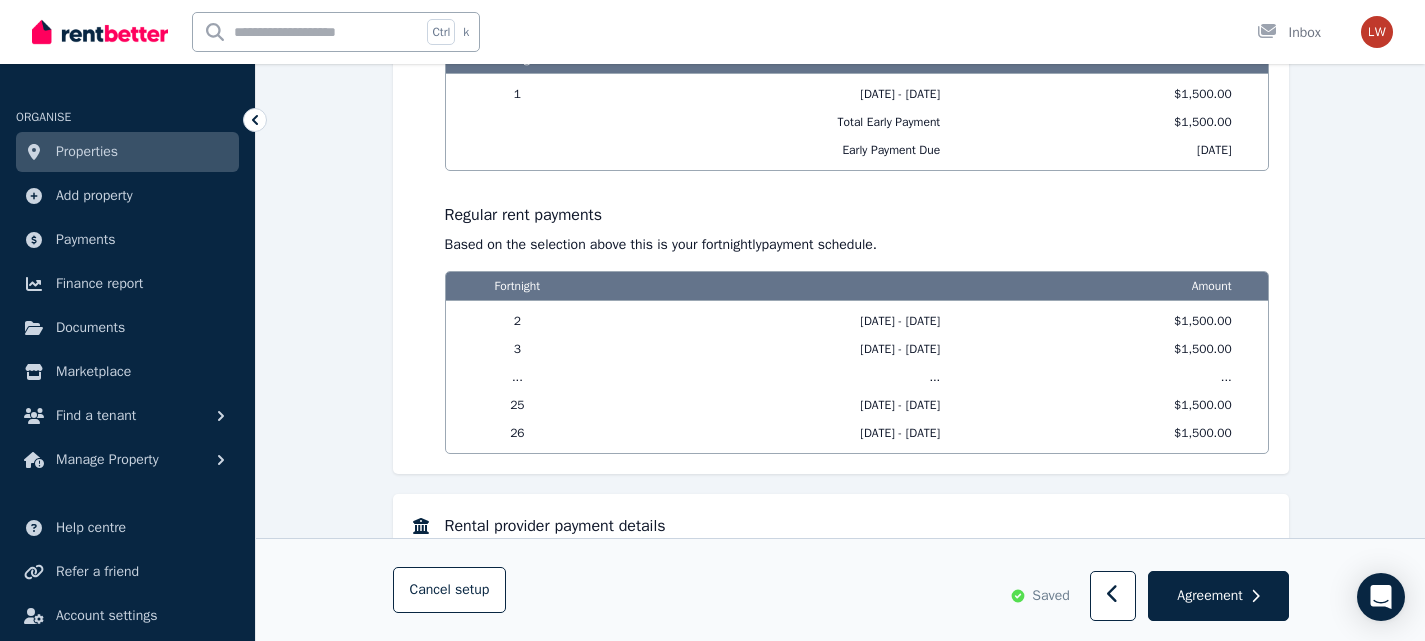 scroll, scrollTop: 2226, scrollLeft: 0, axis: vertical 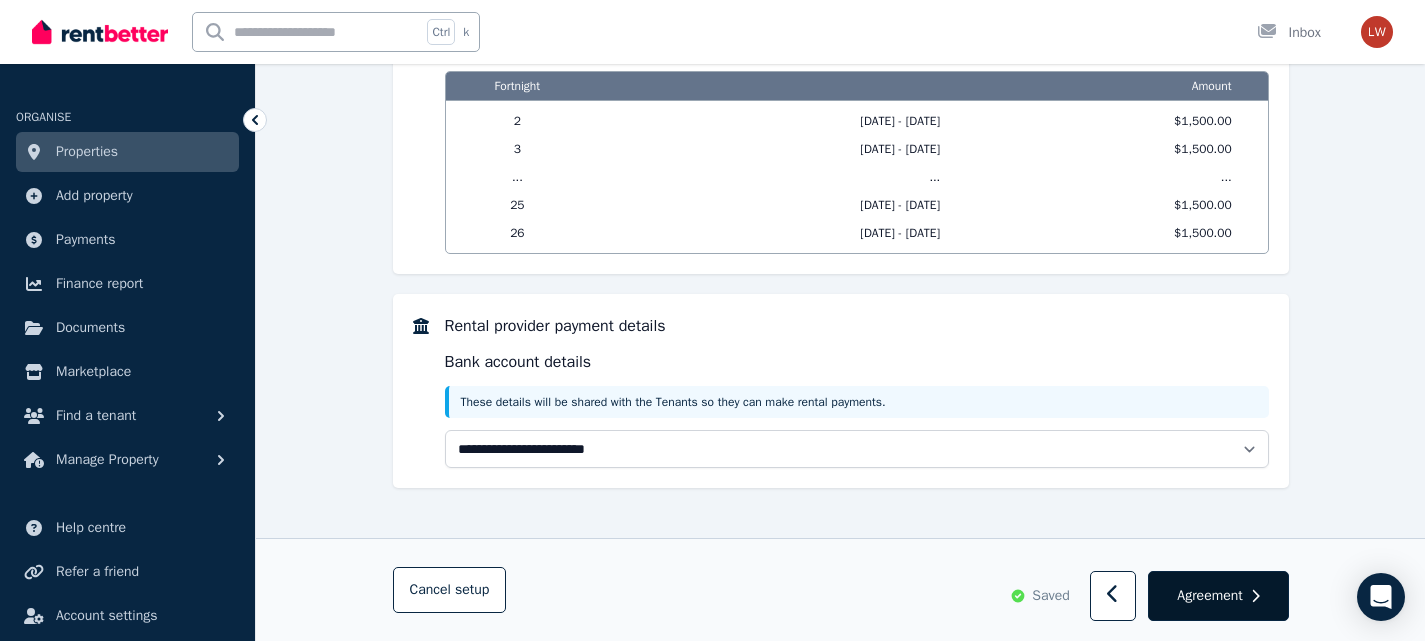 click 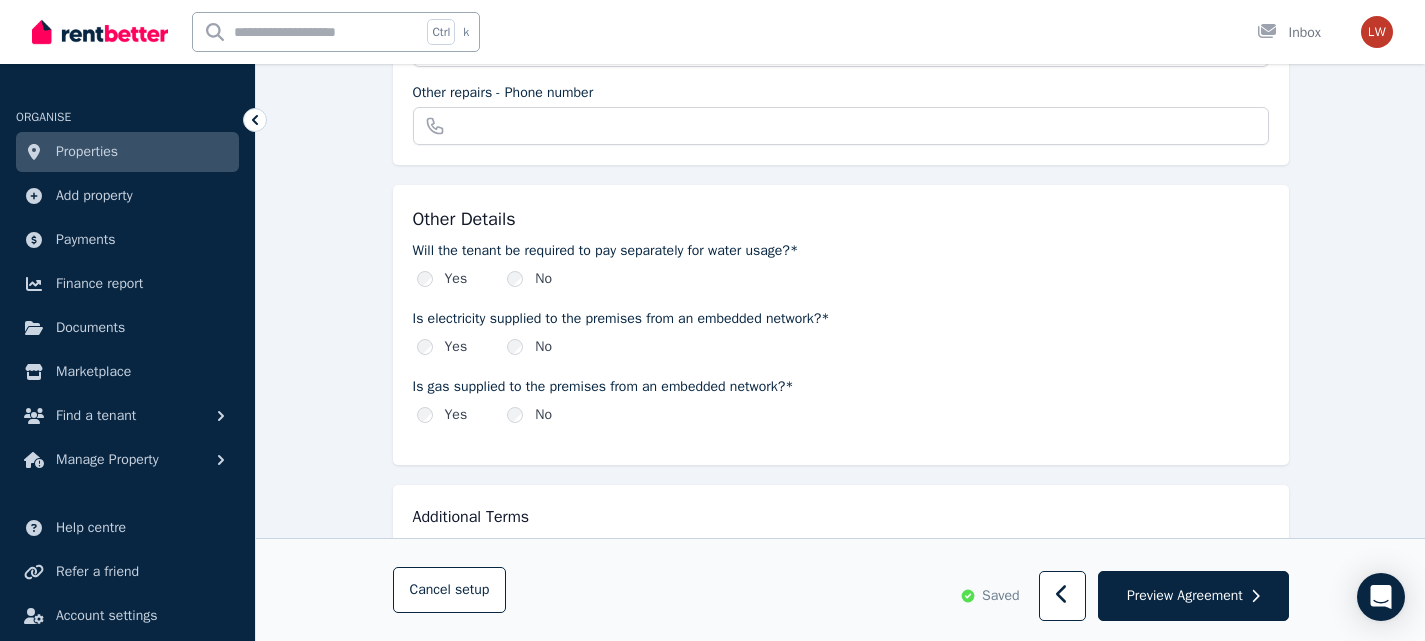 scroll, scrollTop: 0, scrollLeft: 0, axis: both 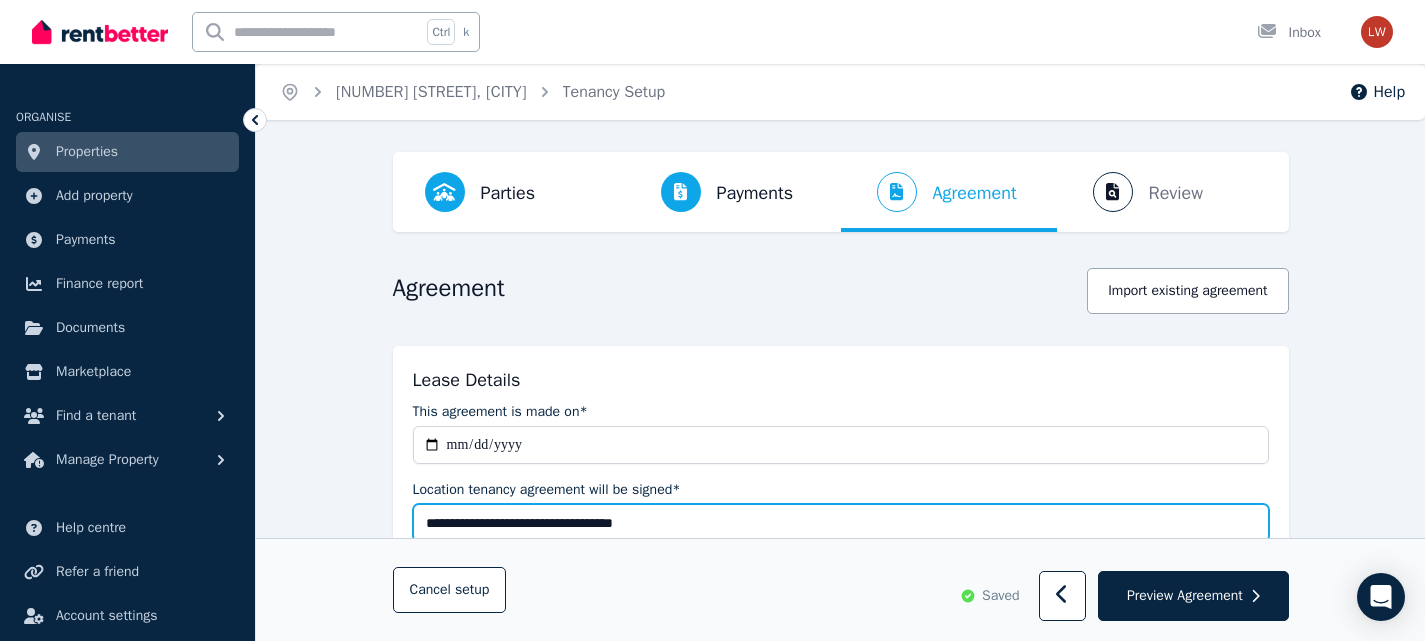 click on "**********" at bounding box center (841, 523) 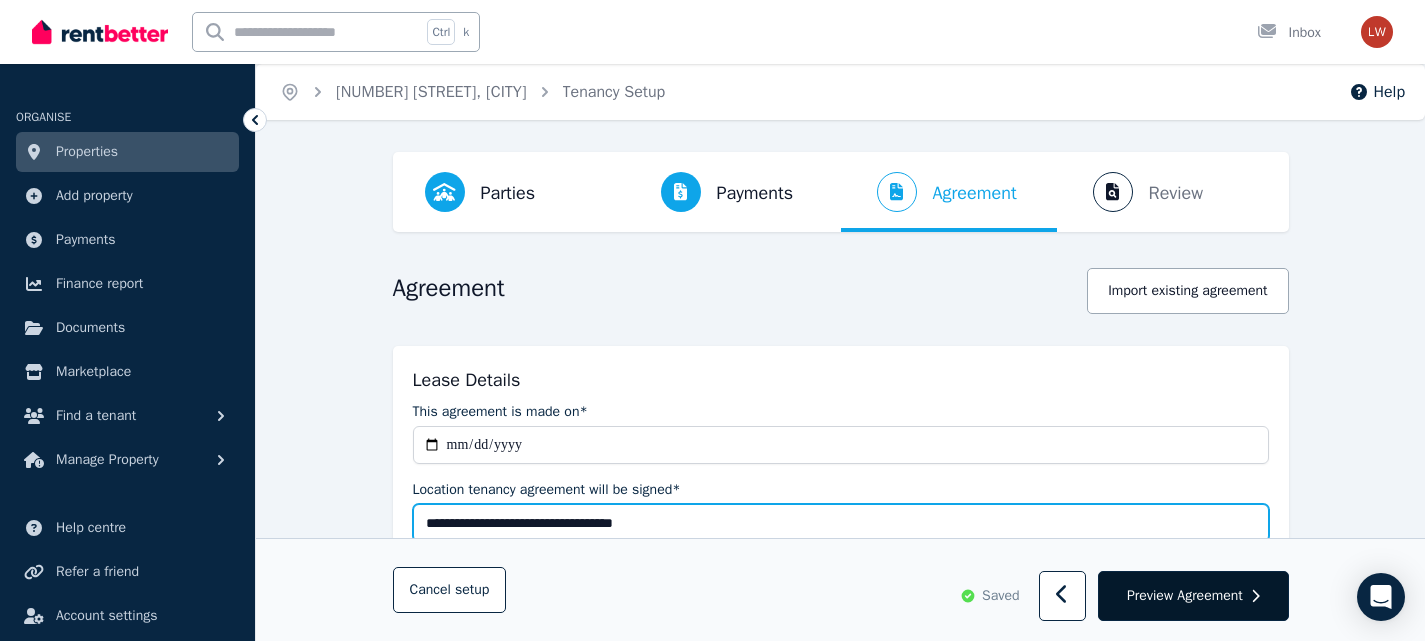 type on "**********" 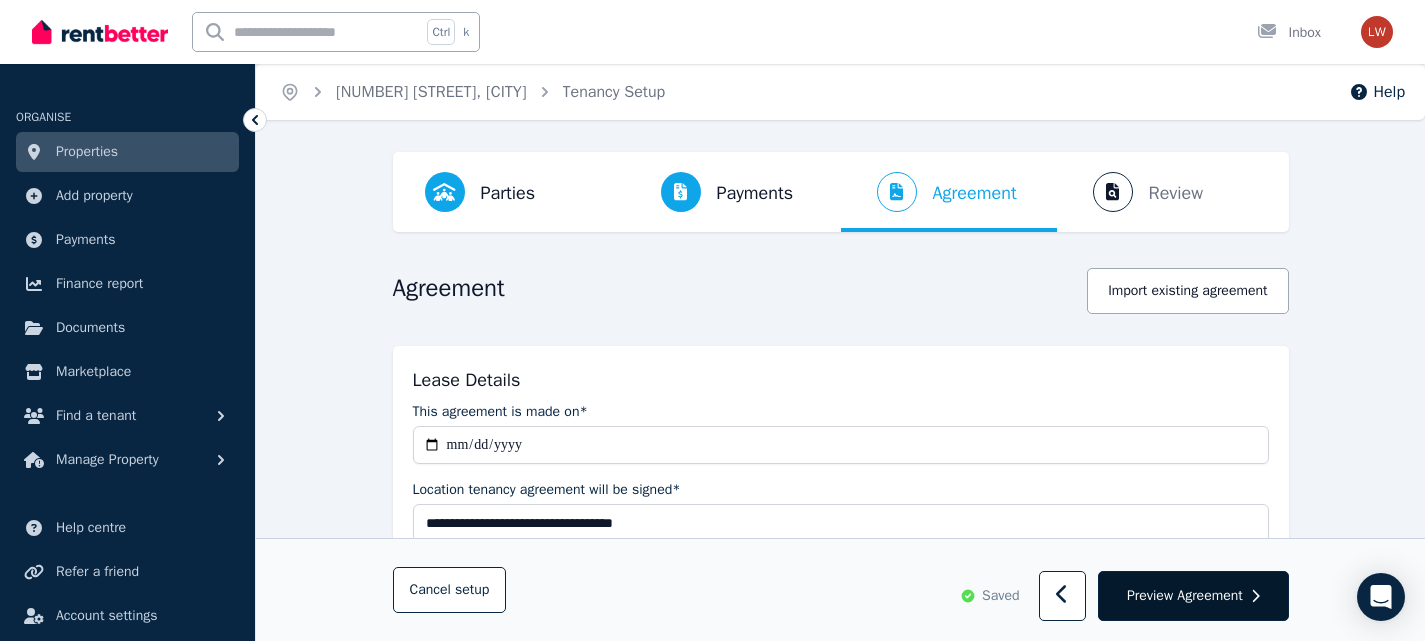 click on "Preview Agreement" at bounding box center [1185, 596] 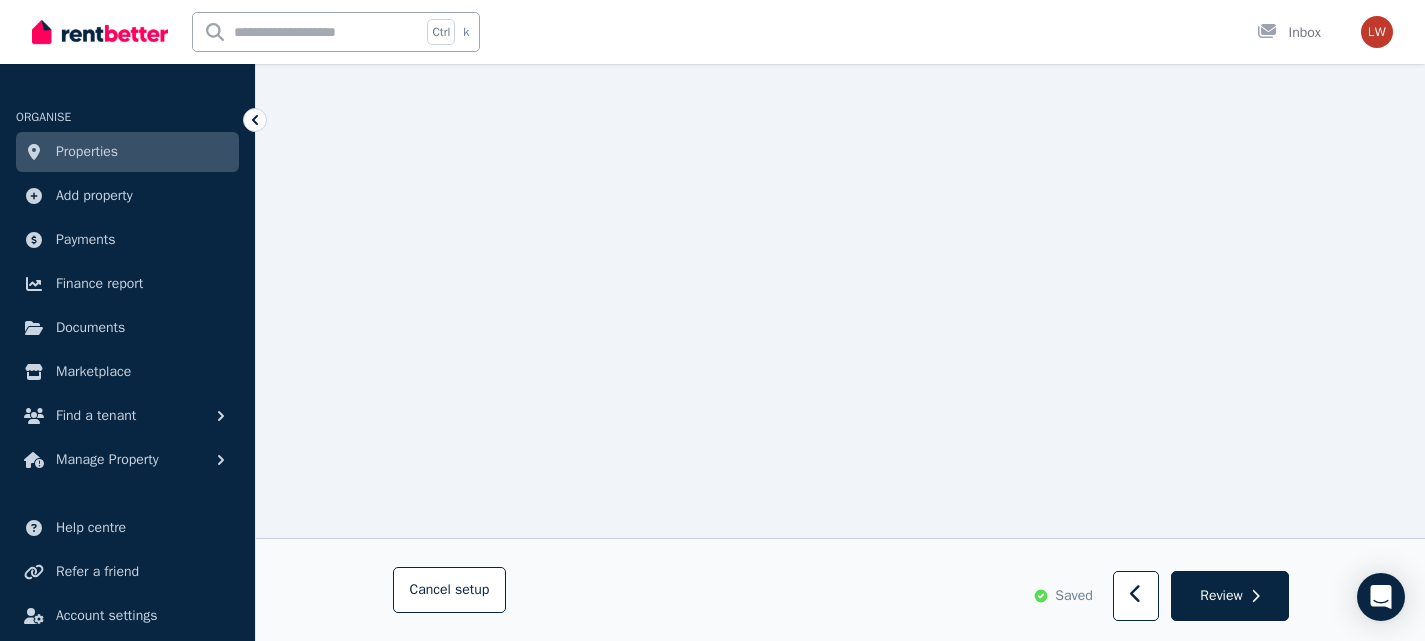 scroll, scrollTop: 800, scrollLeft: 0, axis: vertical 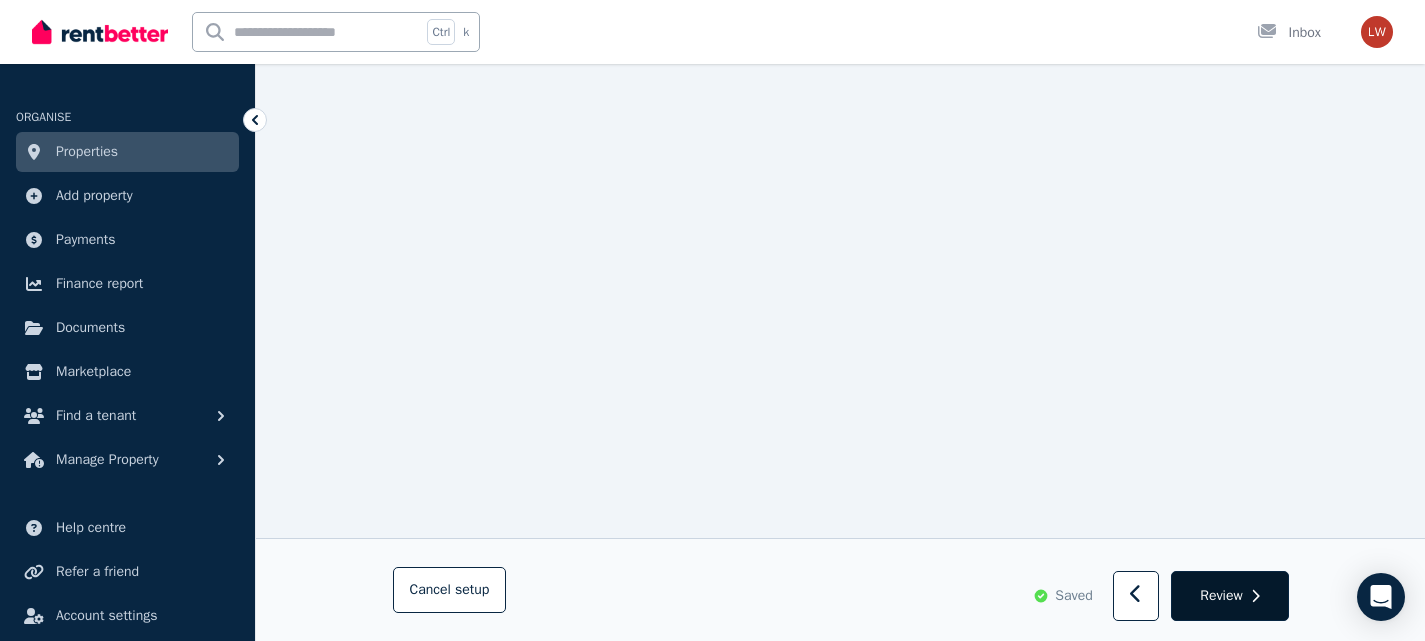 click on "Review" at bounding box center (1221, 596) 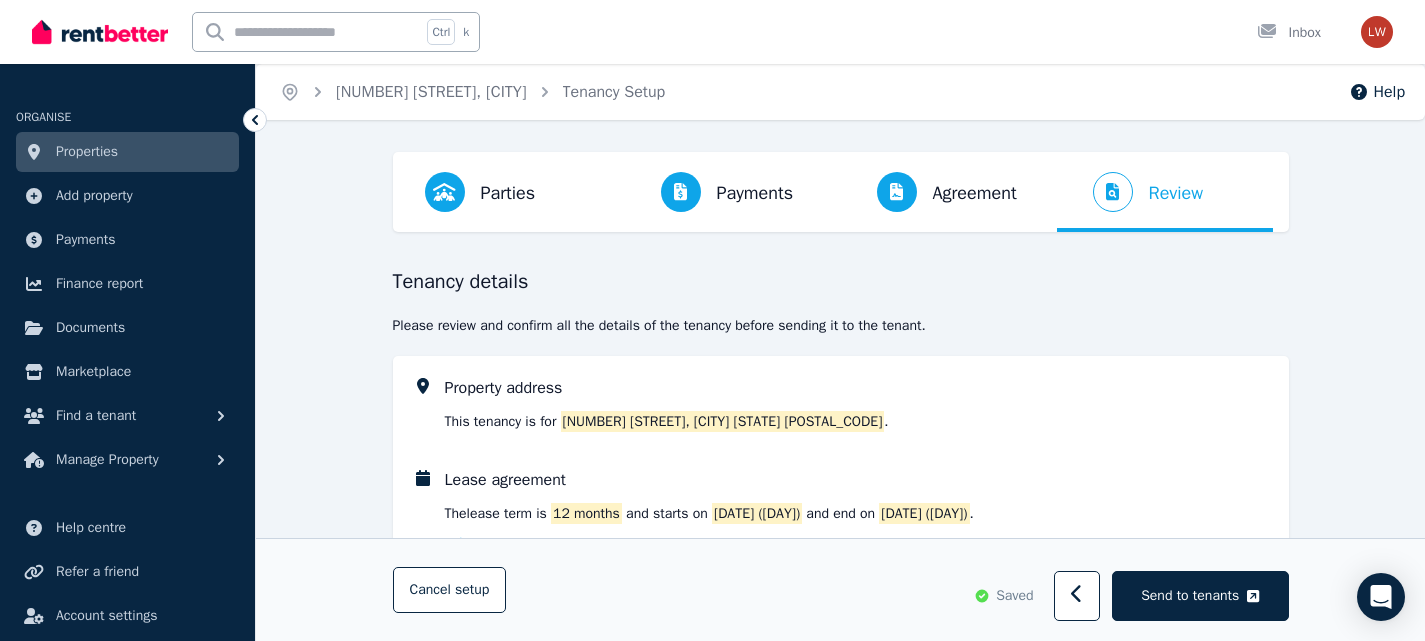 click on "Property address This tenancy is for   [NUMBER] [STREET], [CITY] [STATE] [POSTAL_CODE] . Lease agreement The   lease term is   12 months   and starts on   [DATE] ([DAY])   and end on   [DATE] ([DAY]) . Edit lease term Tenant details [FIRST] [LAST] [EMAIL] [PHONE] Edit   tenant details Rental provider details [NAME] [EMAIL] [PHONE] Property Owner Edit rental provider details" at bounding box center (841, 608) 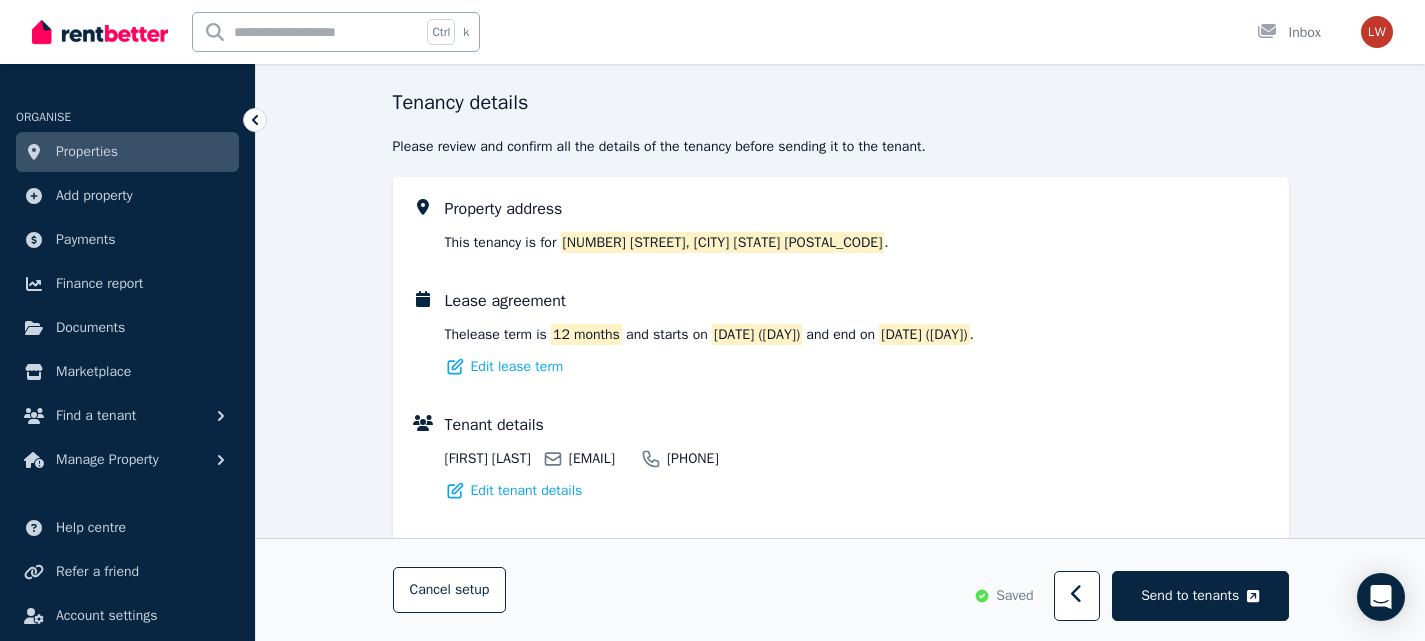 scroll, scrollTop: 0, scrollLeft: 0, axis: both 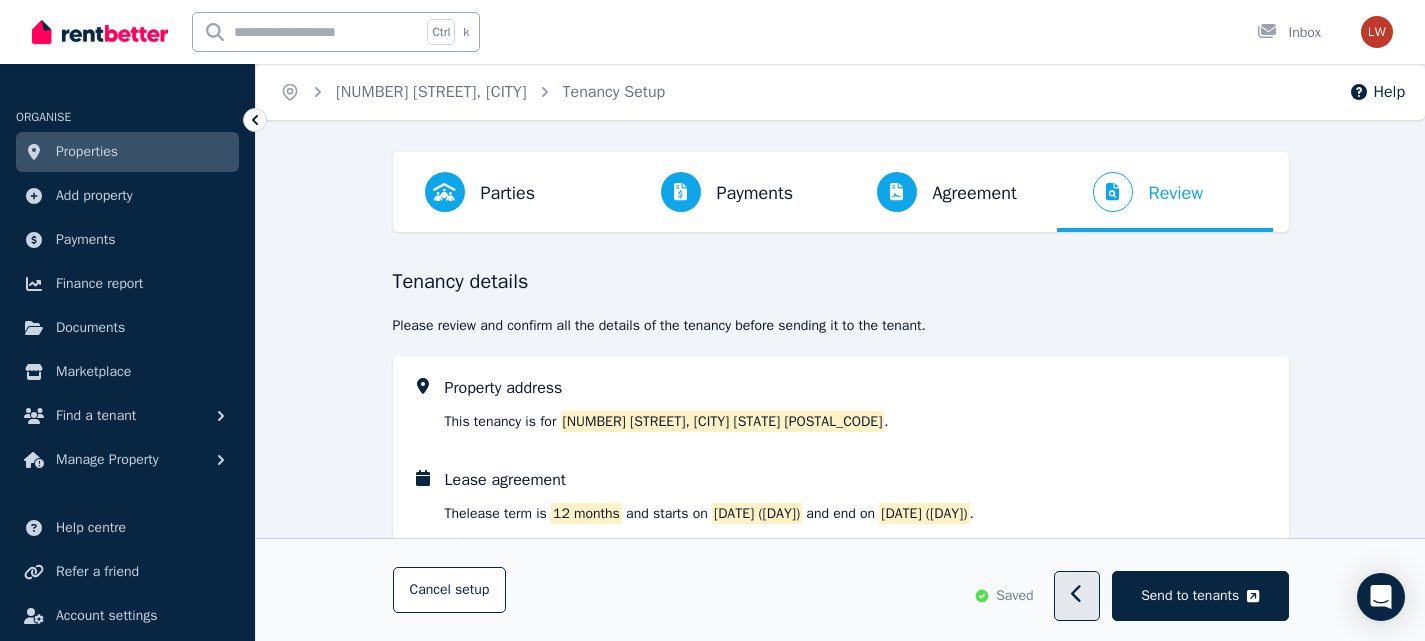 click at bounding box center (1077, 597) 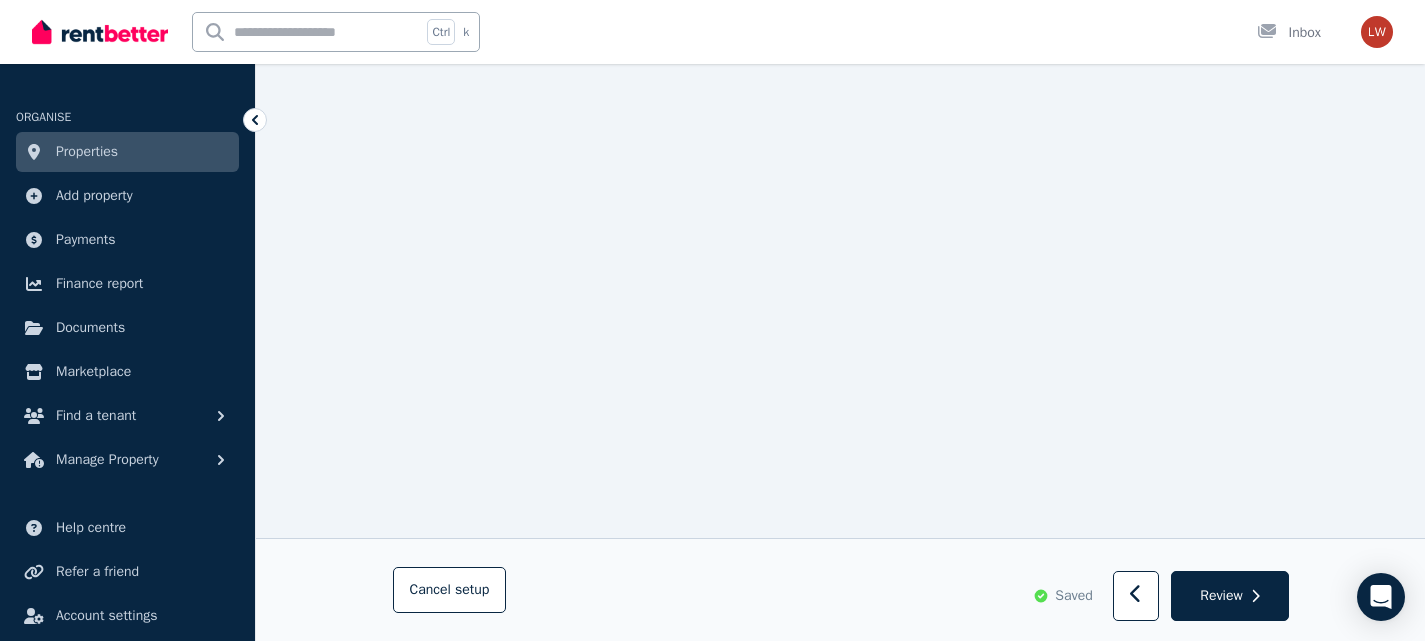scroll, scrollTop: 1912, scrollLeft: 0, axis: vertical 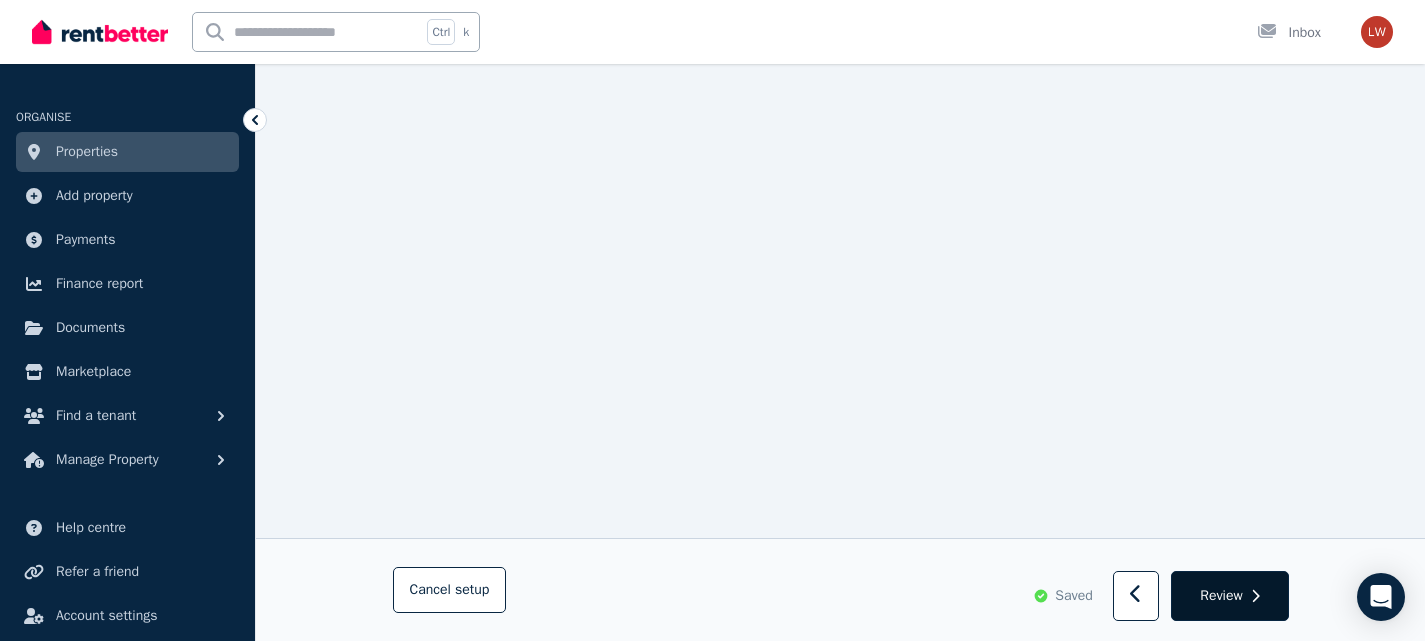 click on "Review" at bounding box center [1229, 597] 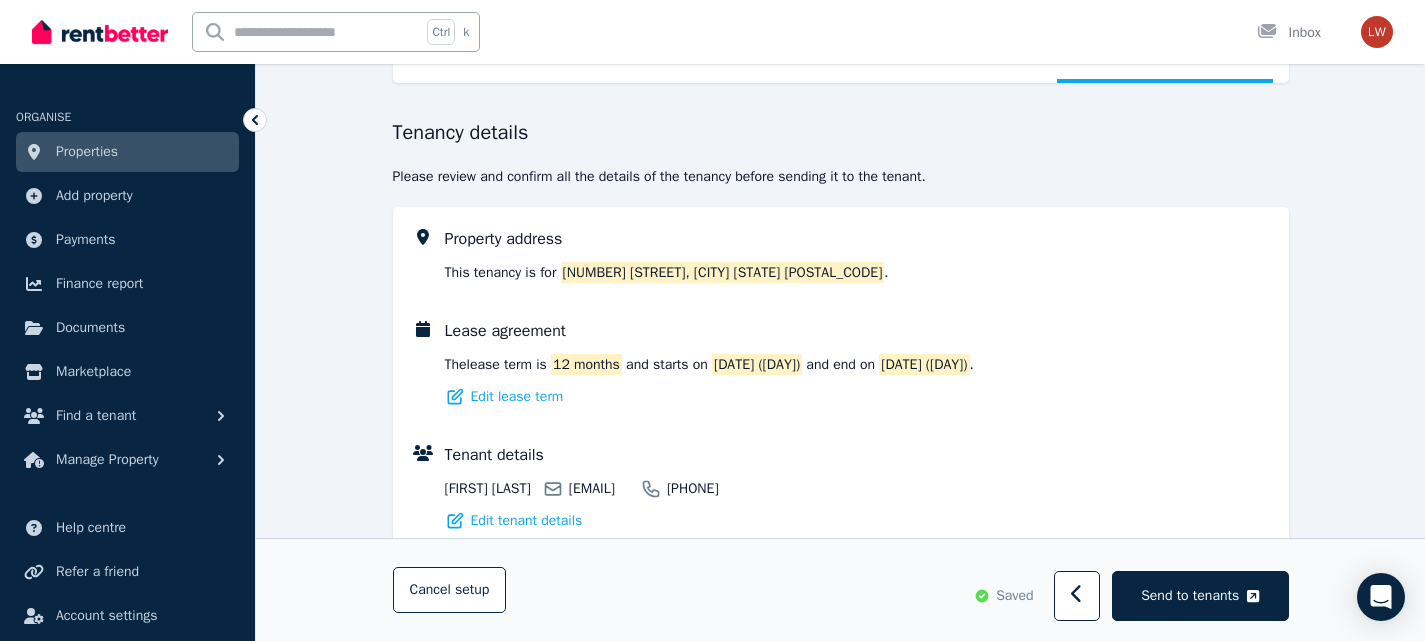 scroll, scrollTop: 0, scrollLeft: 0, axis: both 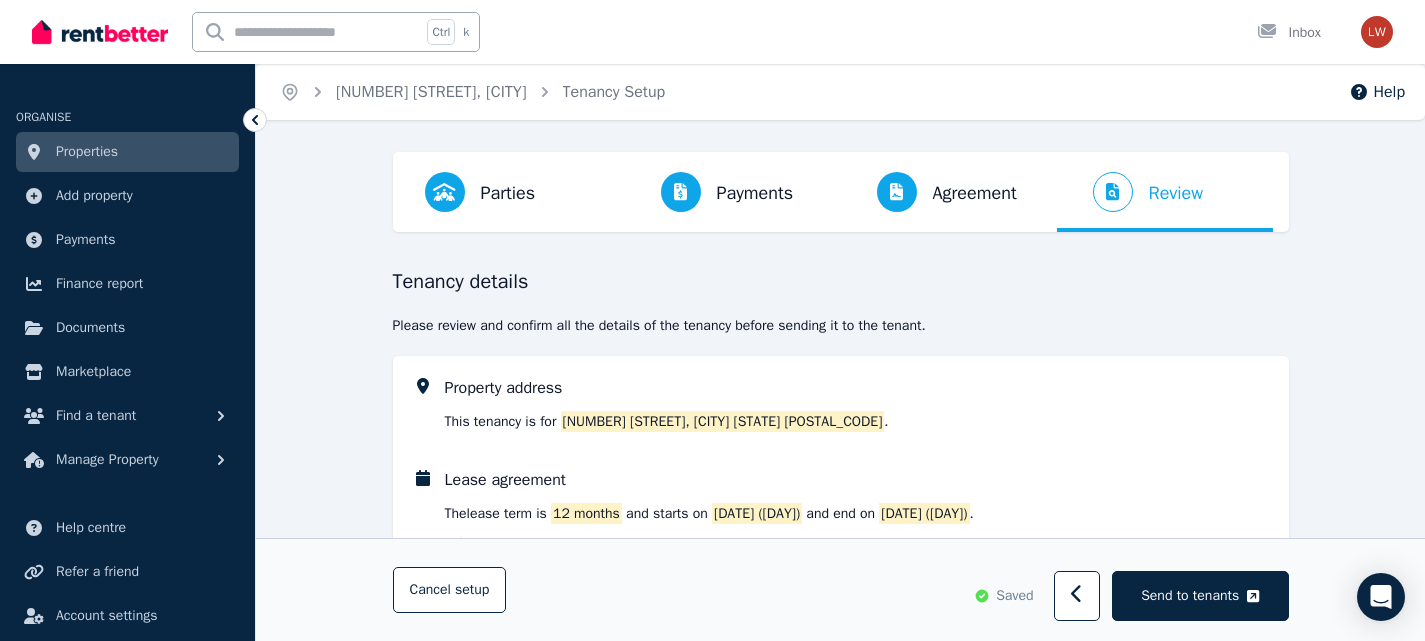 click on "This tenancy is for   [NUMBER] [STREET], [CITY] [STATE] [POSTAL_CODE] ." at bounding box center [667, 422] 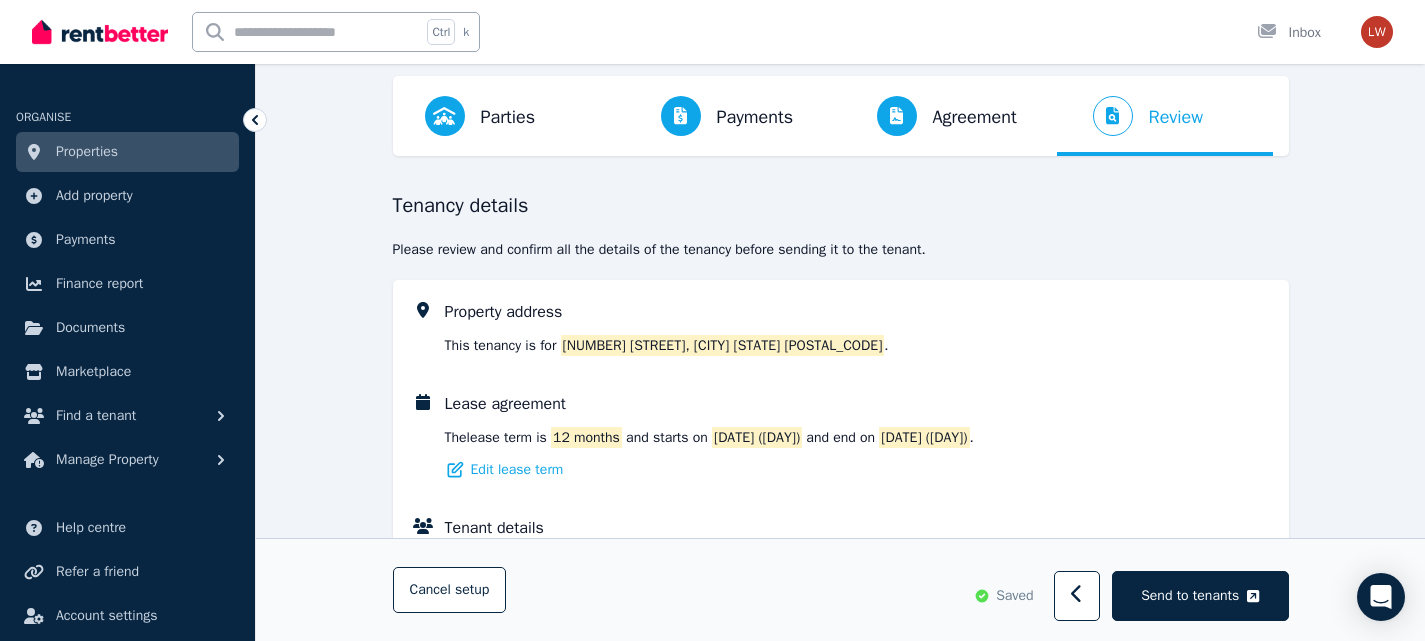 scroll, scrollTop: 100, scrollLeft: 0, axis: vertical 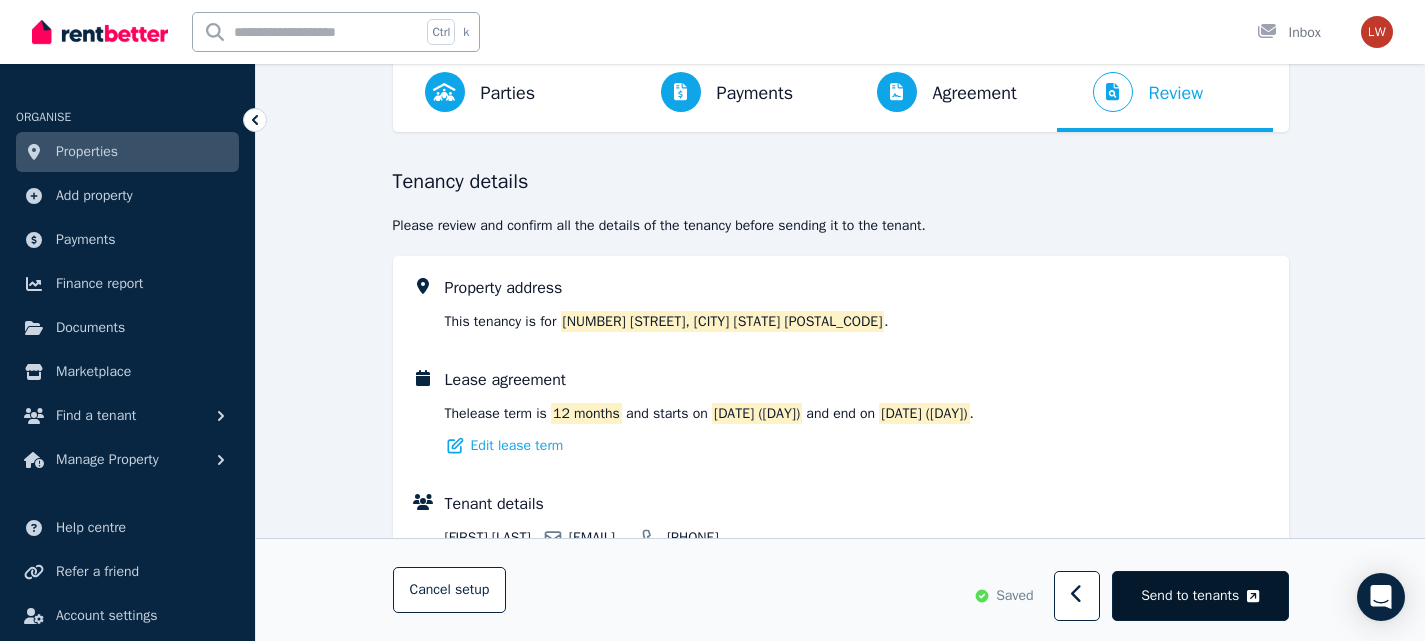 click on "Send to tenants" at bounding box center (1190, 596) 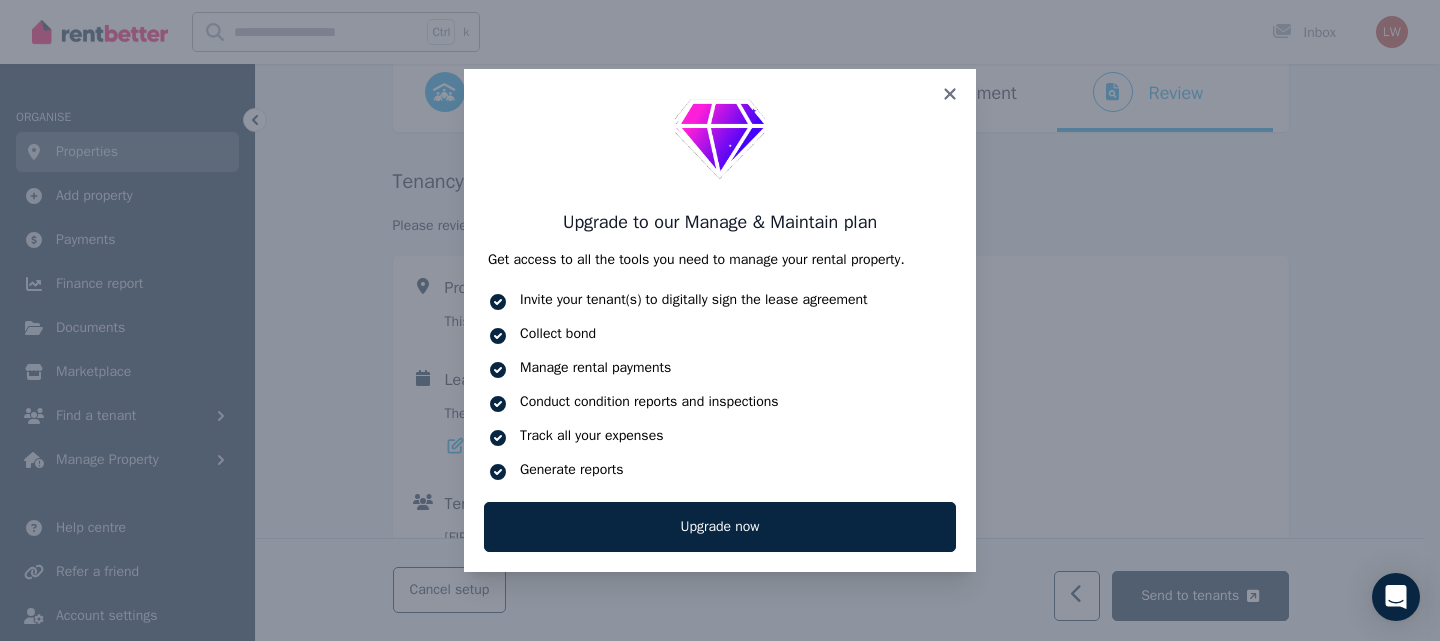 click on "Upgrade to our Manage & Maintain plan Get access to all the tools you need to manage your rental property. Invite your tenant(s) to digitally sign the lease agreement Collect bond Manage rental payments Conduct condition reports and inspections Track all your expenses Generate reports Upgrade now" at bounding box center [720, 320] 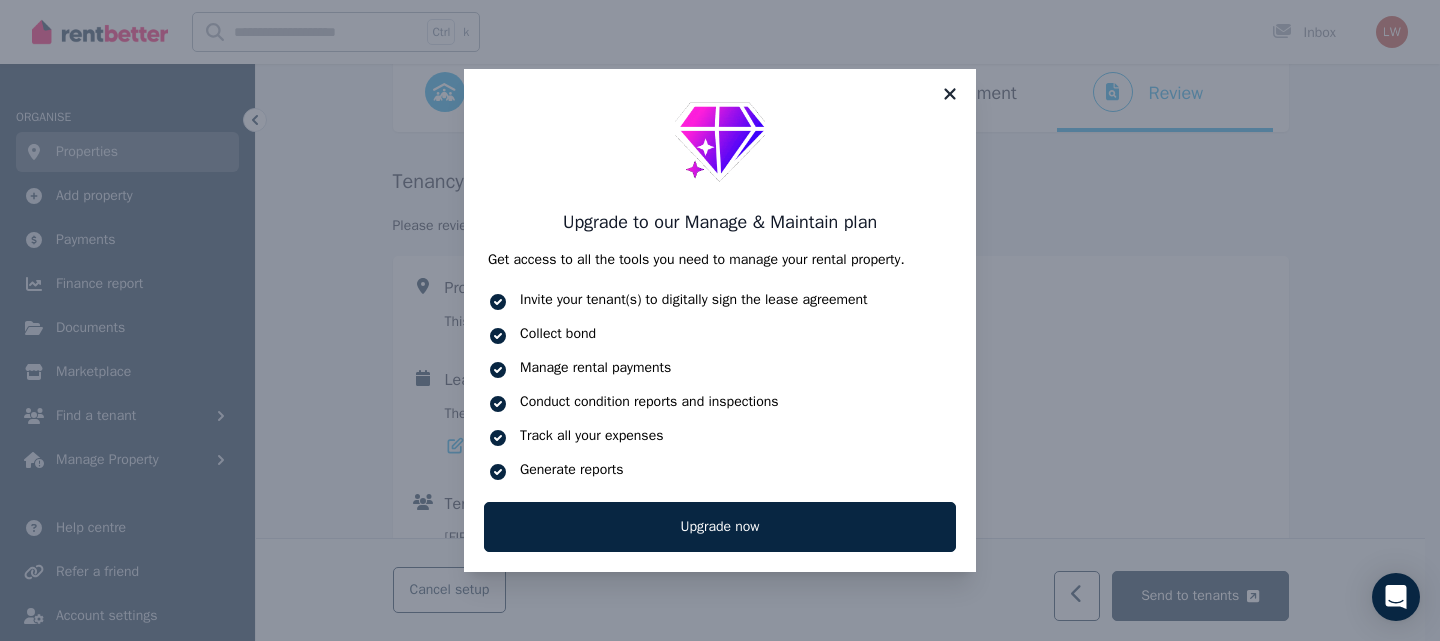 click 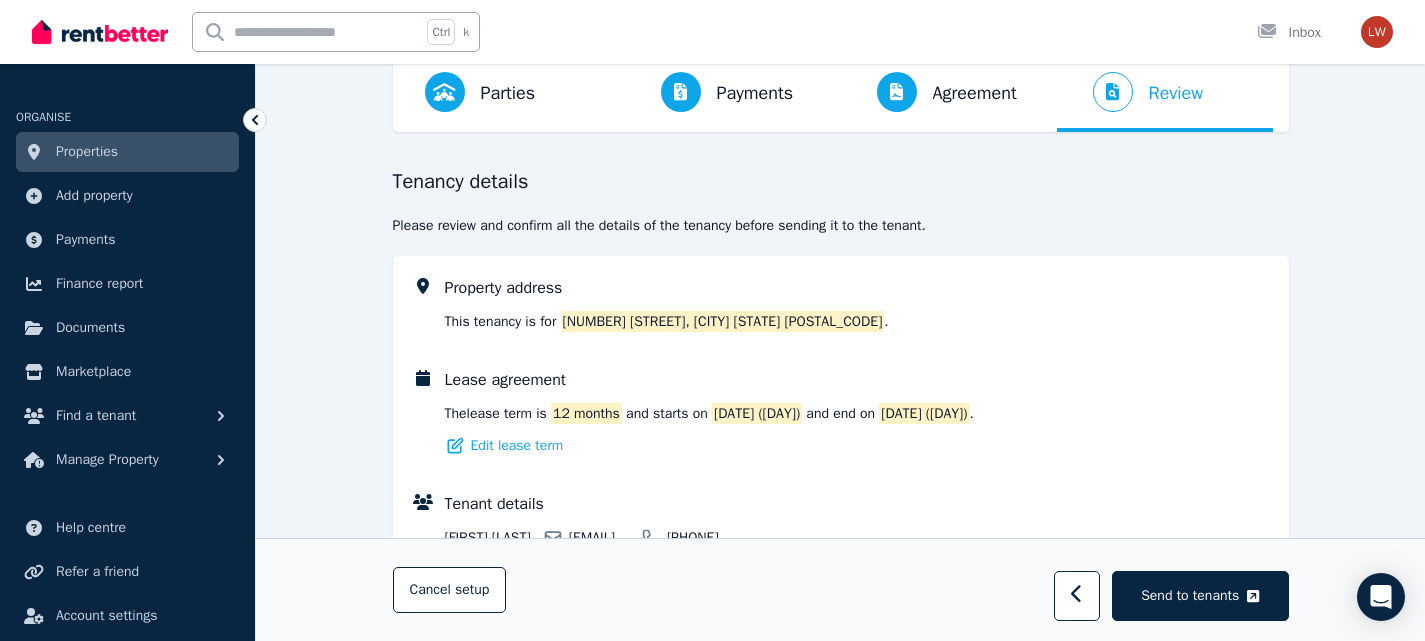click on "Property address This tenancy is for   [NUMBER] [STREET], [CITY] [STATE] [POSTAL_CODE] . Lease agreement The   lease term is   12 months   and starts on   [DATE] ([DAY])   and end on   [DATE] ([DAY]) . Edit lease term Tenant details [FIRST] [LAST] [EMAIL] [PHONE] Edit   tenant details Rental provider details [NAME] [EMAIL] [PHONE] Property Owner Edit rental provider details Rent The rent is to be paid at   $[AMOUNT]   every  Fortnight . Edit rent Rental payments The   Fortnightly   rent payments will   not be collected through RentBetter . Regular payments Rental payments will commence from   [DATE], ([DAY])   and rental amount for each period will be   $[AMOUNT] per fortnight . Fortnight Amount 2 [DATE] - [DATE] $[AMOUNT] 3 [DATE] - [DATE] $[AMOUNT] ... ... ... 25 [DATE] - [DATE] $[AMOUNT] 26 [DATE] - [DATE] $[AMOUNT]" at bounding box center [840, 1022] 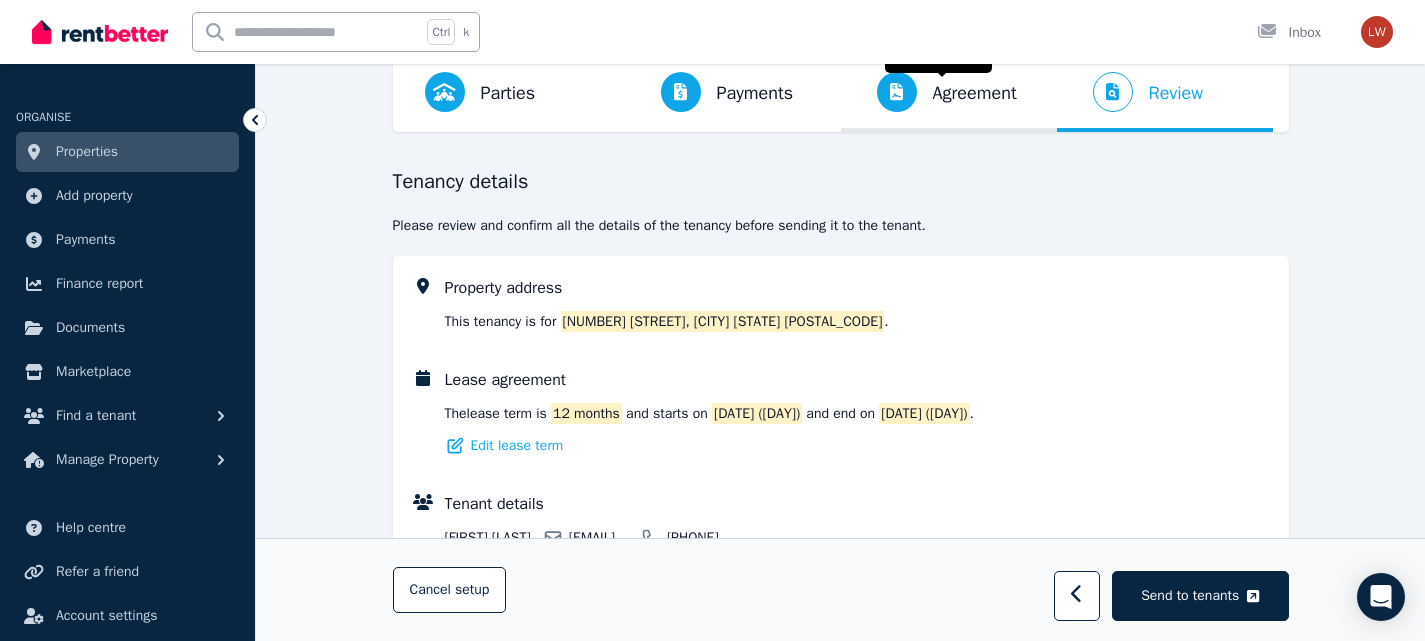 click on "Agreement" at bounding box center [975, 93] 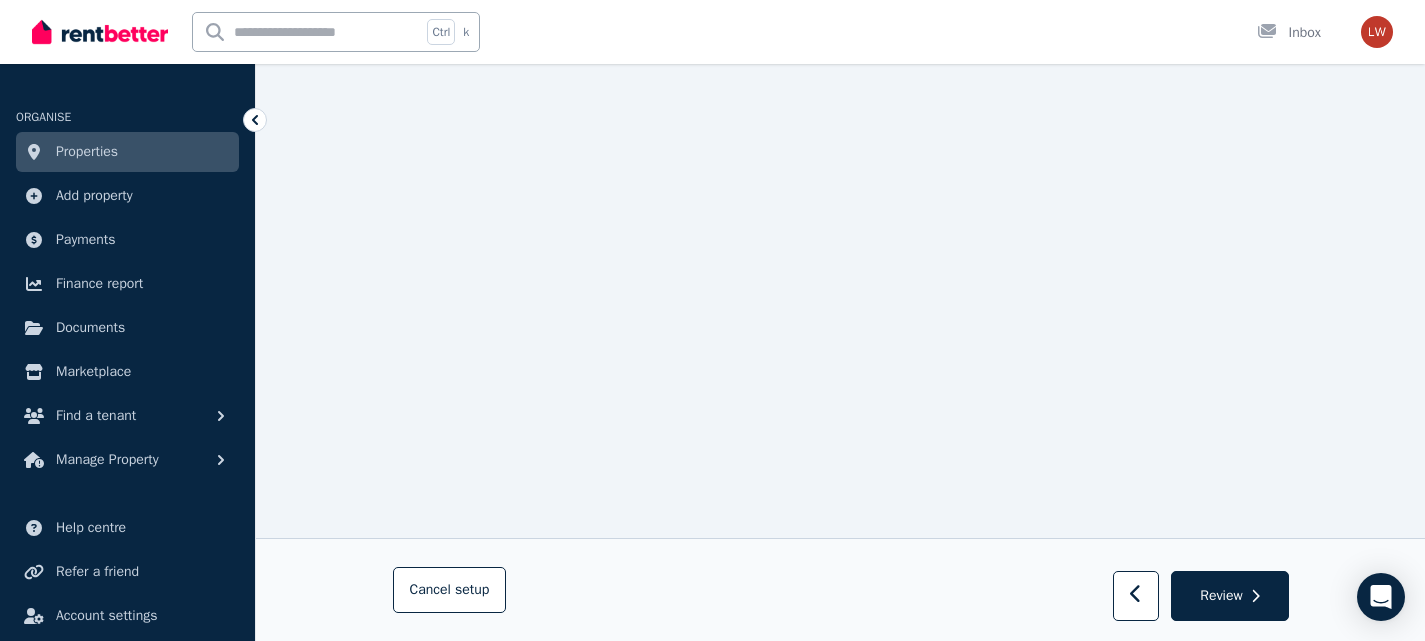 scroll, scrollTop: 1112, scrollLeft: 0, axis: vertical 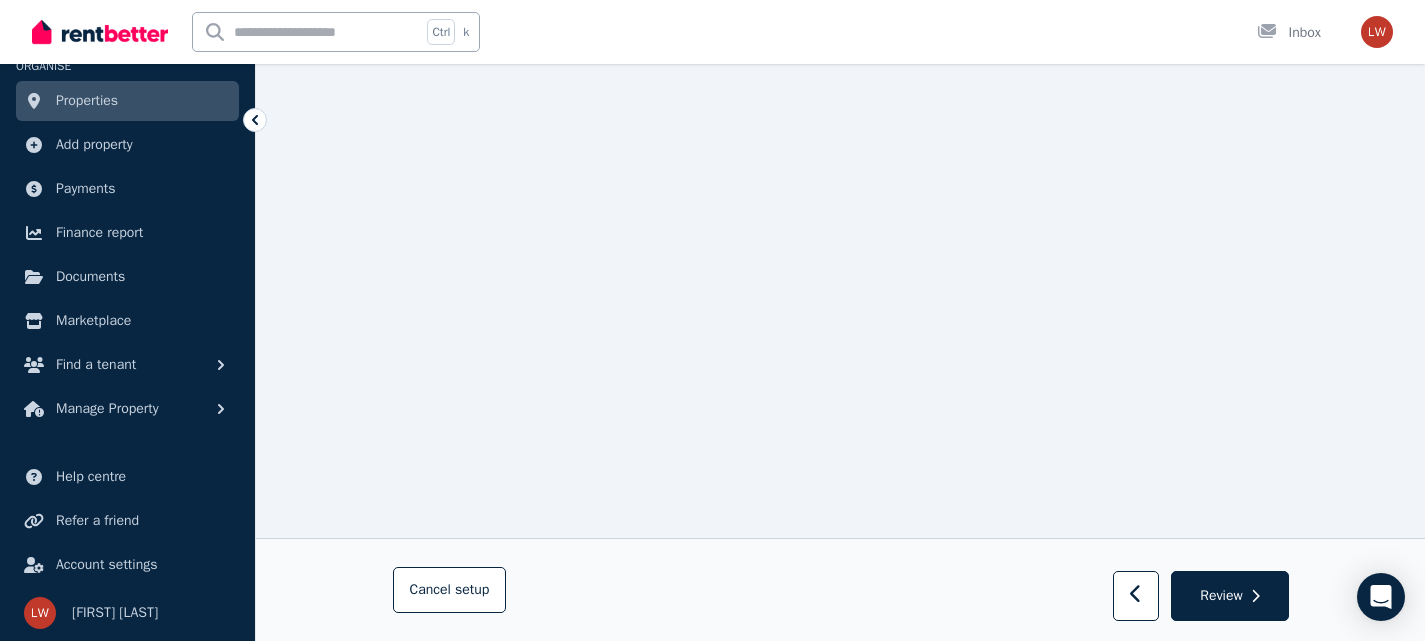 drag, startPoint x: 1311, startPoint y: 319, endPoint x: 1288, endPoint y: 349, distance: 37.802116 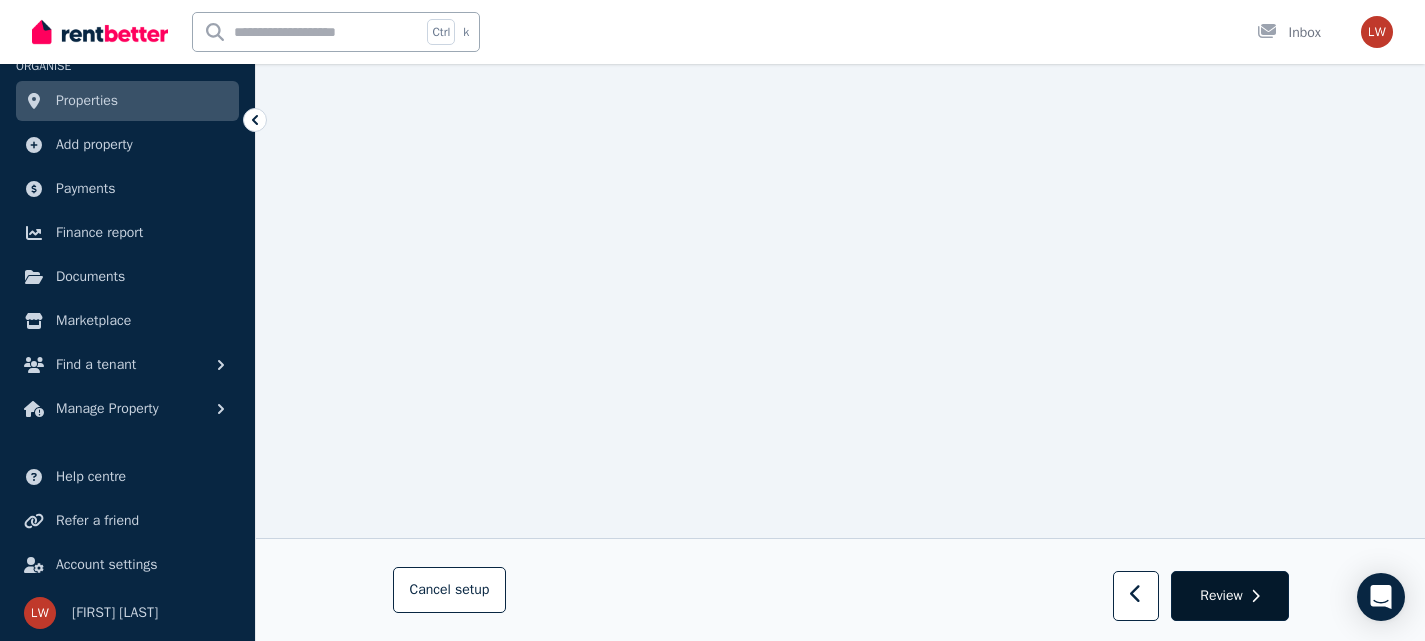 click on "Review" at bounding box center (1229, 597) 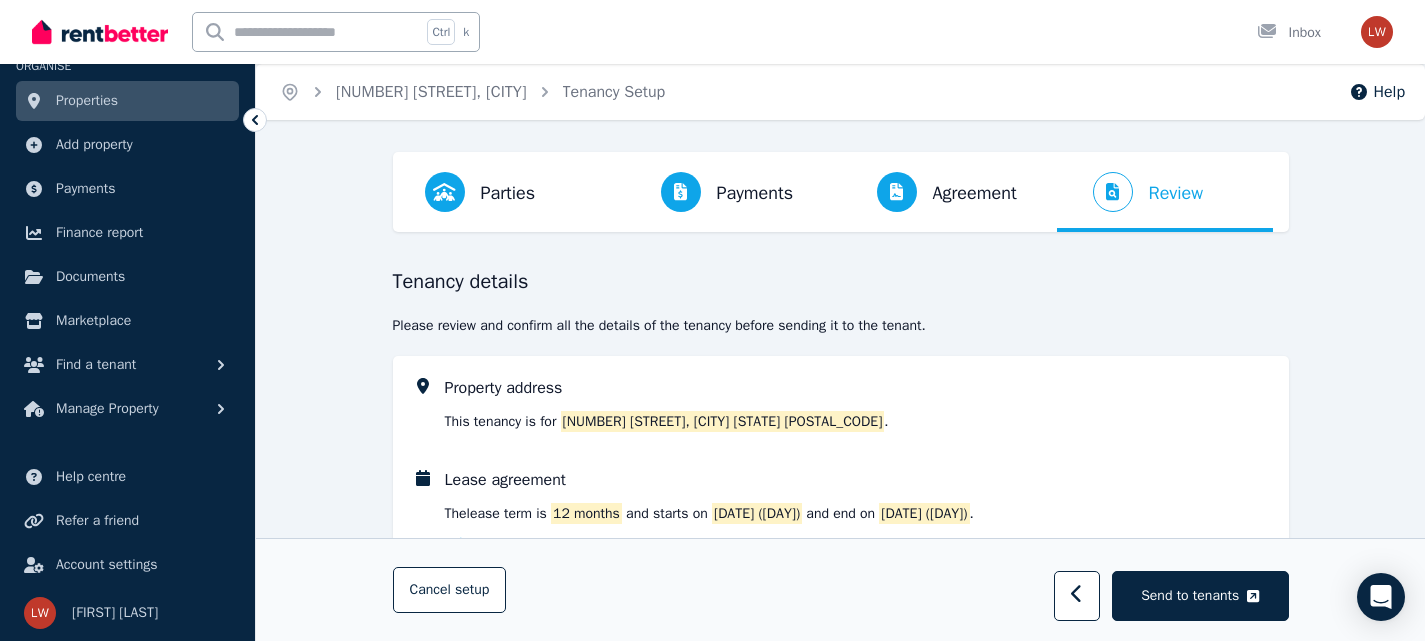 scroll, scrollTop: 200, scrollLeft: 0, axis: vertical 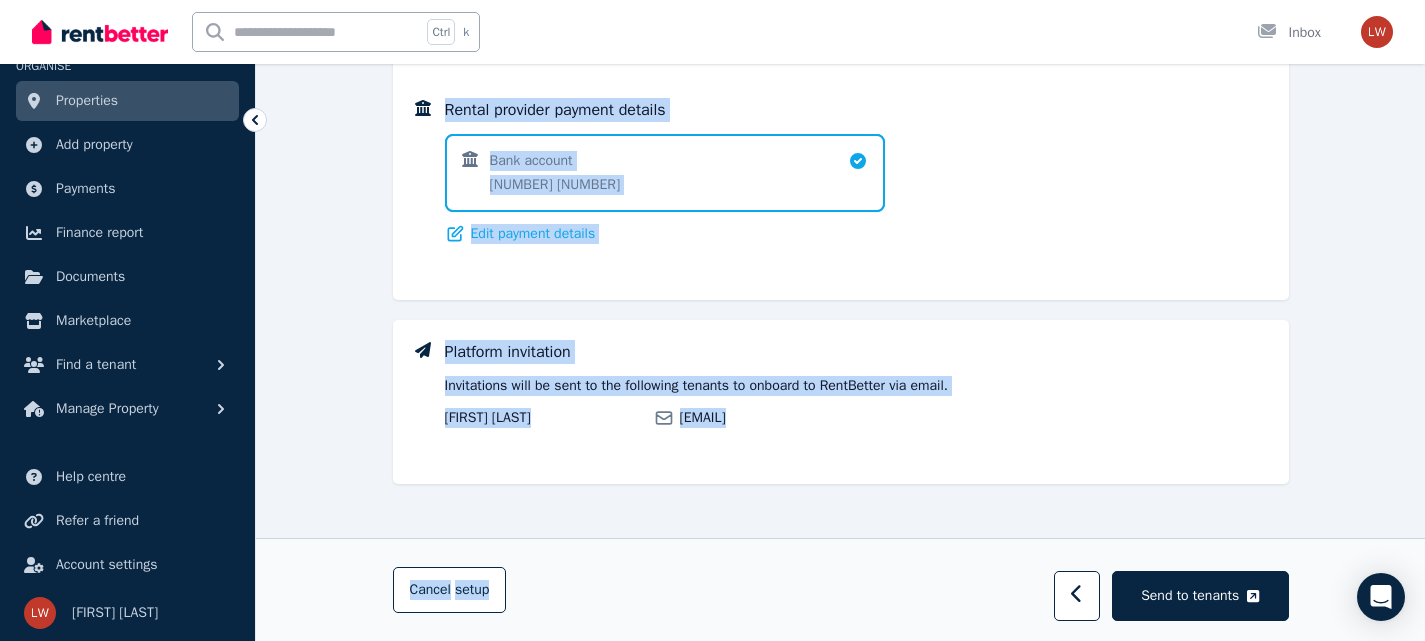 drag, startPoint x: 410, startPoint y: 188, endPoint x: 1097, endPoint y: 335, distance: 702.5511 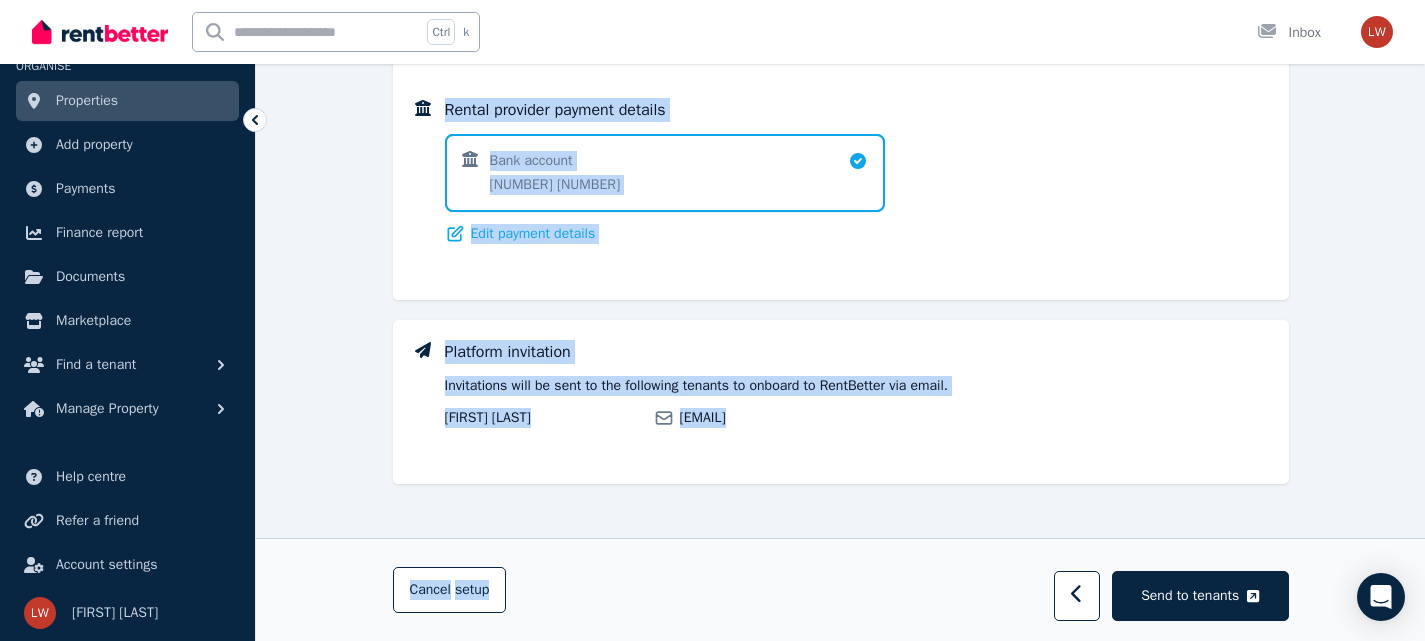 click on "Tenancy details Please review and confirm all the details of the tenancy before sending it to the tenant . Property address This tenancy is for   [NUMBER] [STREET], [CITY] [STATE] [POSTAL_CODE] . Lease agreement The   lease term is   12 months   and starts on   [DATE] ([DAY])   and end on   [DATE] ([DAY]) . Edit lease term Tenant details [FIRST] [LAST] [EMAIL] [PHONE] Edit   tenant details Rental provider details [NAME] [EMAIL] [PHONE] Property Owner Edit rental provider details Rent The rent is to be paid at   $[AMOUNT]   every  Fortnight . Edit rent Rental payments The   Fortnightly   rent payments will   not be collected through RentBetter . Regular payments Rental payments will commence from   [DATE], ([DAY])   and rental amount for each period will be   $[AMOUNT] per fortnight . Fortnight Amount 2 [DATE] - [DATE] $[AMOUNT] 3 [DATE] - [DATE] $[AMOUNT] ... ... ... 25 [DATE] - [DATE] $[AMOUNT] 26 [DATE] - [DATE] $[AMOUNT] Bond   $[AMOUNT]" at bounding box center [841, -321] 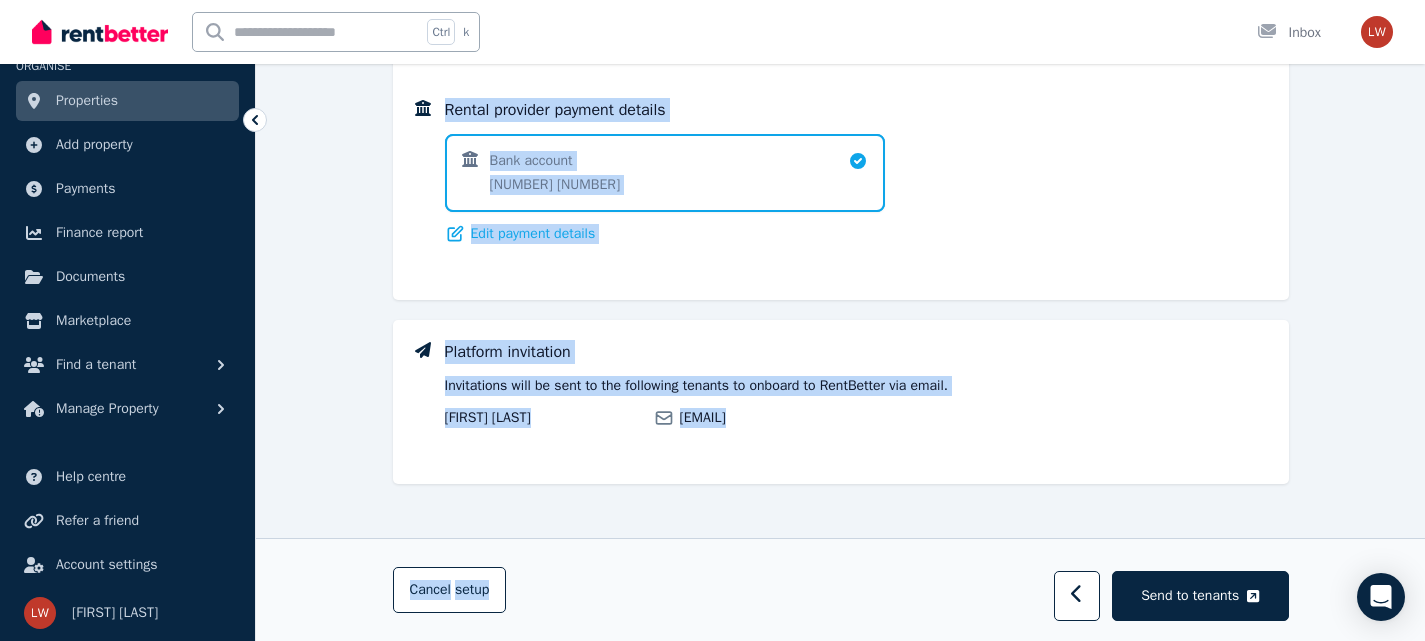 copy on "Property address This tenancy is for   [NUMBER] [STREET], [CITY] [STATE] [POSTAL_CODE] . Lease agreement The   lease term is   12 months   and starts on   [DATE] ([DAY])   and end on   [DATE] ([DAY]) . Edit lease term Tenant details [FIRST] [LAST] [EMAIL] [PHONE] Edit   tenant details Rental provider details [NAME] [EMAIL] [PHONE] Property Owner Edit rental provider details Rent The rent is to be paid at   $[AMOUNT]     on   [DATE] ([DAY])   ou..." 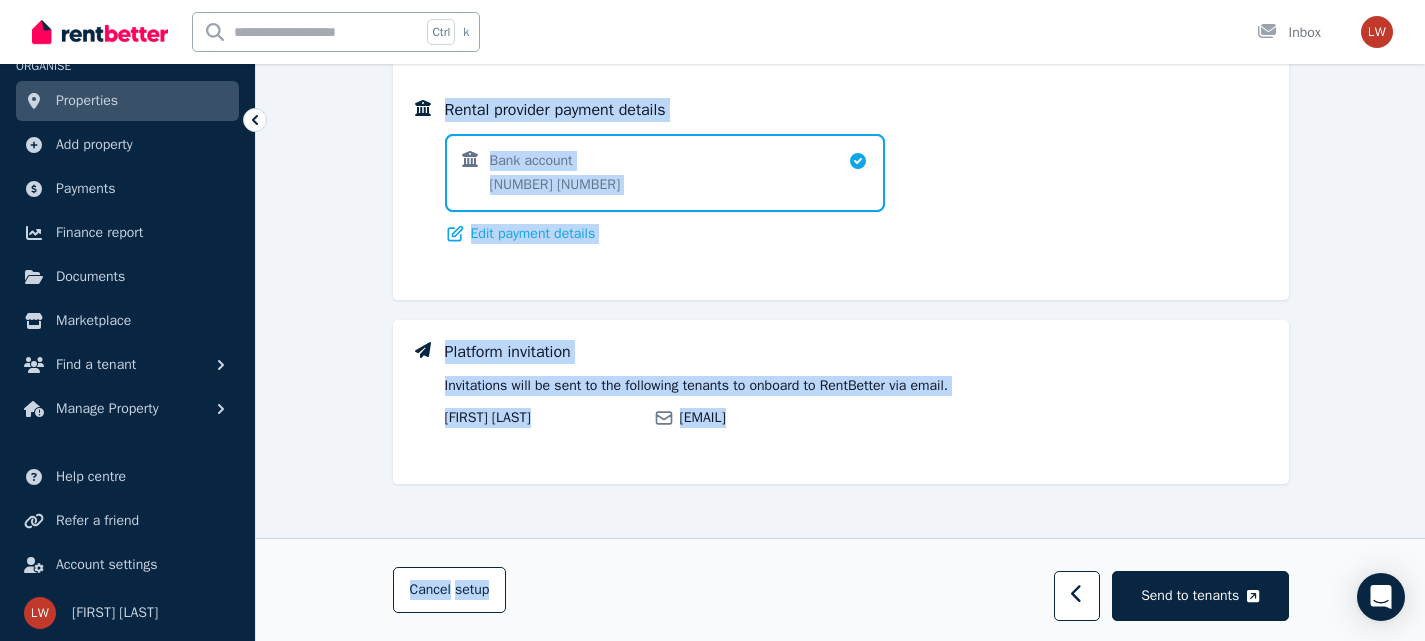 click on "Property address This tenancy is for   [NUMBER] [STREET], [CITY] [STATE] [POSTAL_CODE] . Lease agreement The   lease term is   12 months   and starts on   [DATE] ([DAY])   and end on   [DATE] ([DAY]) . Edit lease term Tenant details [FIRST] [LAST] [EMAIL] [PHONE] Edit   tenant details Rental provider details [NAME] [EMAIL] [PHONE] Property Owner Edit rental provider details Rent The rent is to be paid at   $[AMOUNT]   every  Fortnight . Edit rent Rental payments The   Fortnightly   rent payments will   not be collected through RentBetter . Regular payments Rental payments will commence from   [DATE], ([DAY])   and rental amount for each period will be   $[AMOUNT] per fortnight . Fortnight Amount 2 [DATE] - [DATE] $[AMOUNT] 3 [DATE] - [DATE] $[AMOUNT] ... ... ... 25 [DATE] - [DATE] $[AMOUNT] 26 [DATE] - [DATE] $[AMOUNT]" at bounding box center (840, -327) 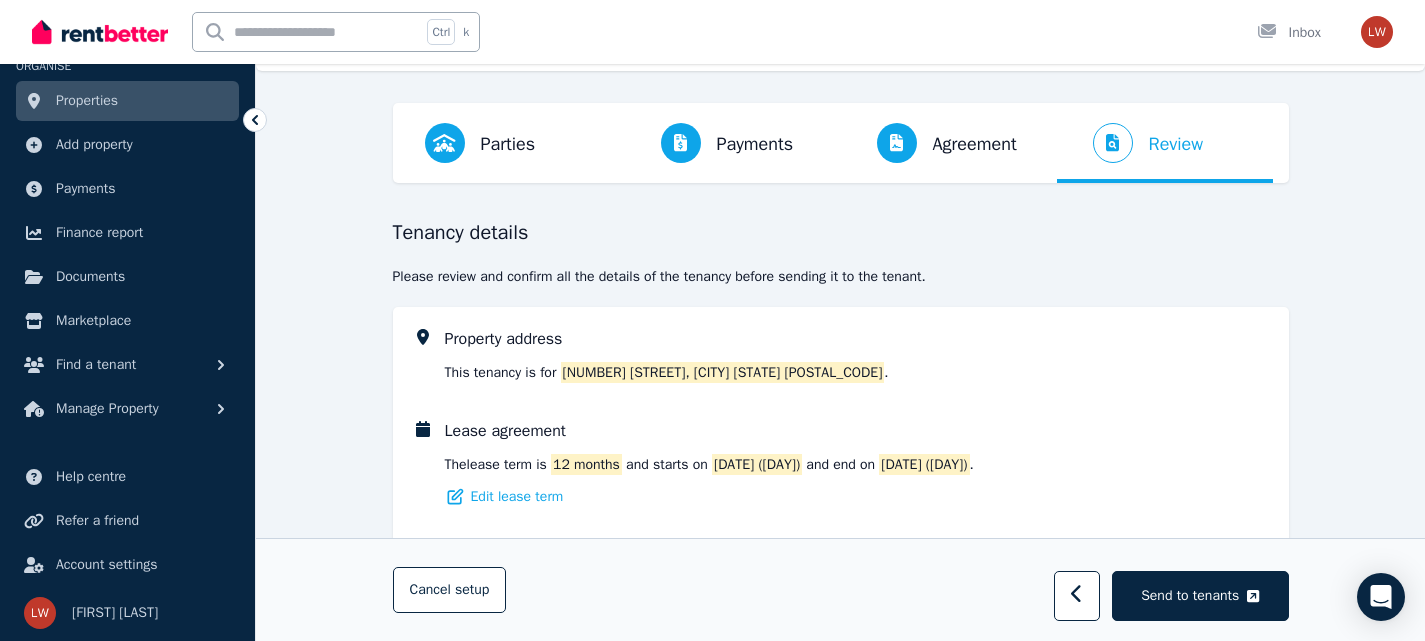 scroll, scrollTop: 0, scrollLeft: 0, axis: both 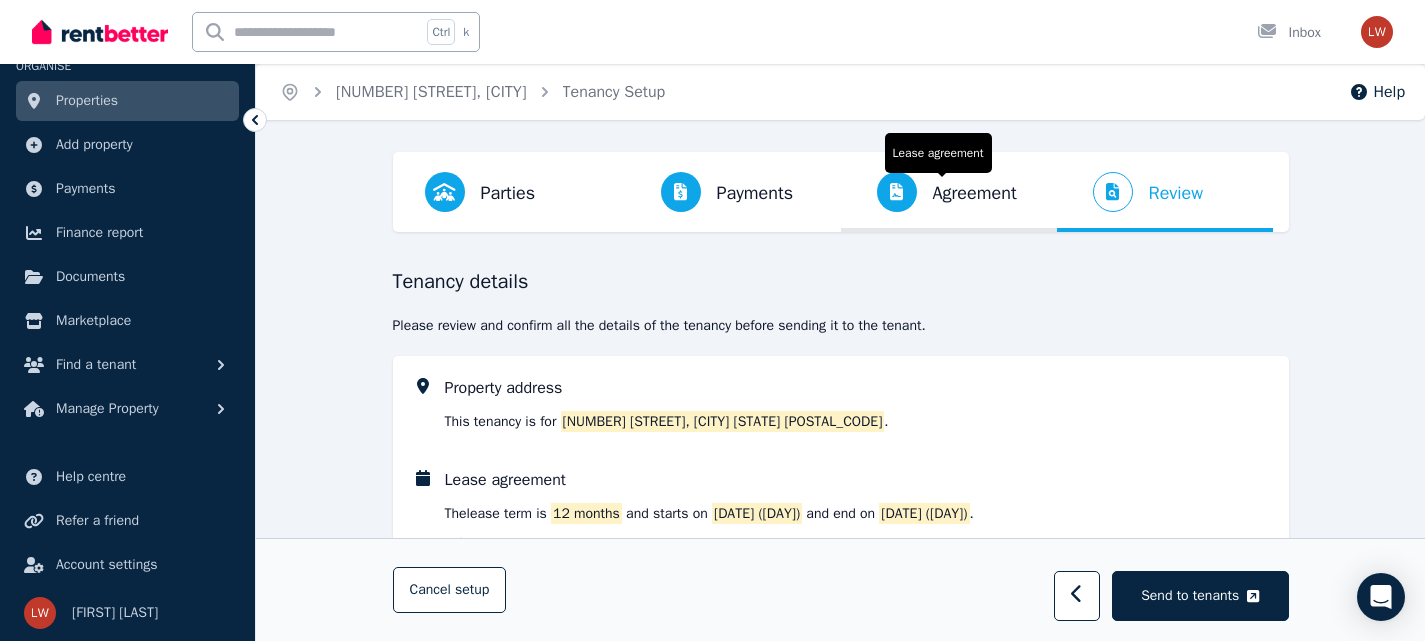 click on "Agreement Lease agreement" at bounding box center [937, 192] 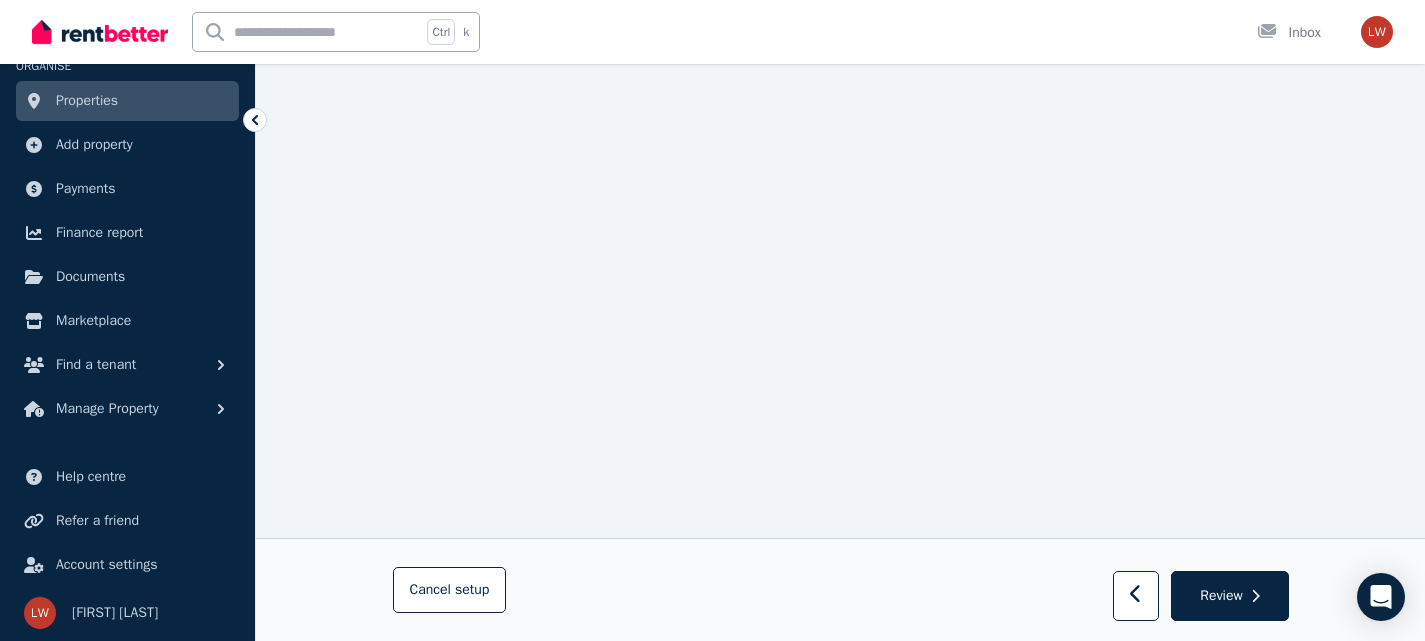 scroll, scrollTop: 18600, scrollLeft: 0, axis: vertical 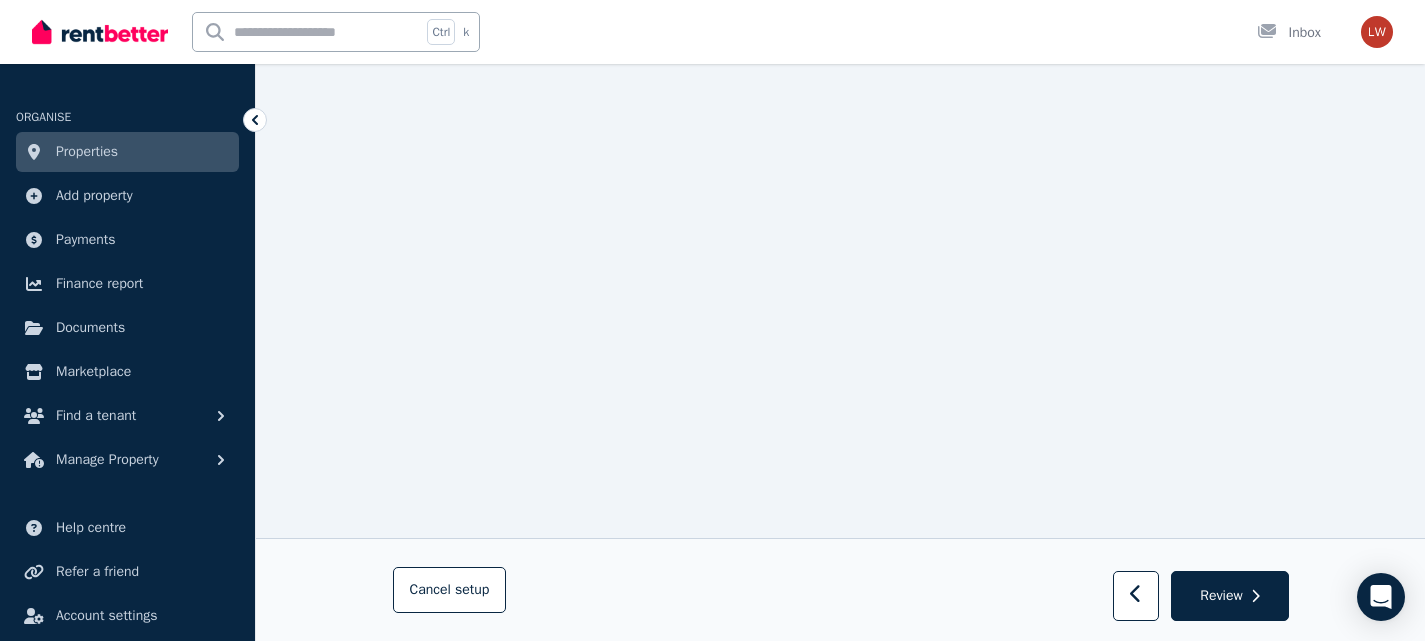 click on "Properties" at bounding box center (87, 152) 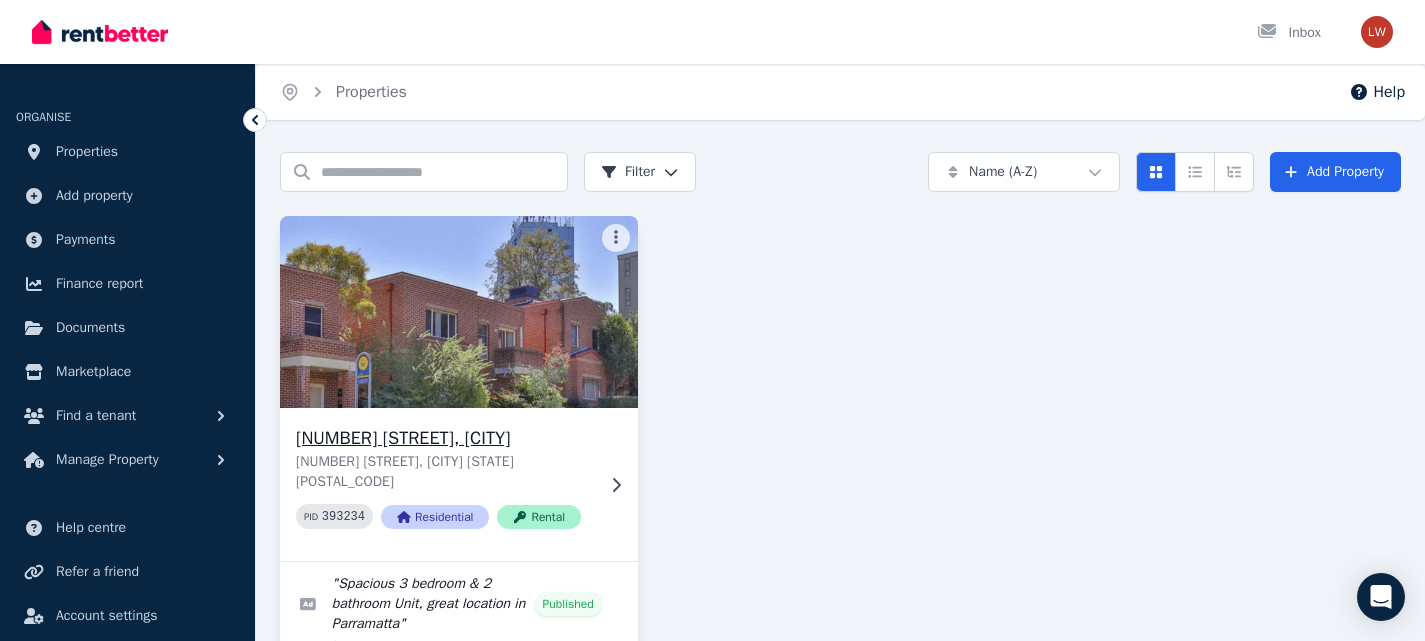 scroll, scrollTop: 225, scrollLeft: 0, axis: vertical 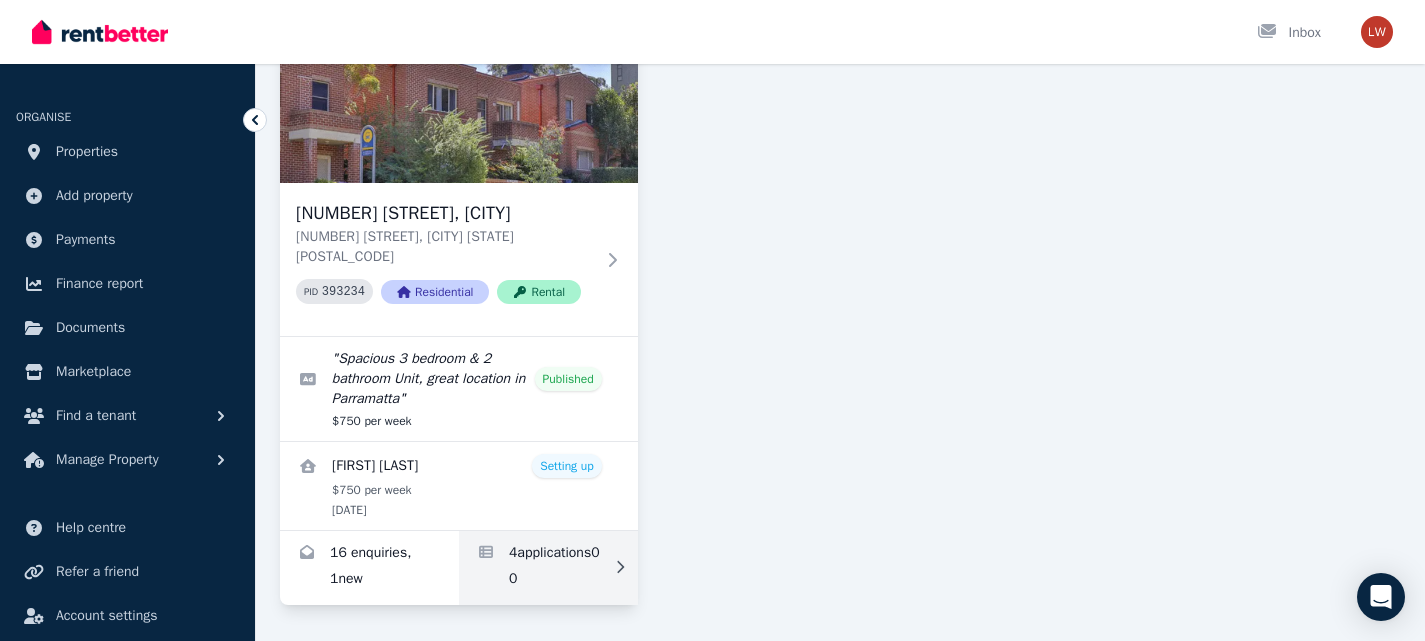 click at bounding box center [548, 568] 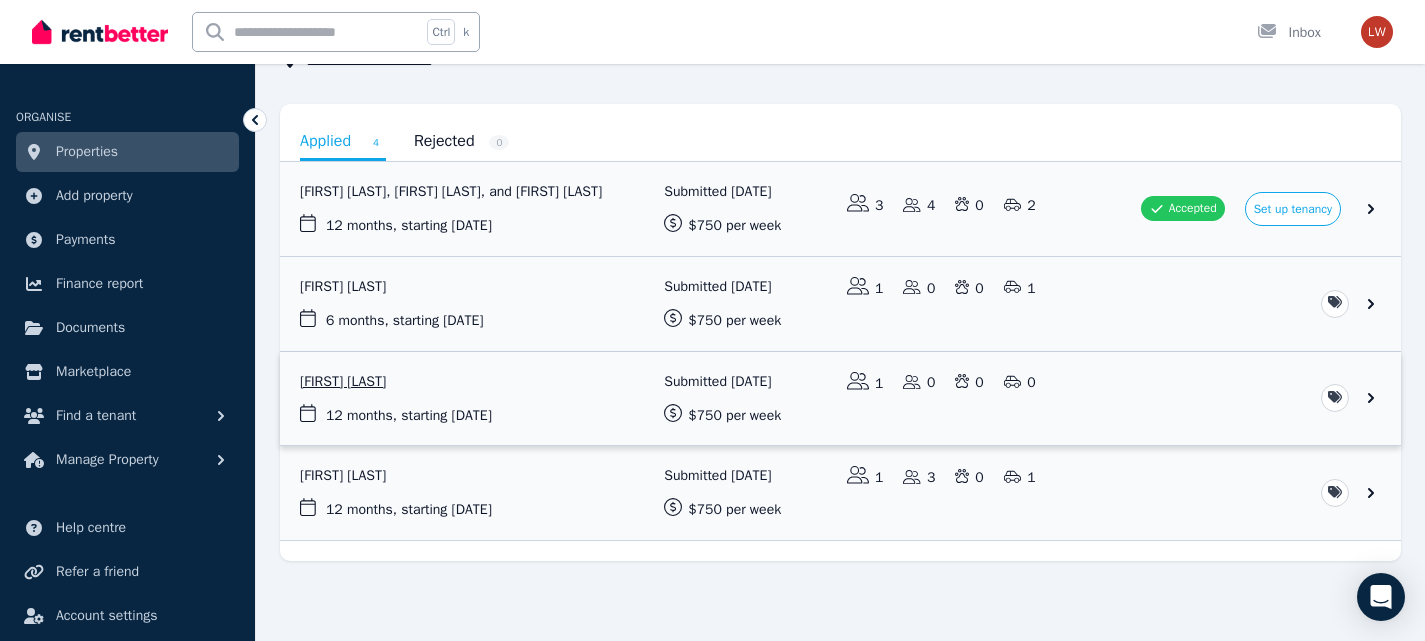 scroll, scrollTop: 54, scrollLeft: 0, axis: vertical 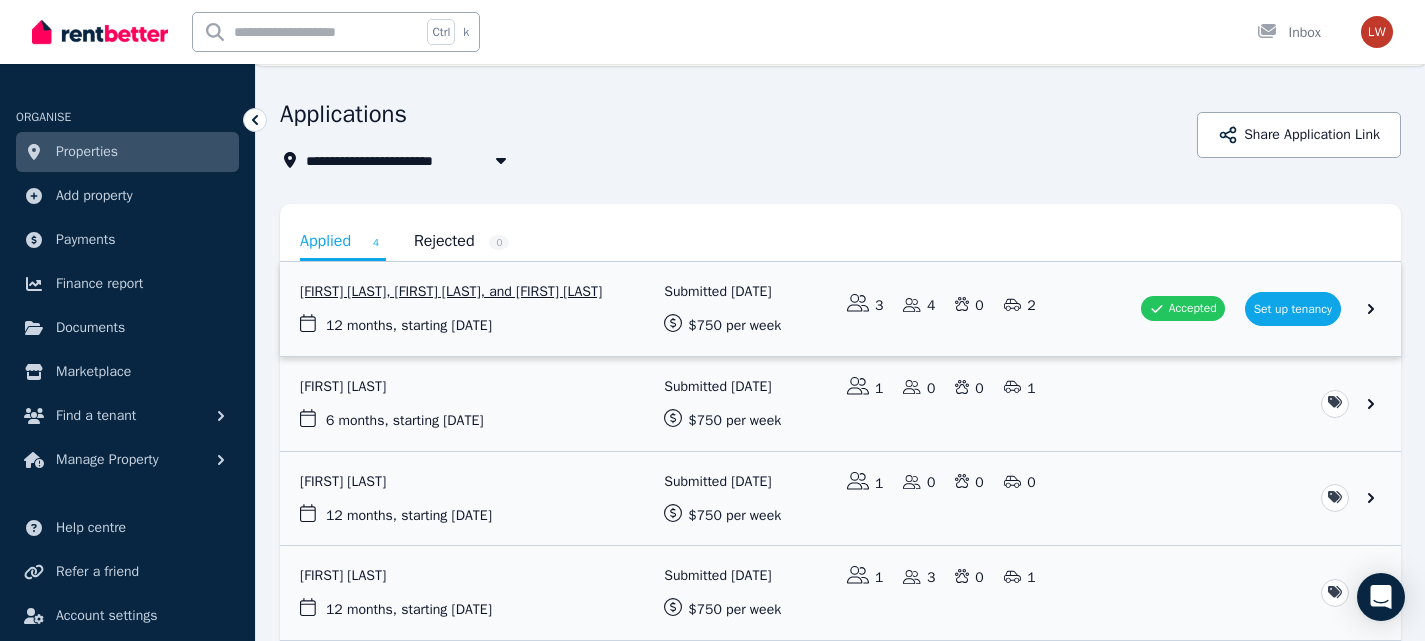 click at bounding box center [840, 309] 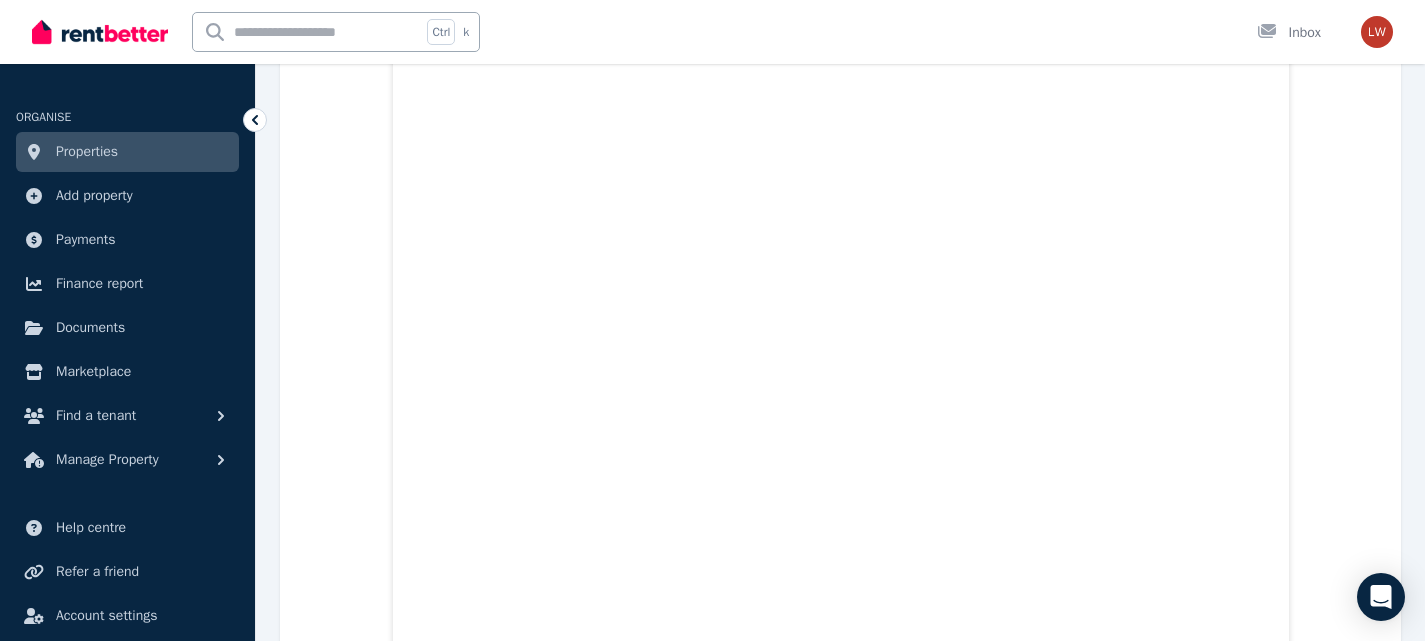 scroll, scrollTop: 37811, scrollLeft: 0, axis: vertical 